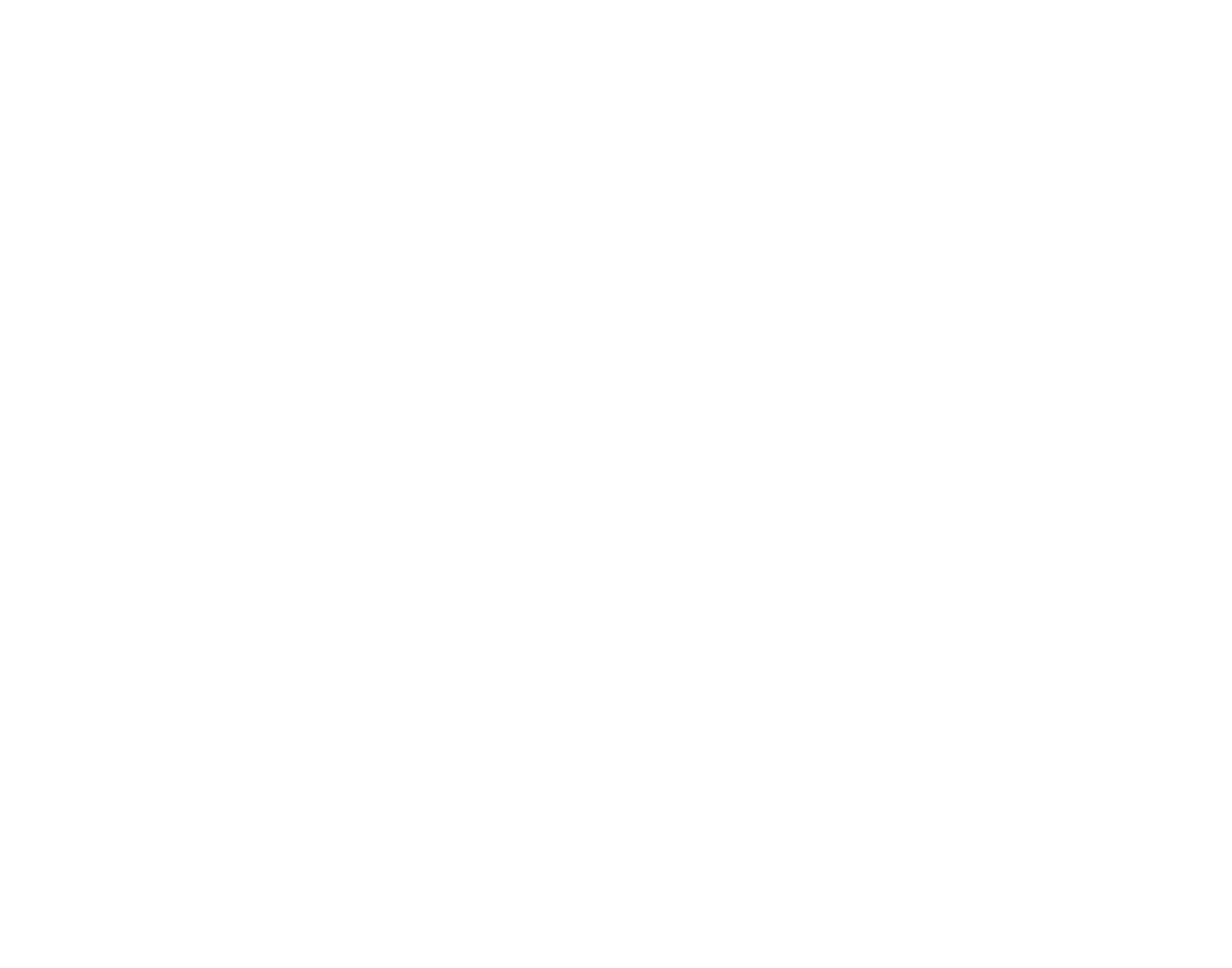 scroll, scrollTop: 0, scrollLeft: 0, axis: both 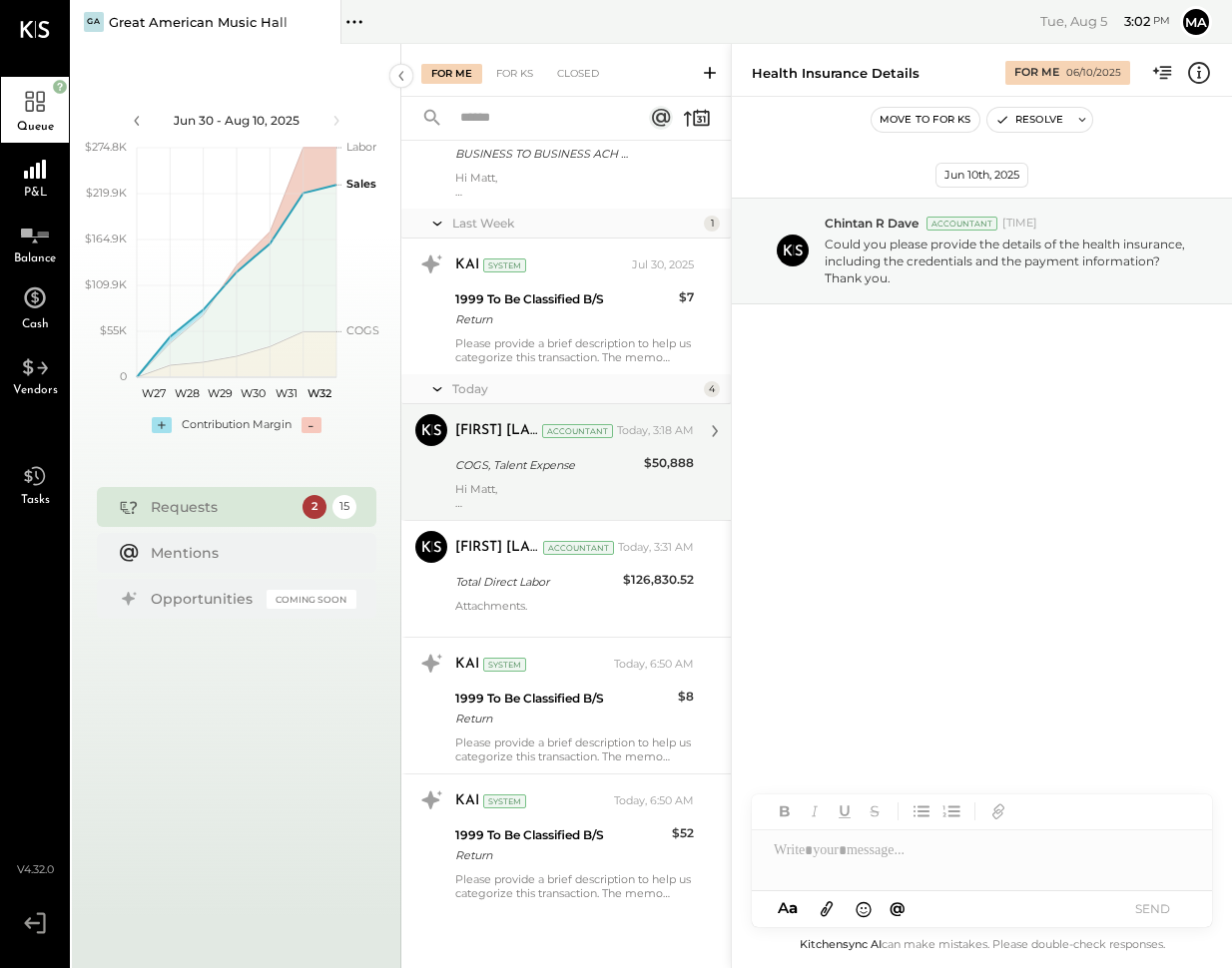 click on "COGS, Talent Expense" at bounding box center [546, 465] 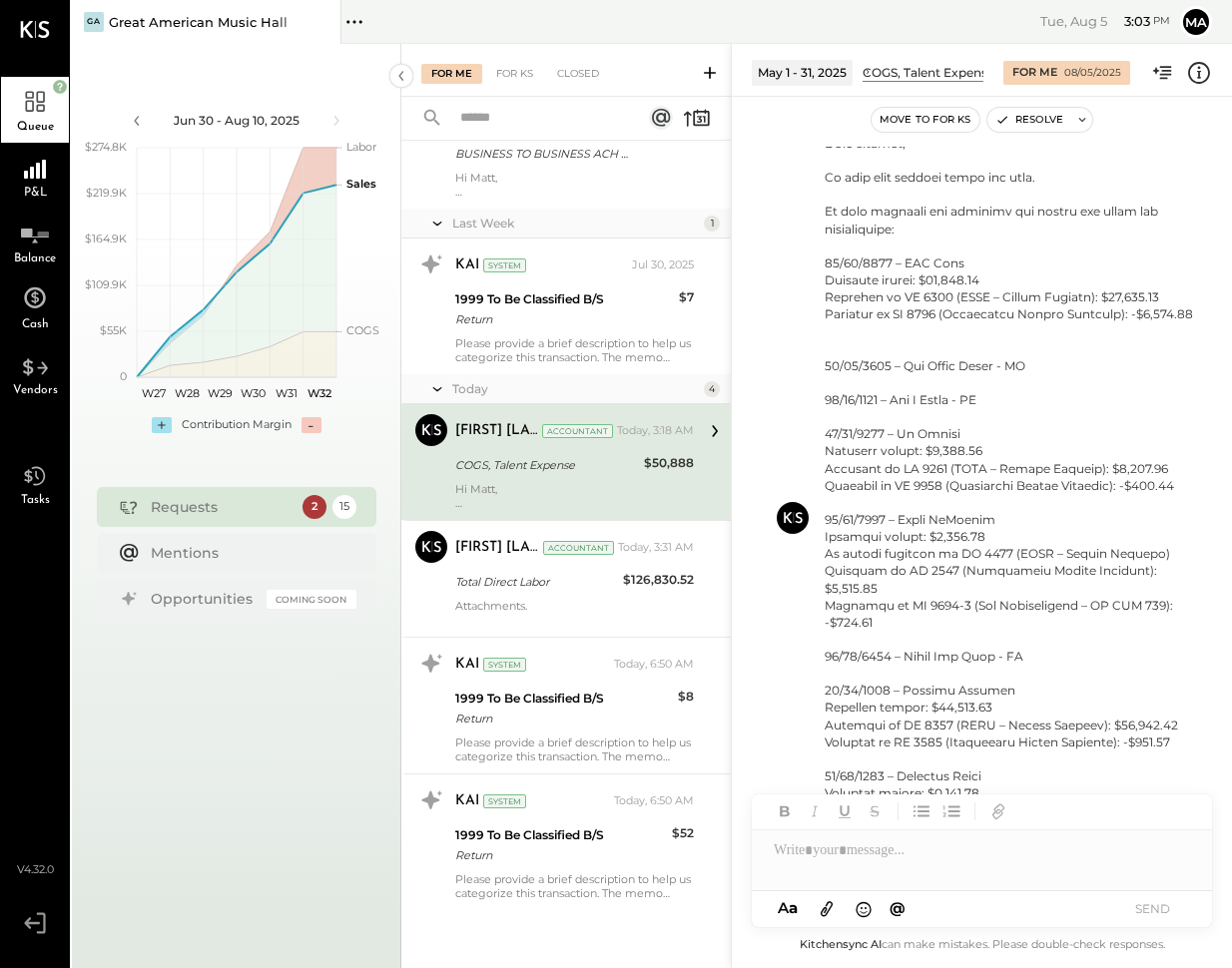 scroll, scrollTop: 2698, scrollLeft: 0, axis: vertical 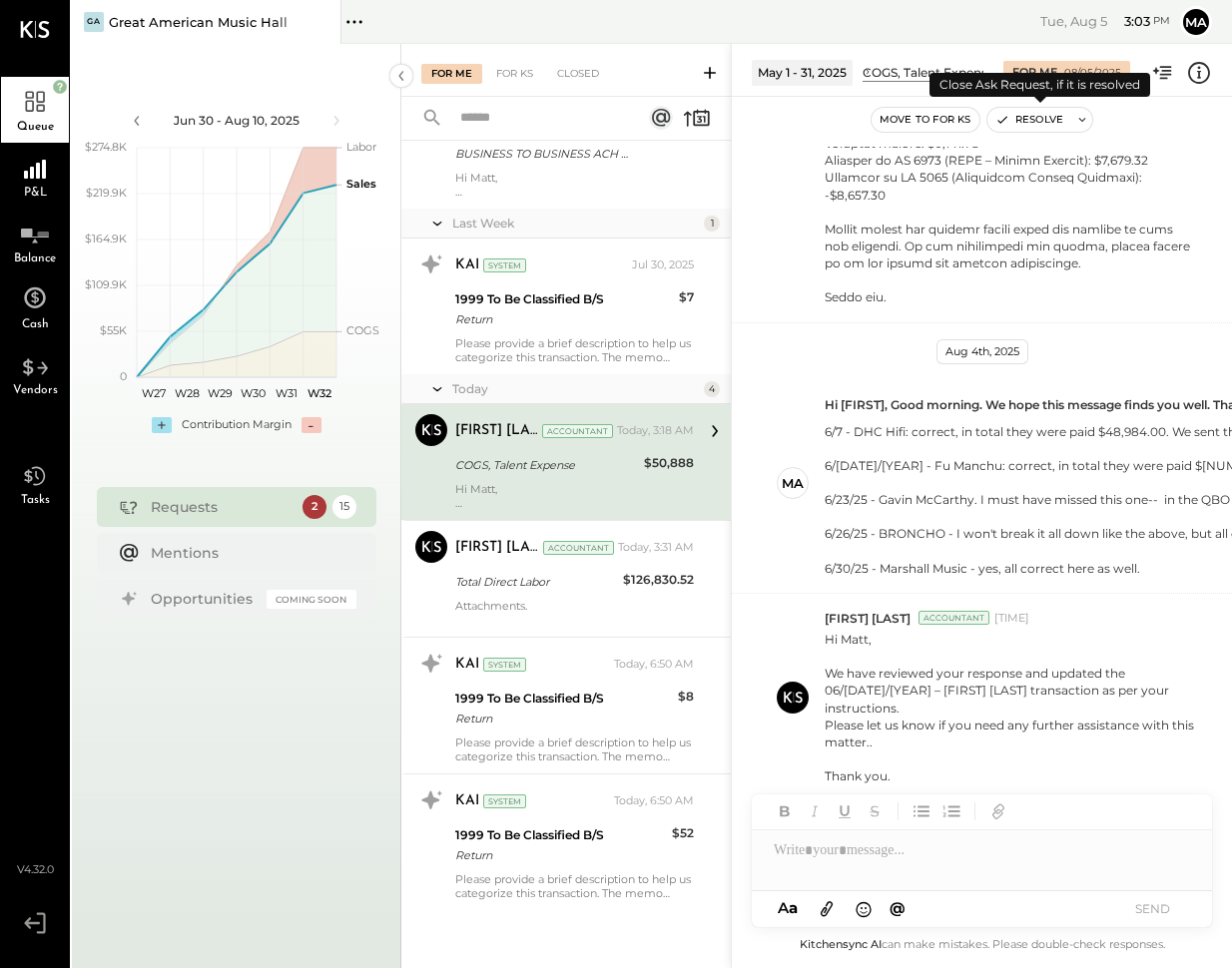 click on "Resolve" at bounding box center [1029, 120] 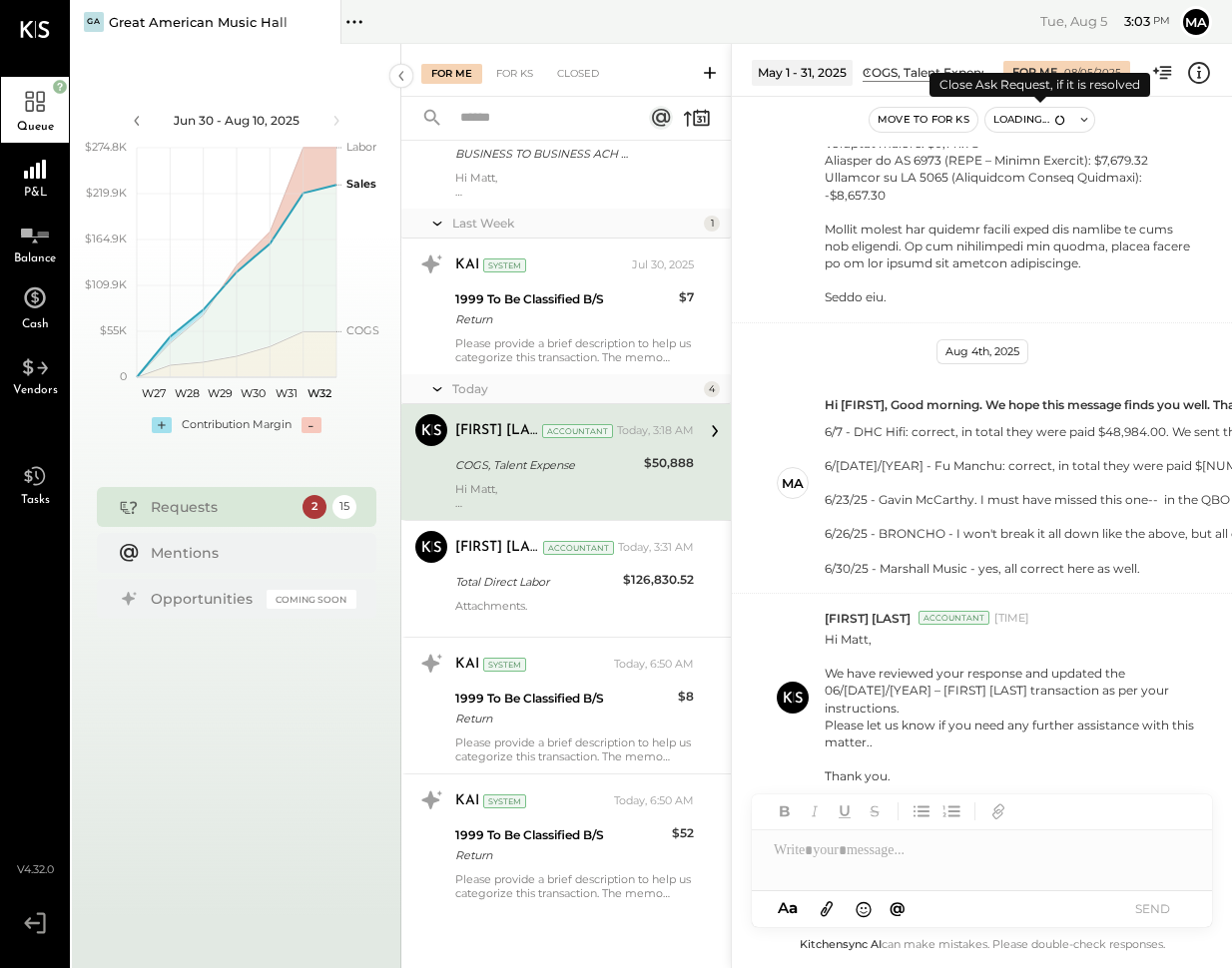 scroll, scrollTop: 1207, scrollLeft: 0, axis: vertical 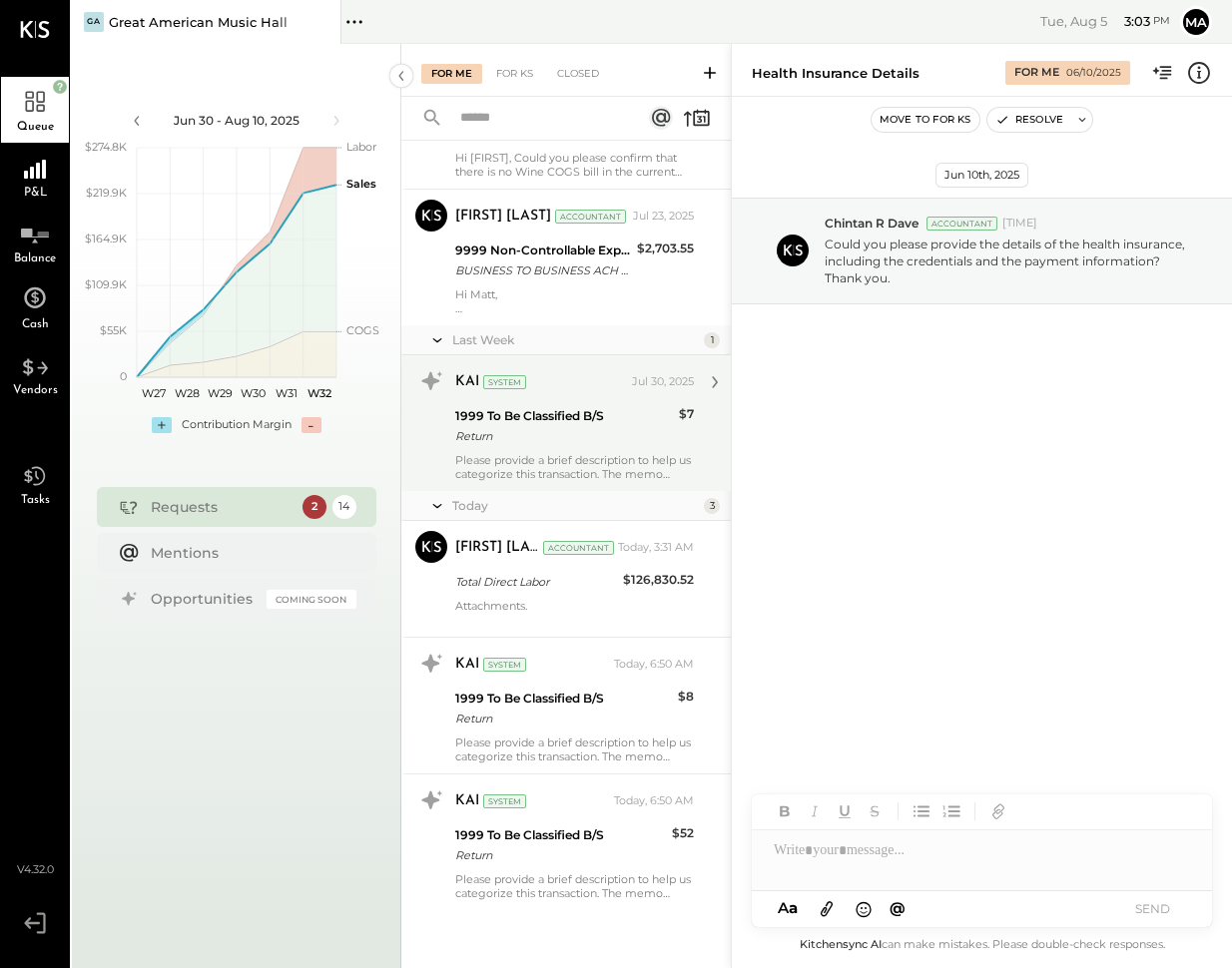 click on "Please provide a brief description to help us categorize this transaction. The memo might be helpful: Return" at bounding box center (574, 467) 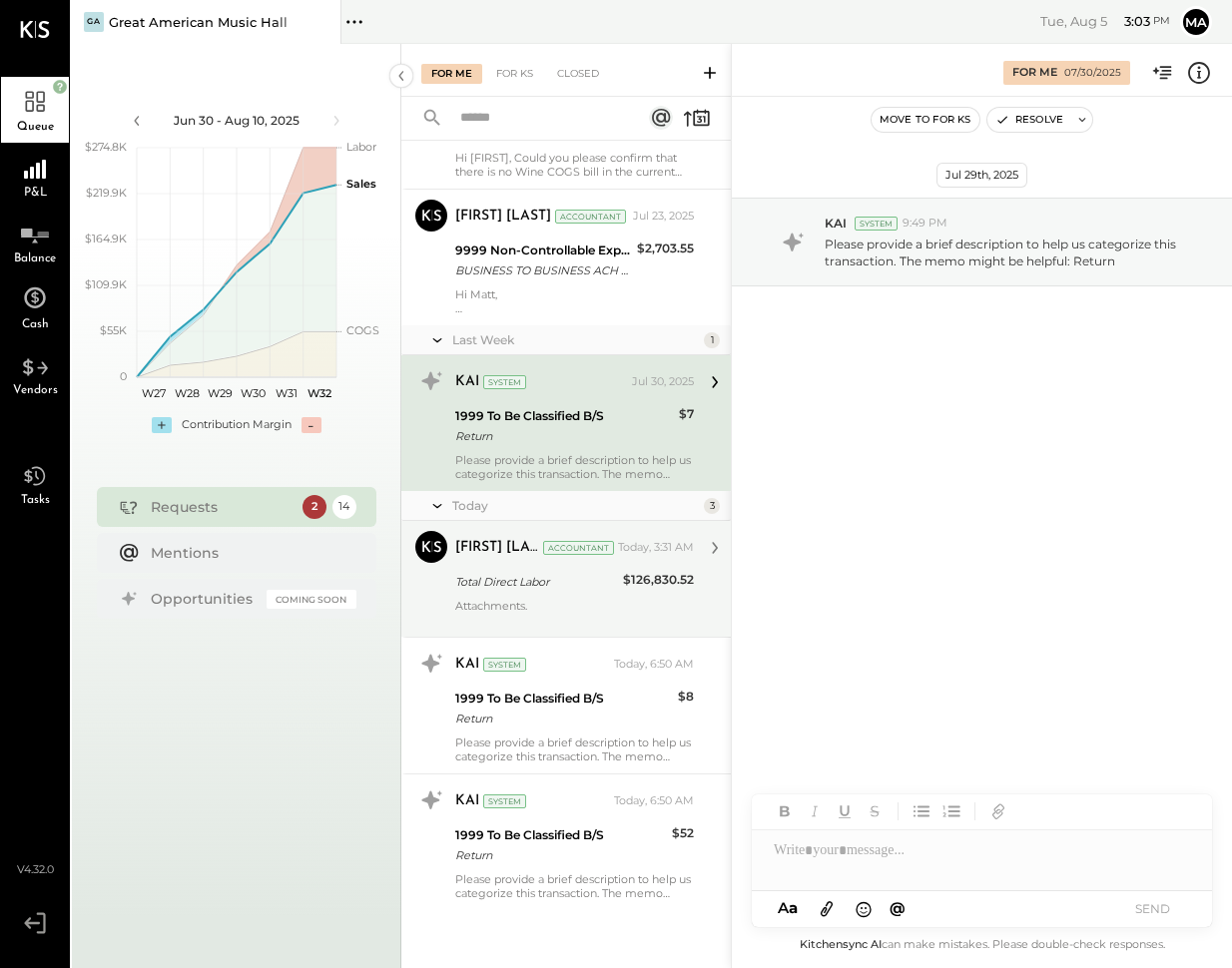 click on "Rizwan Shaikh Accountant Today, 3:31 AM Total Direct Labor $126,830.52 Attachments." at bounding box center [574, 579] 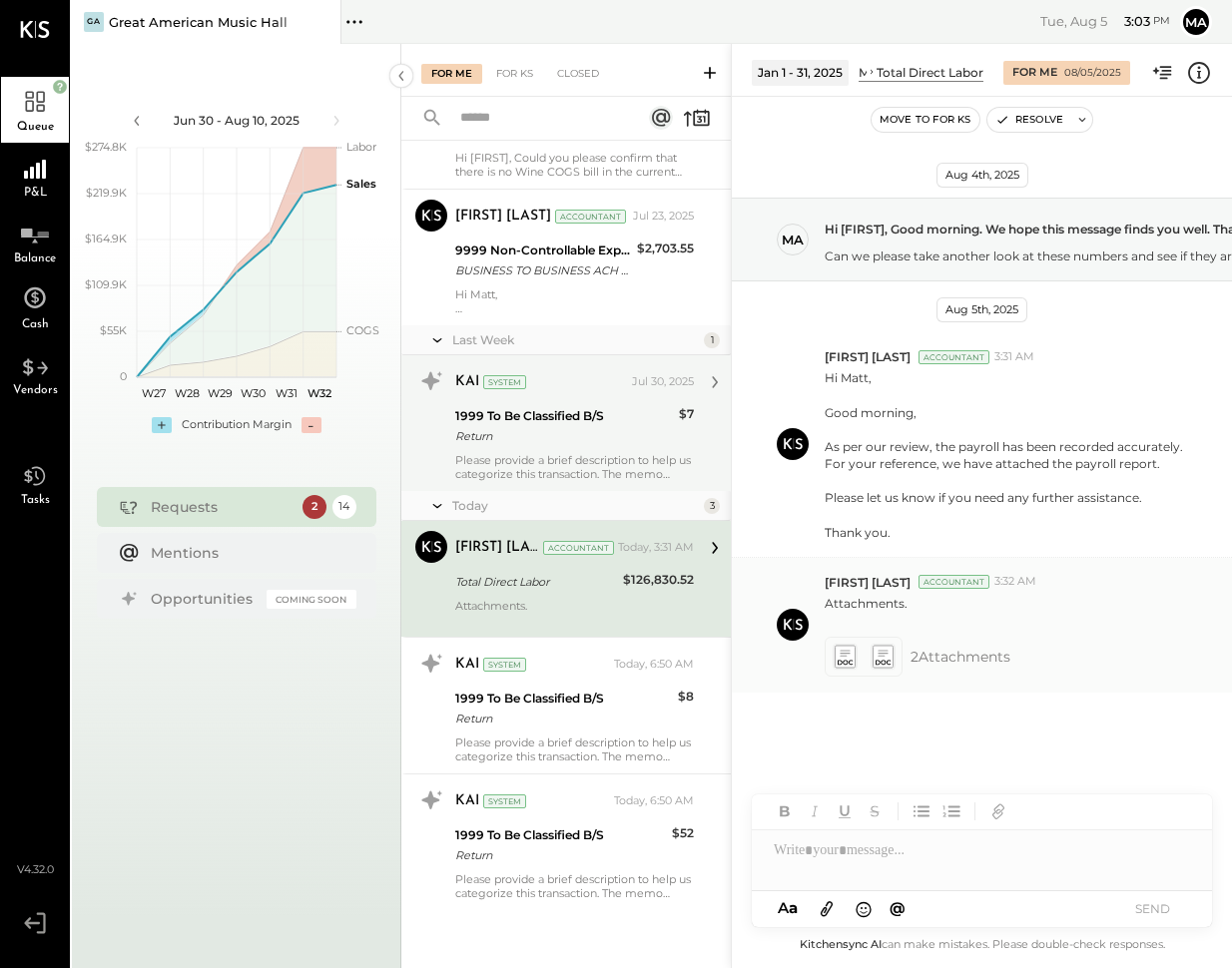 click 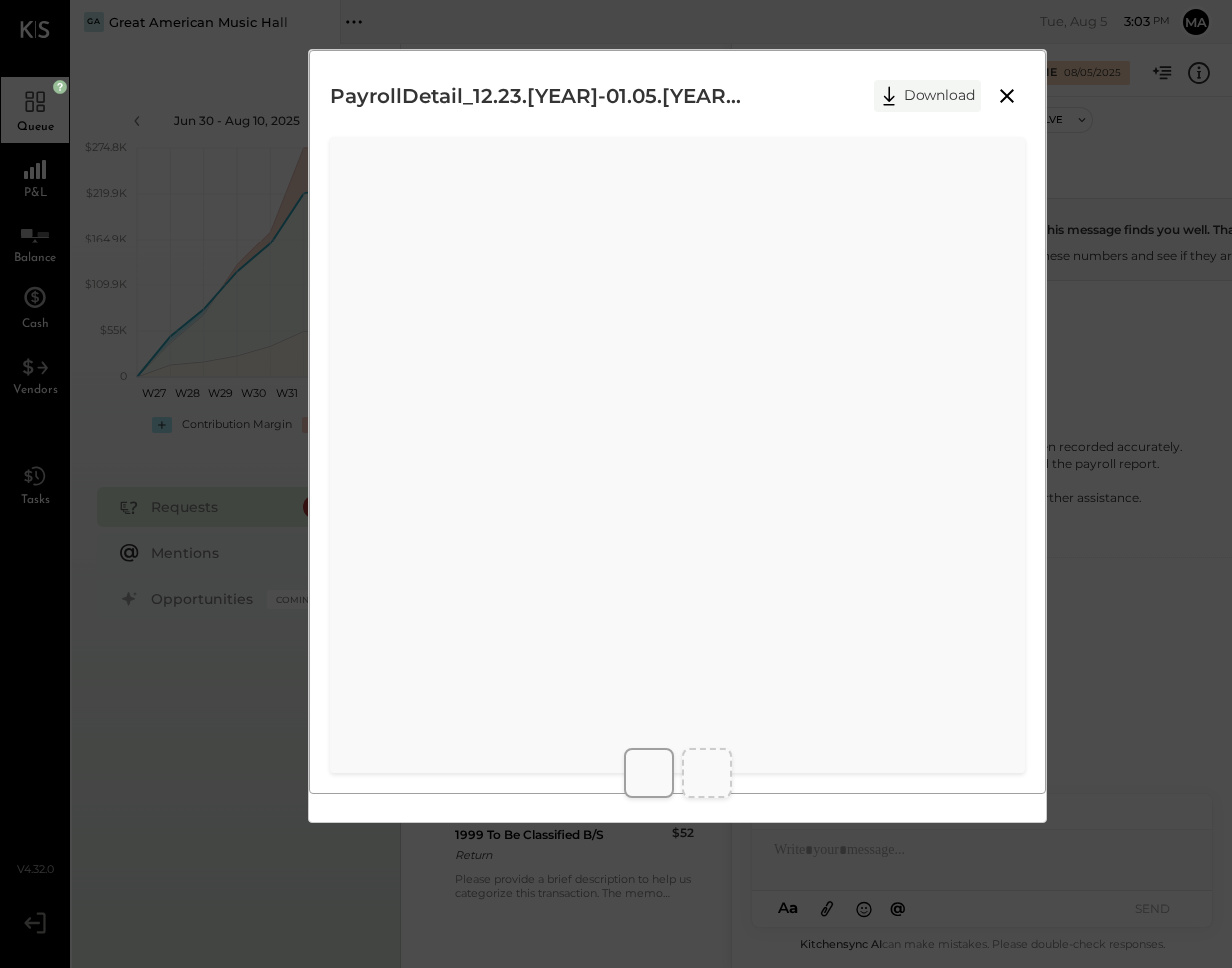 click on "Download" at bounding box center (927, 96) 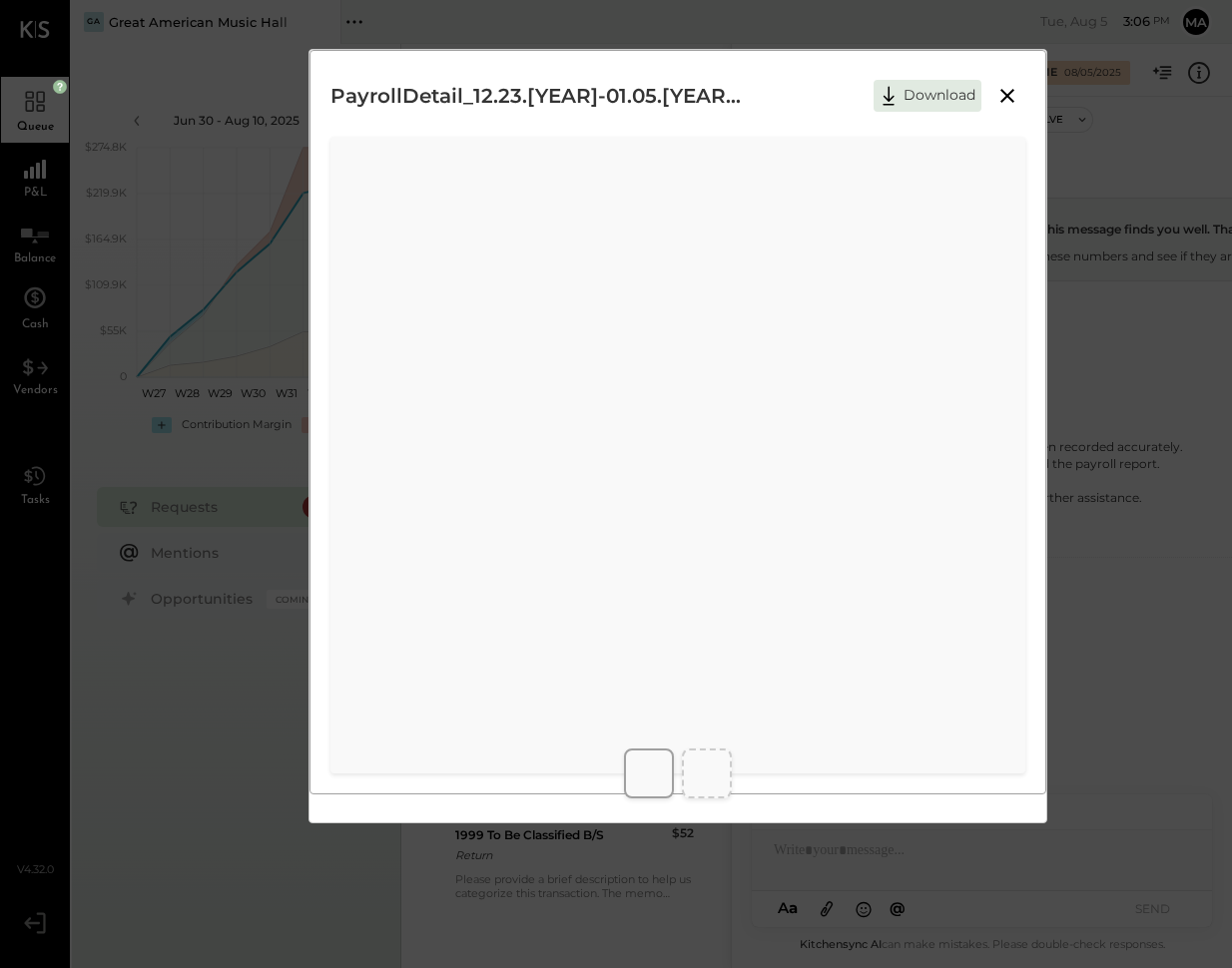 click on "PayrollDetail_[DATE]-[DATE].pdf Download" at bounding box center (616, 484) 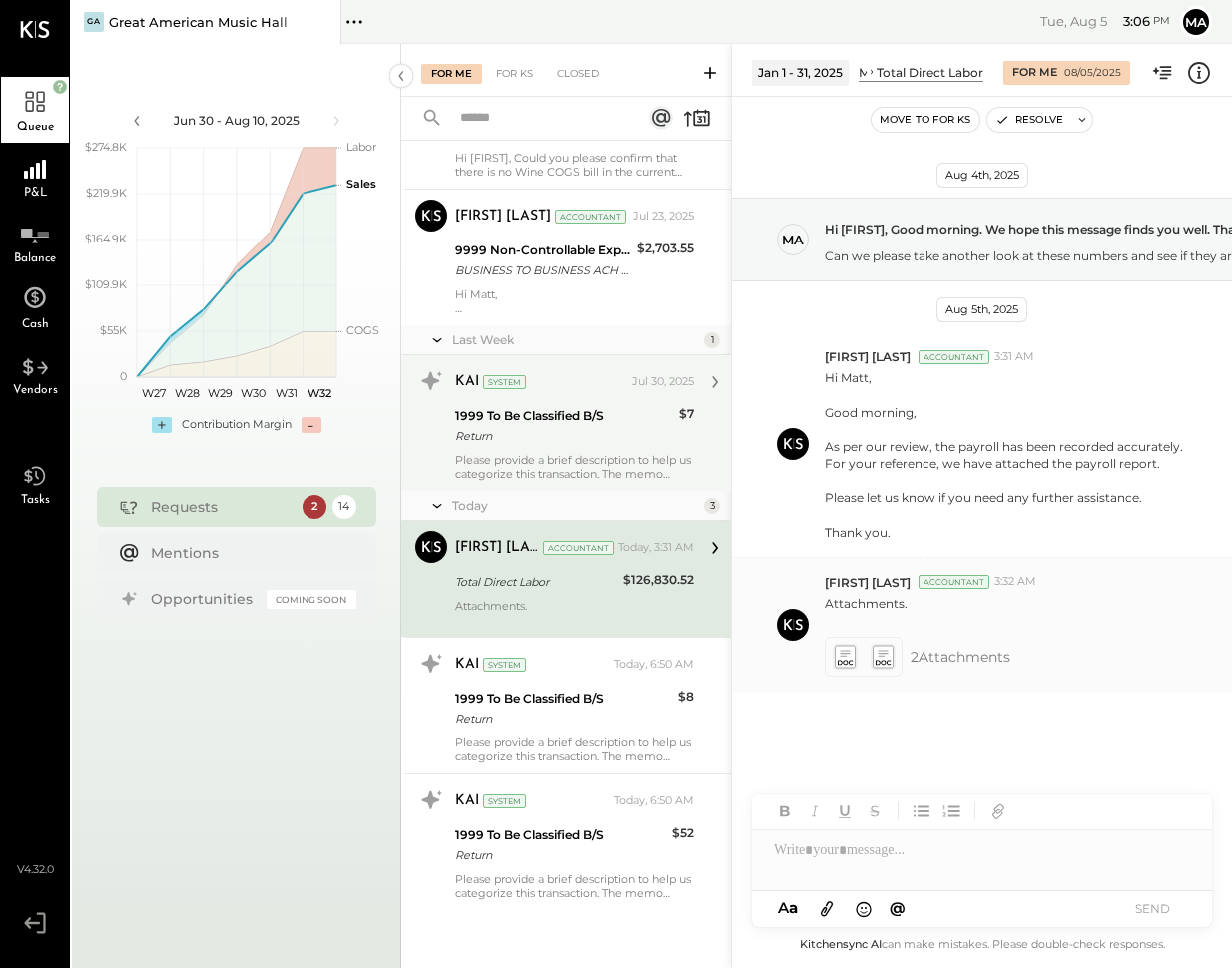 click 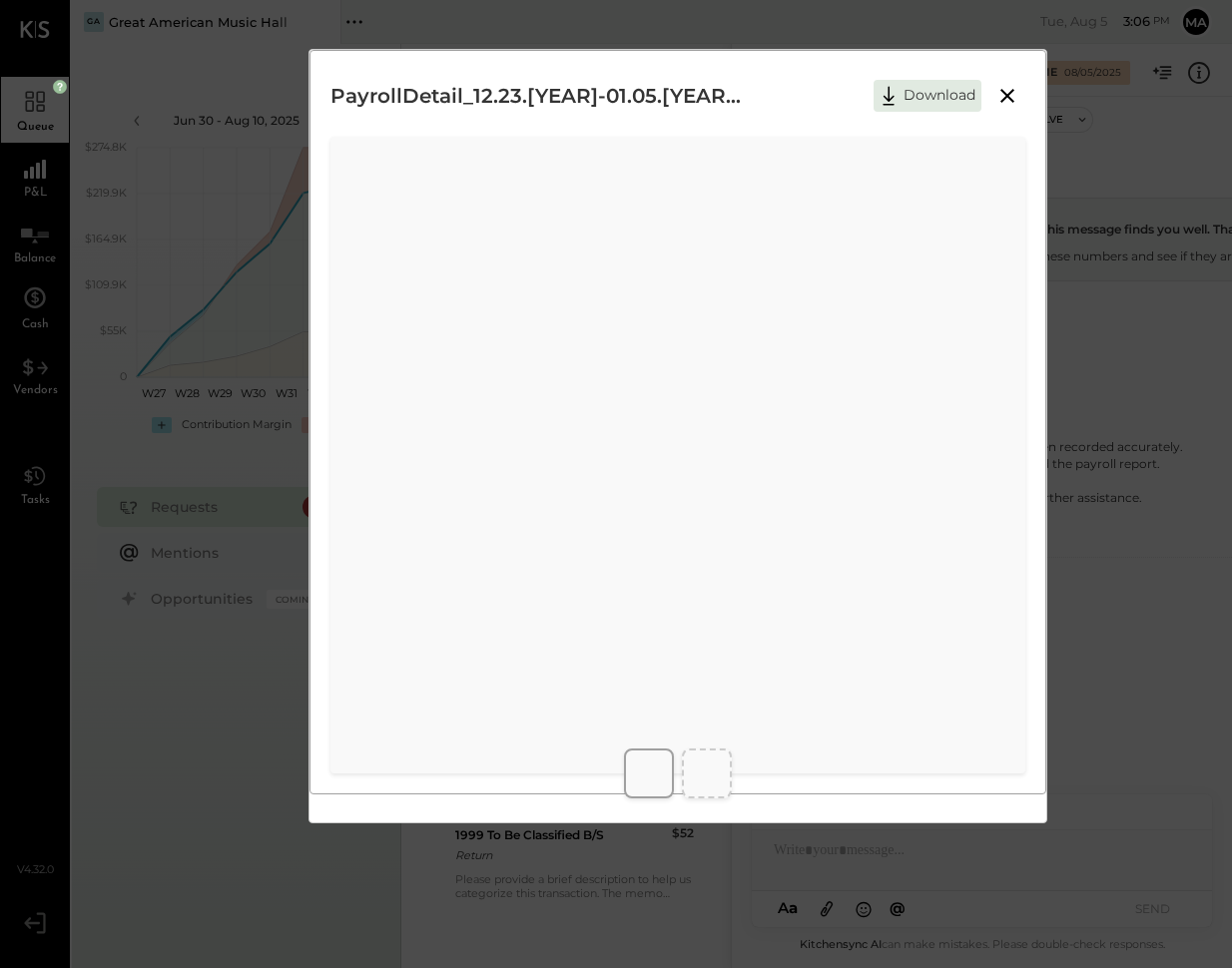 click at bounding box center [707, 1064] 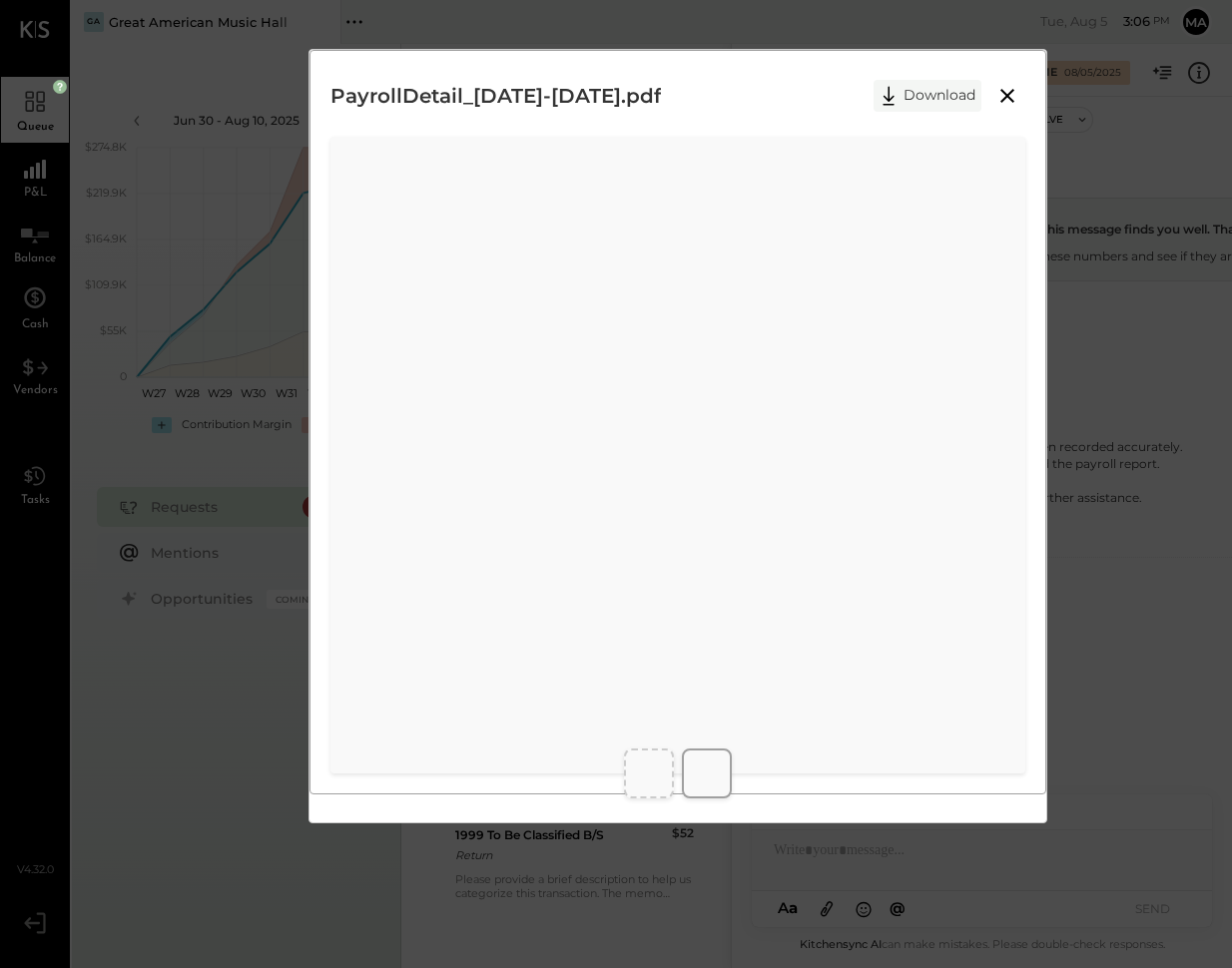click on "Download" at bounding box center (927, 96) 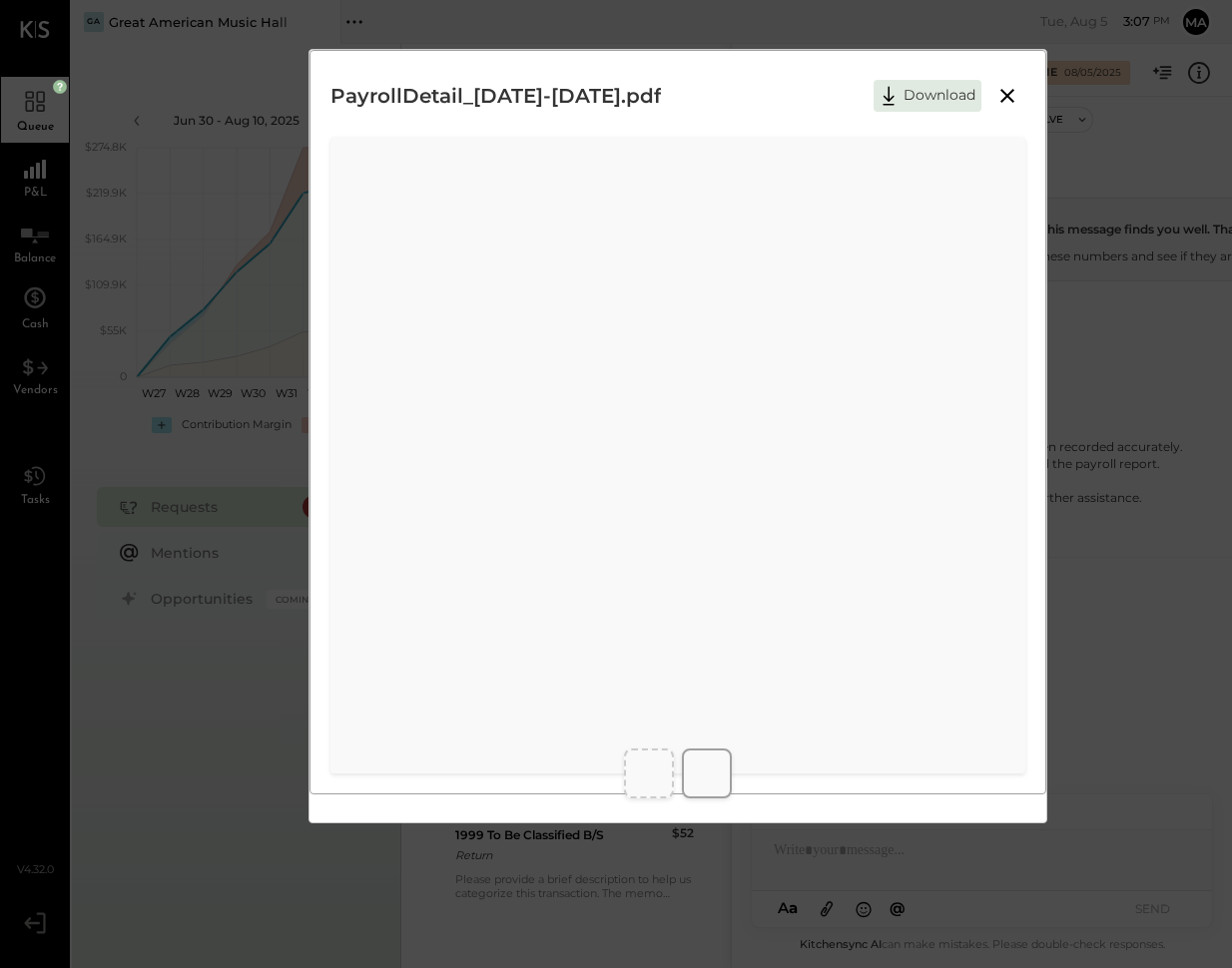 click at bounding box center (649, 1064) 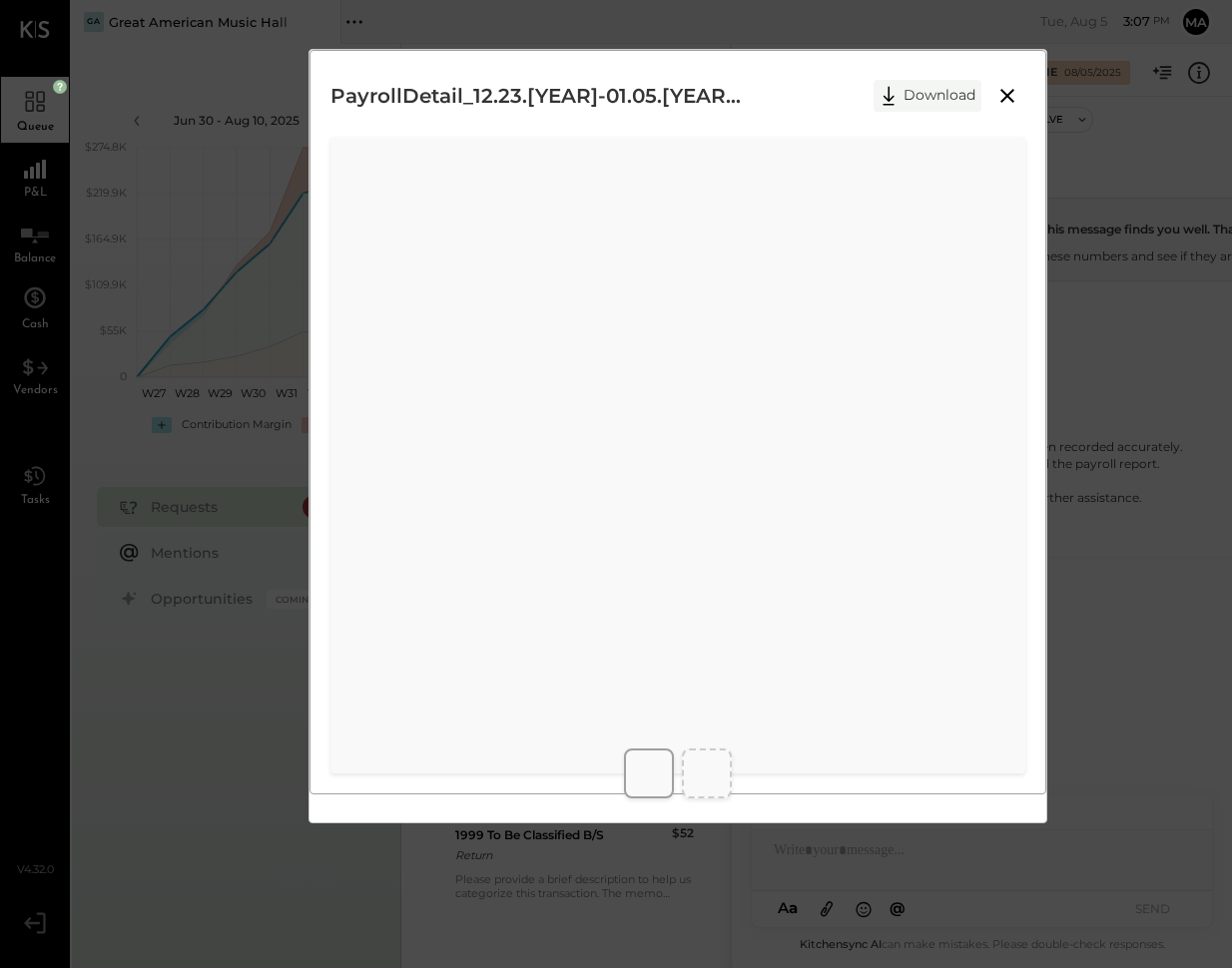 click on "Download" at bounding box center [927, 96] 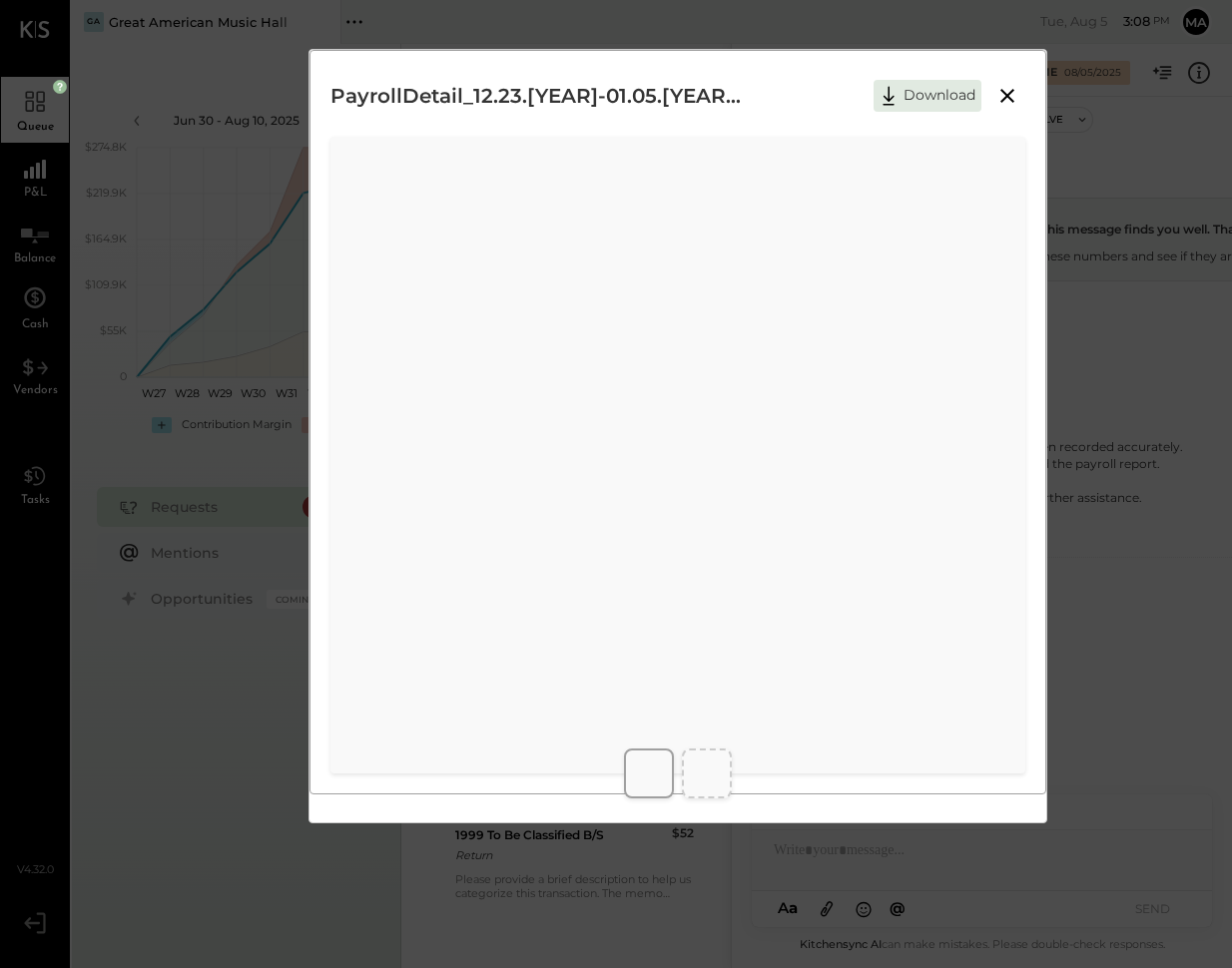click on "PayrollDetail_[DATE]-[DATE].pdf Download" at bounding box center [616, 484] 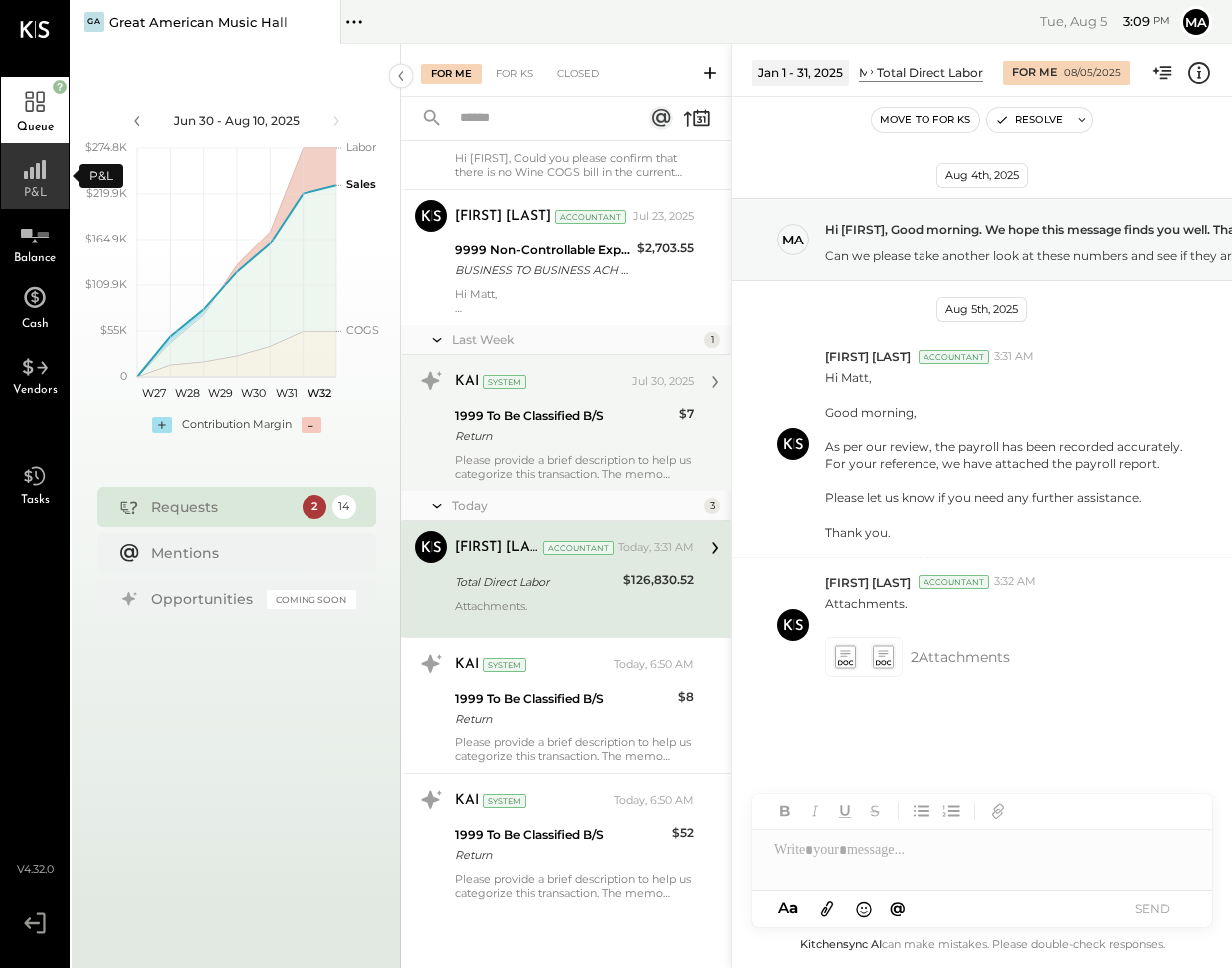 click 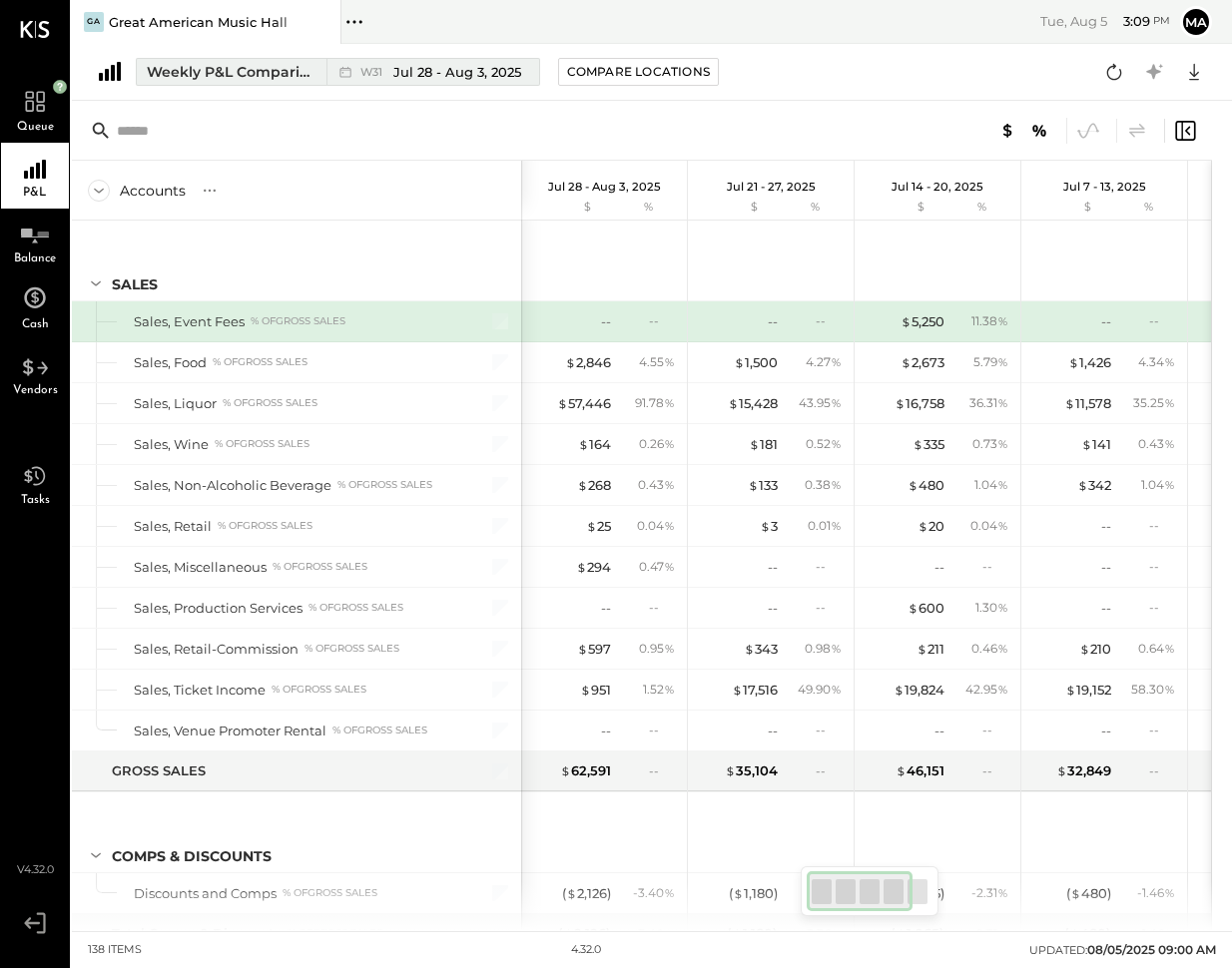 click on "Jul 28 - Aug 3, 2025" at bounding box center (457, 72) 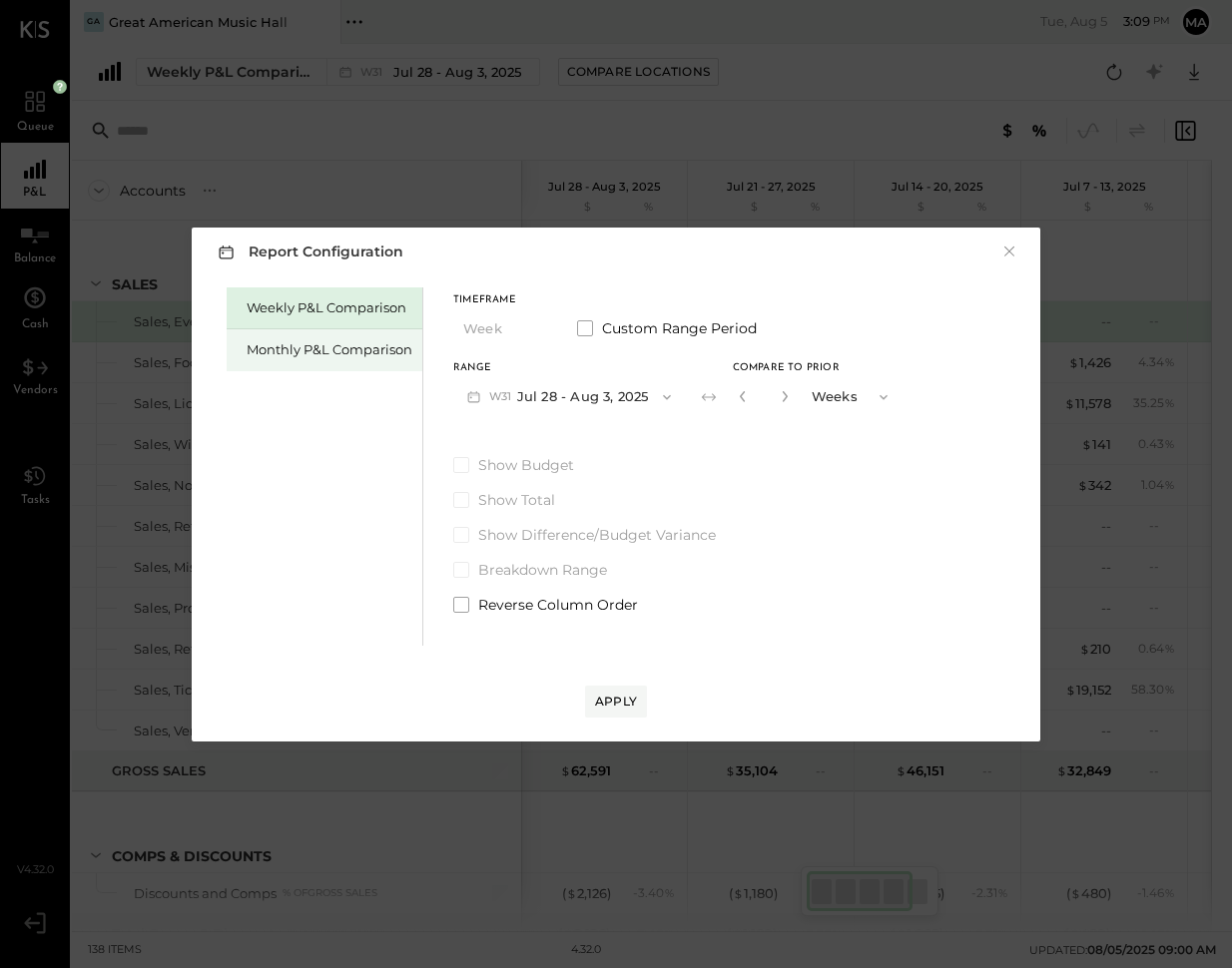 click on "Monthly P&L Comparison" at bounding box center (329, 349) 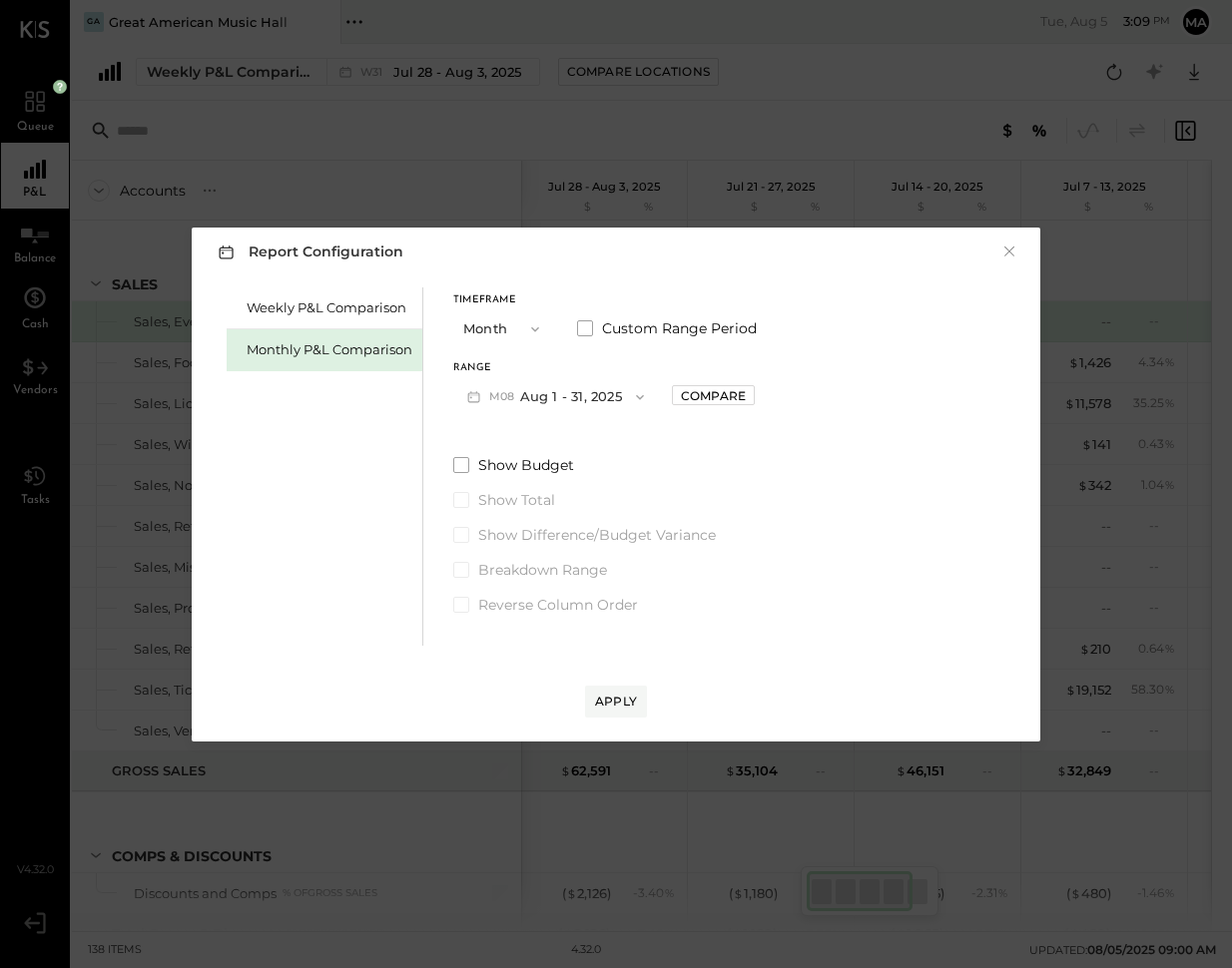 click on "M08 Aug 1 - 31, 2025" at bounding box center (555, 396) 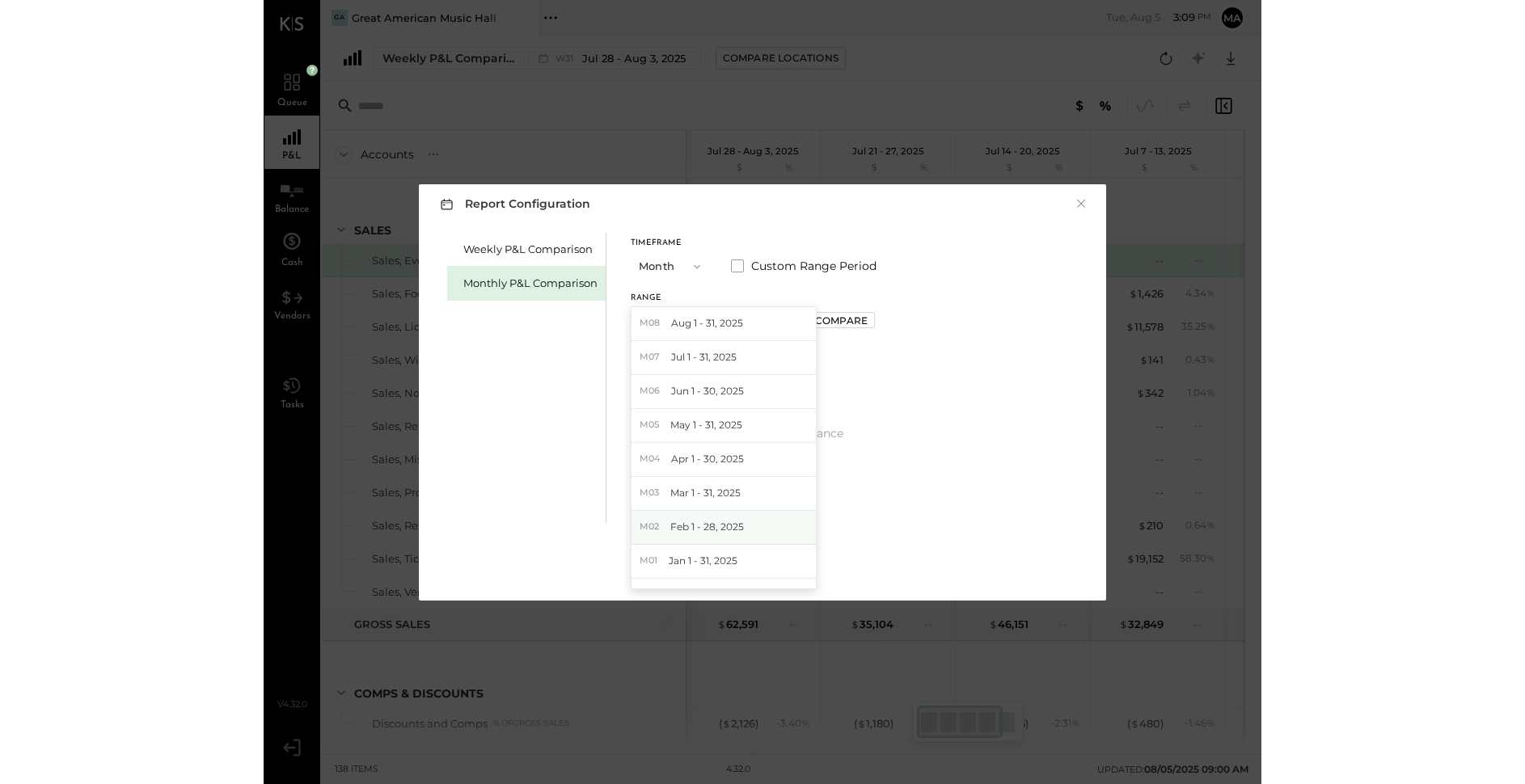 scroll, scrollTop: 126, scrollLeft: 0, axis: vertical 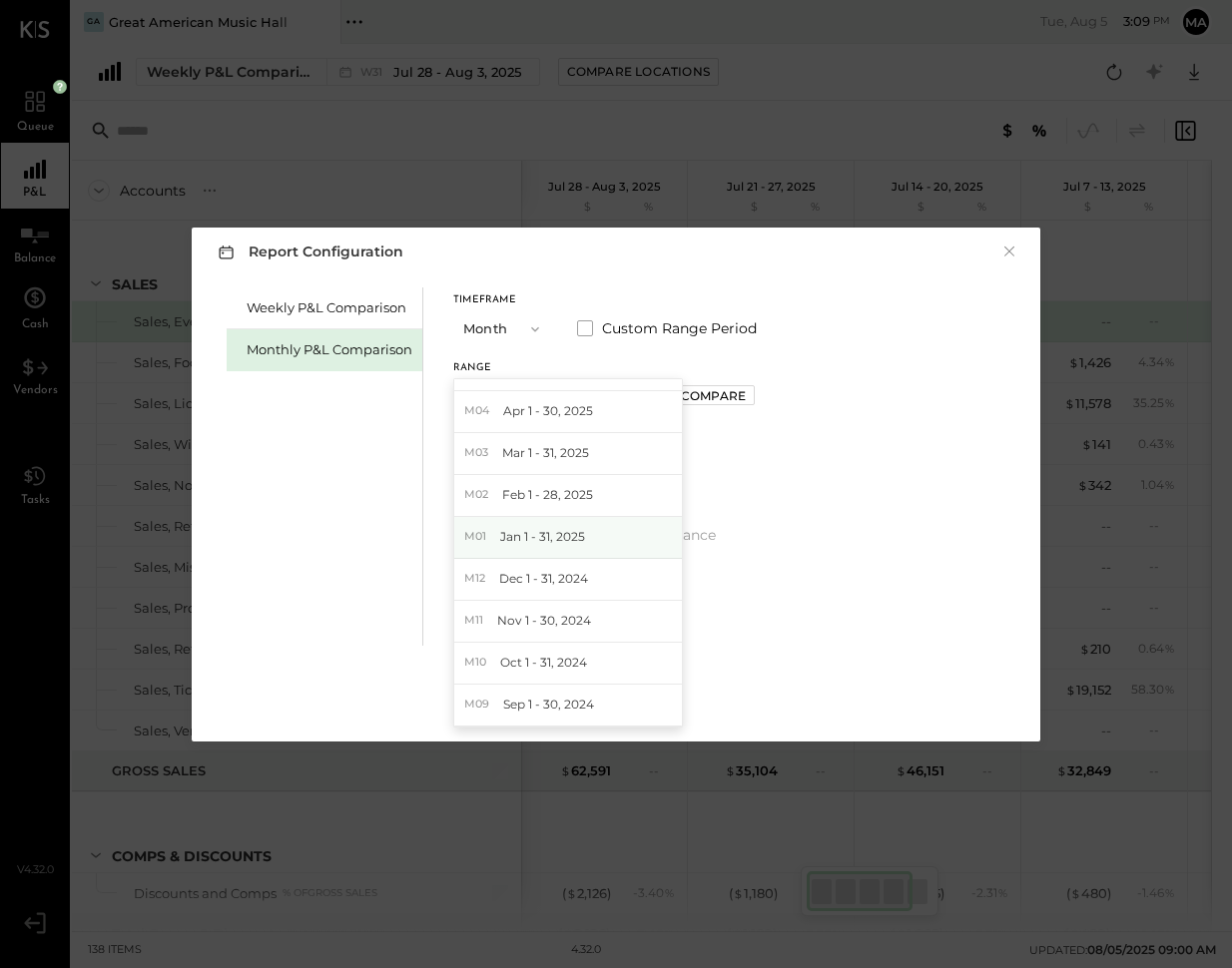 click on "Jan 1 - 31, 2025" at bounding box center [542, 536] 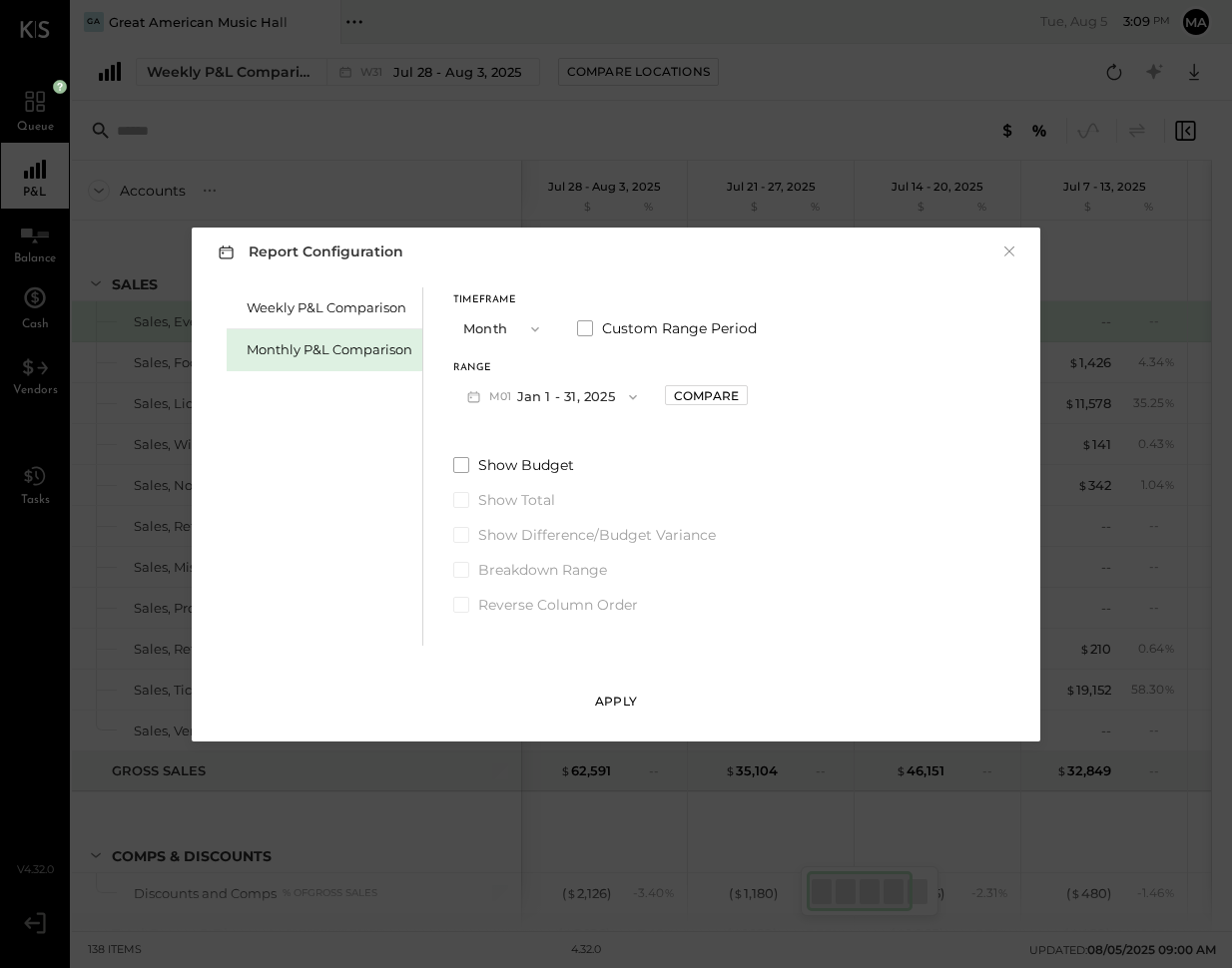 click on "Apply" at bounding box center [616, 702] 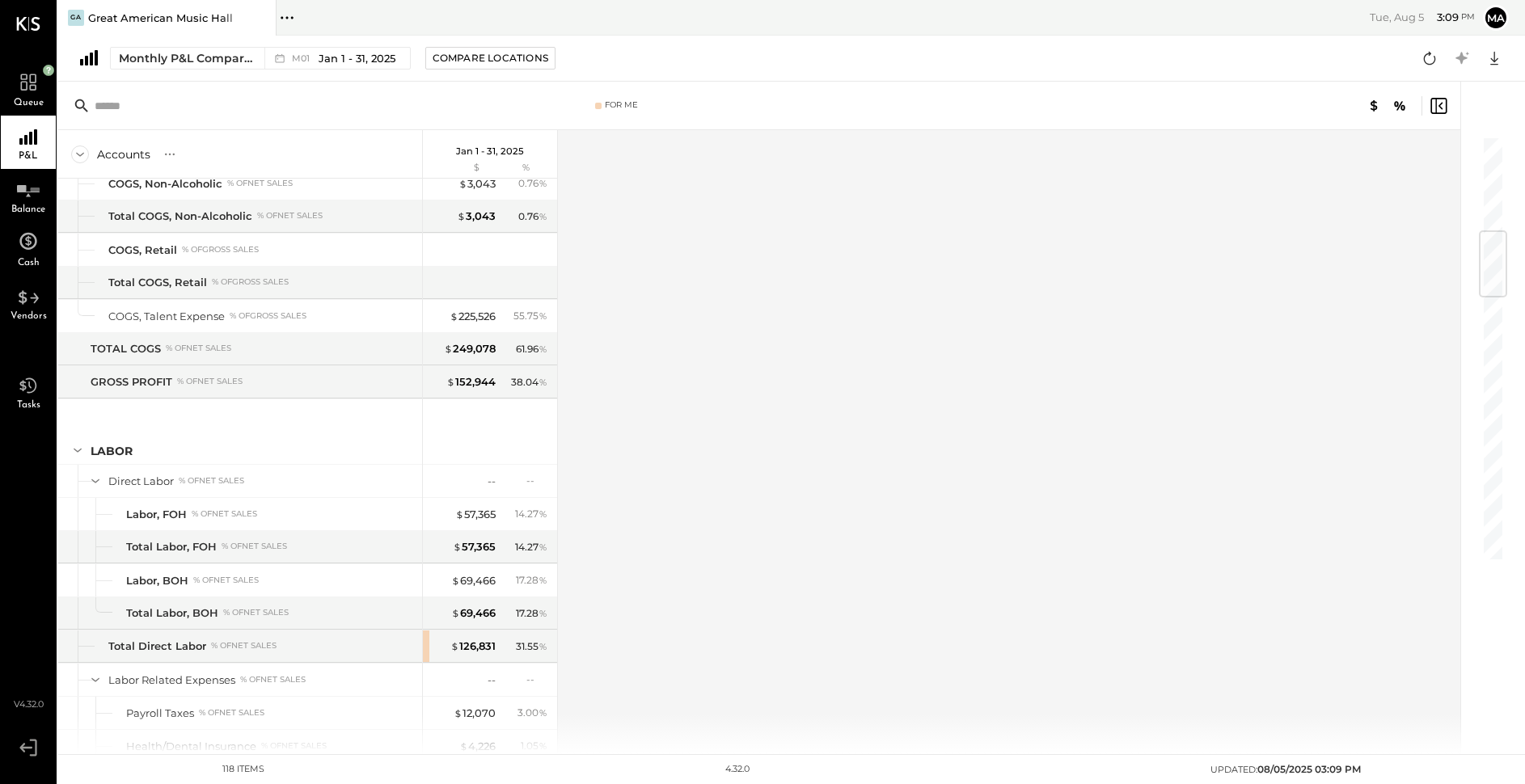 scroll, scrollTop: 815, scrollLeft: 0, axis: vertical 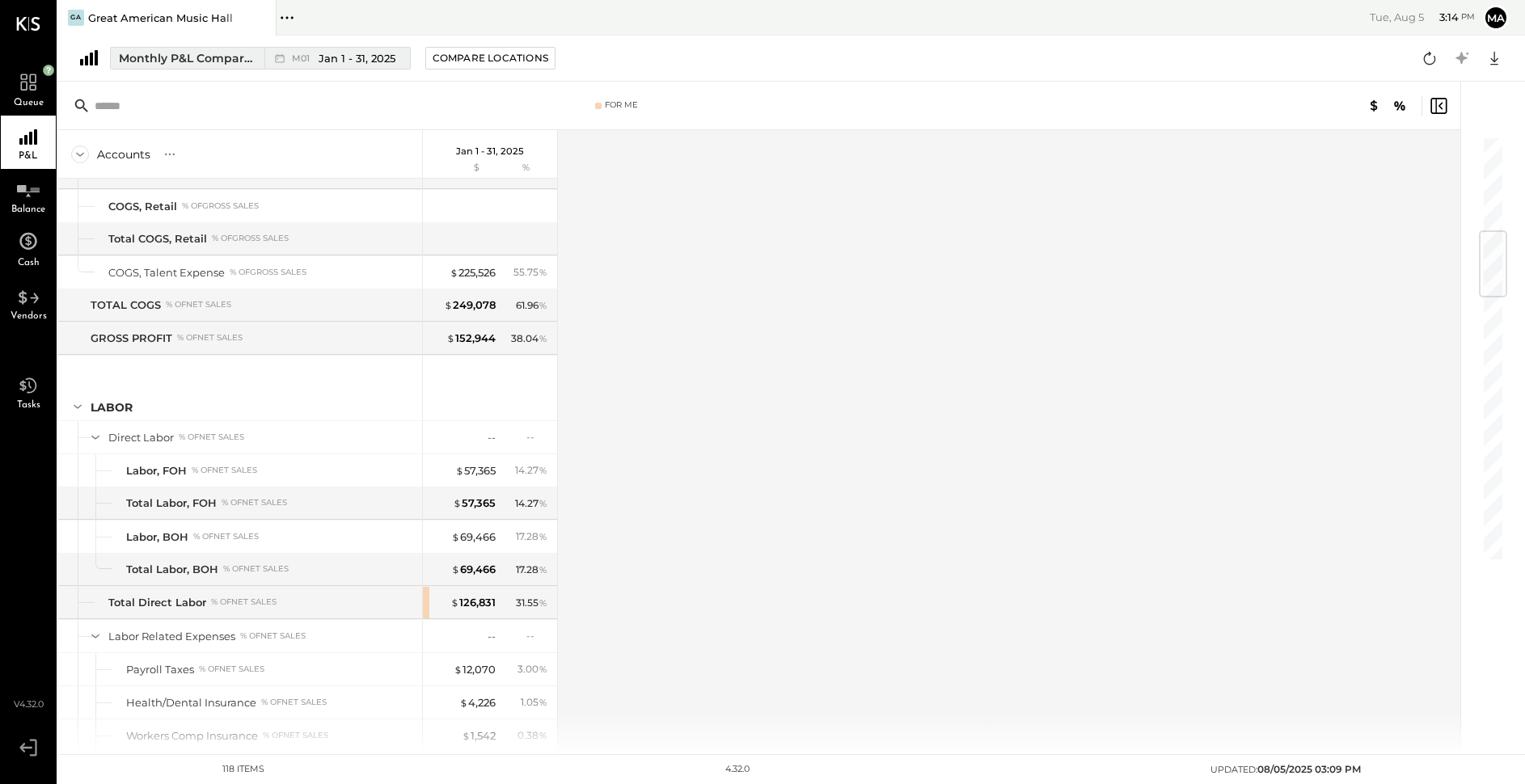 click on "Jan 1 - 31, 2025" at bounding box center (357, 58) 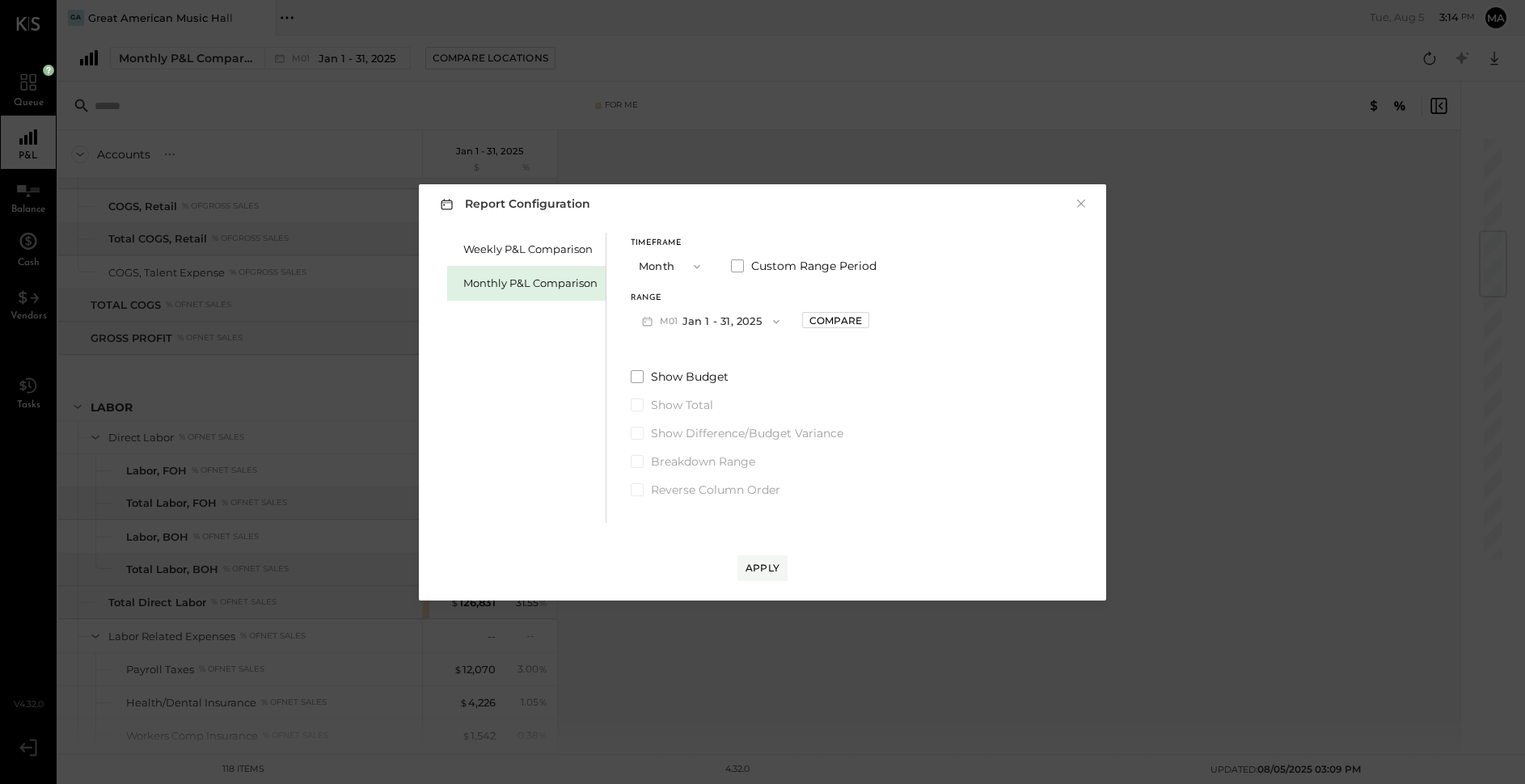 click on "Report Configuration × Weekly P&L Comparison Monthly P&L Comparison Timeframe Month Custom Range Period Range M01 Jan 1 - 31, 2025 Compare Show Budget Show Total Show Difference/Budget Variance Breakdown Range Reverse Column Order Apply" at bounding box center (762, 392) 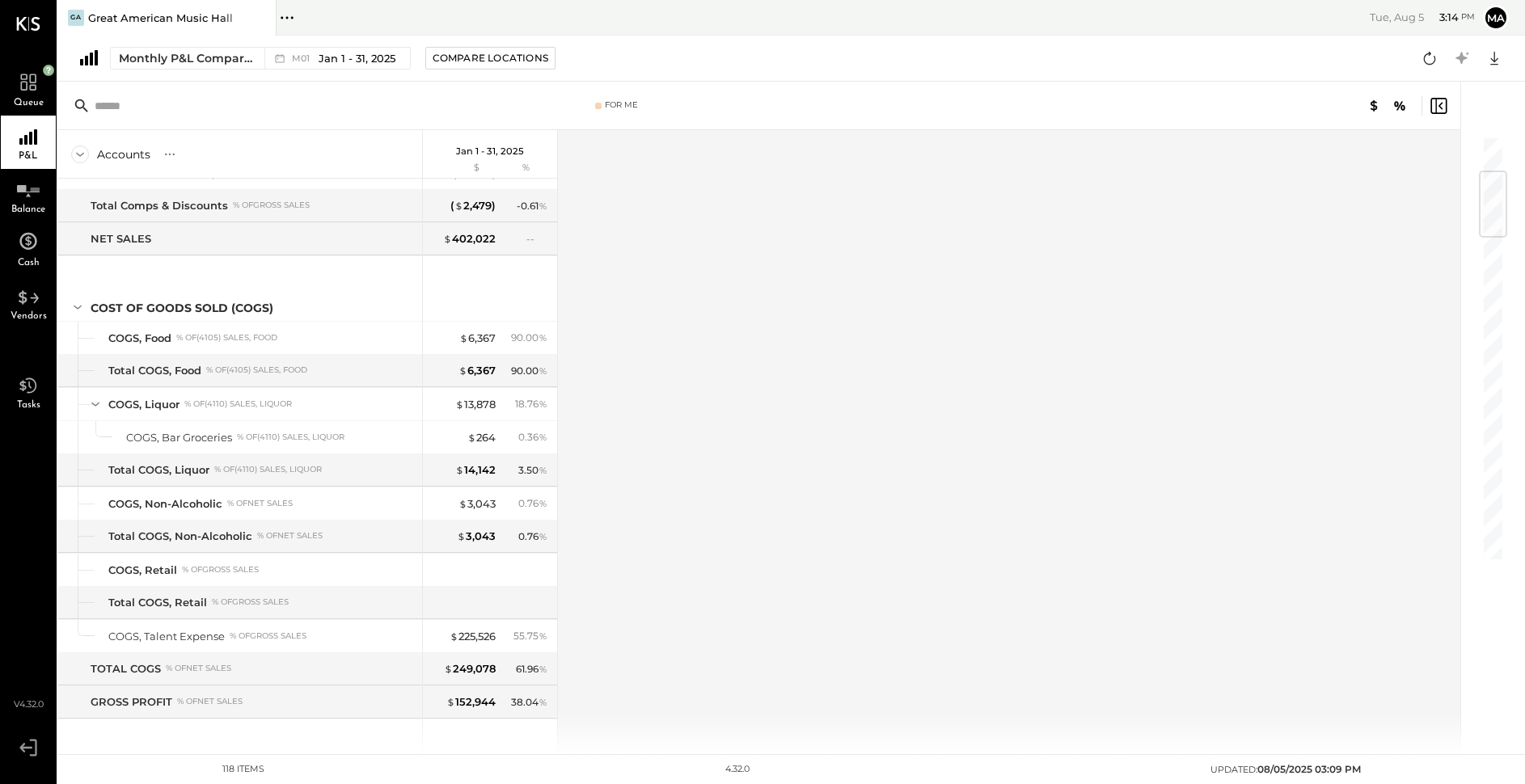 scroll, scrollTop: 306, scrollLeft: 0, axis: vertical 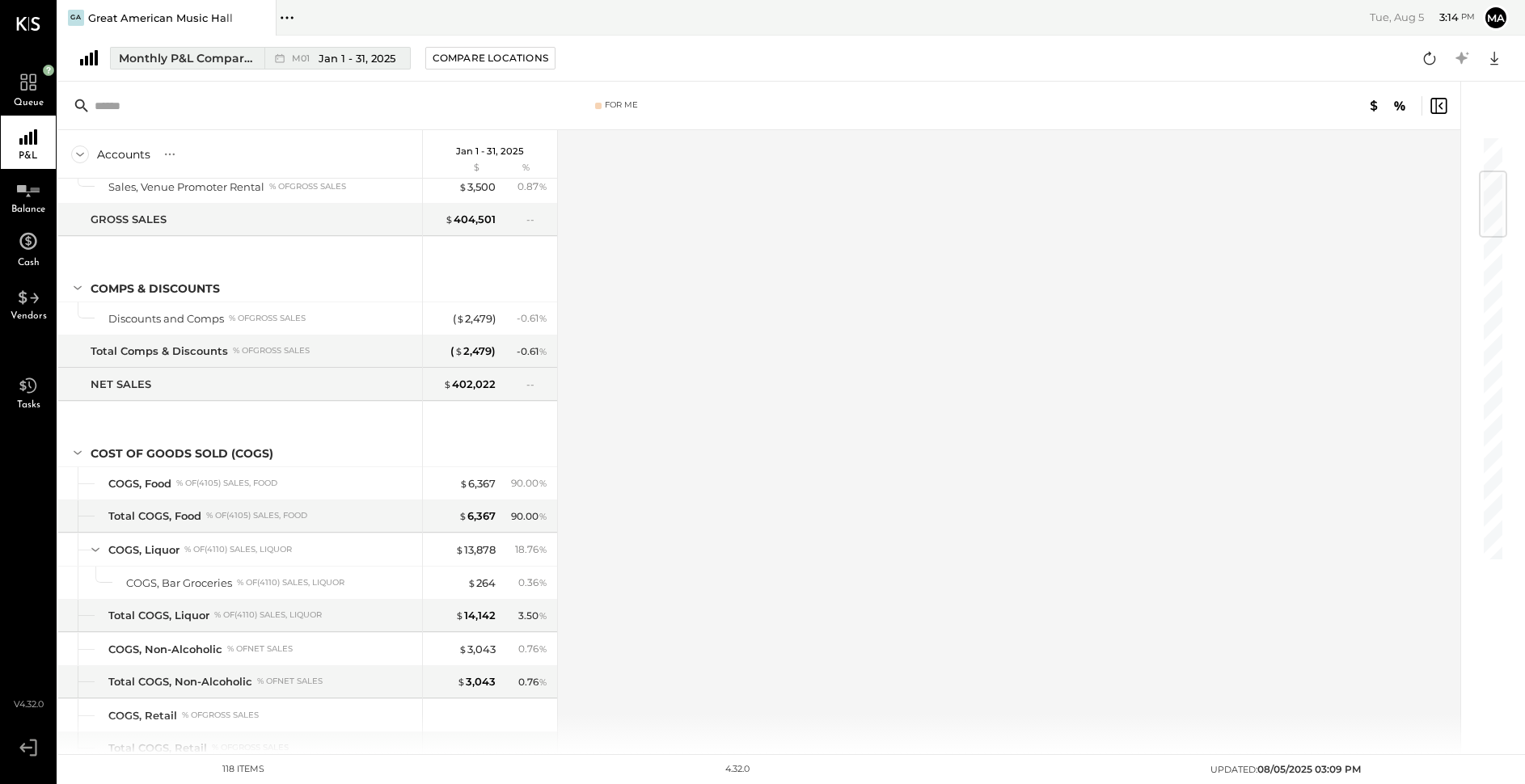 click on "Jan 1 - 31, 2025" at bounding box center [357, 58] 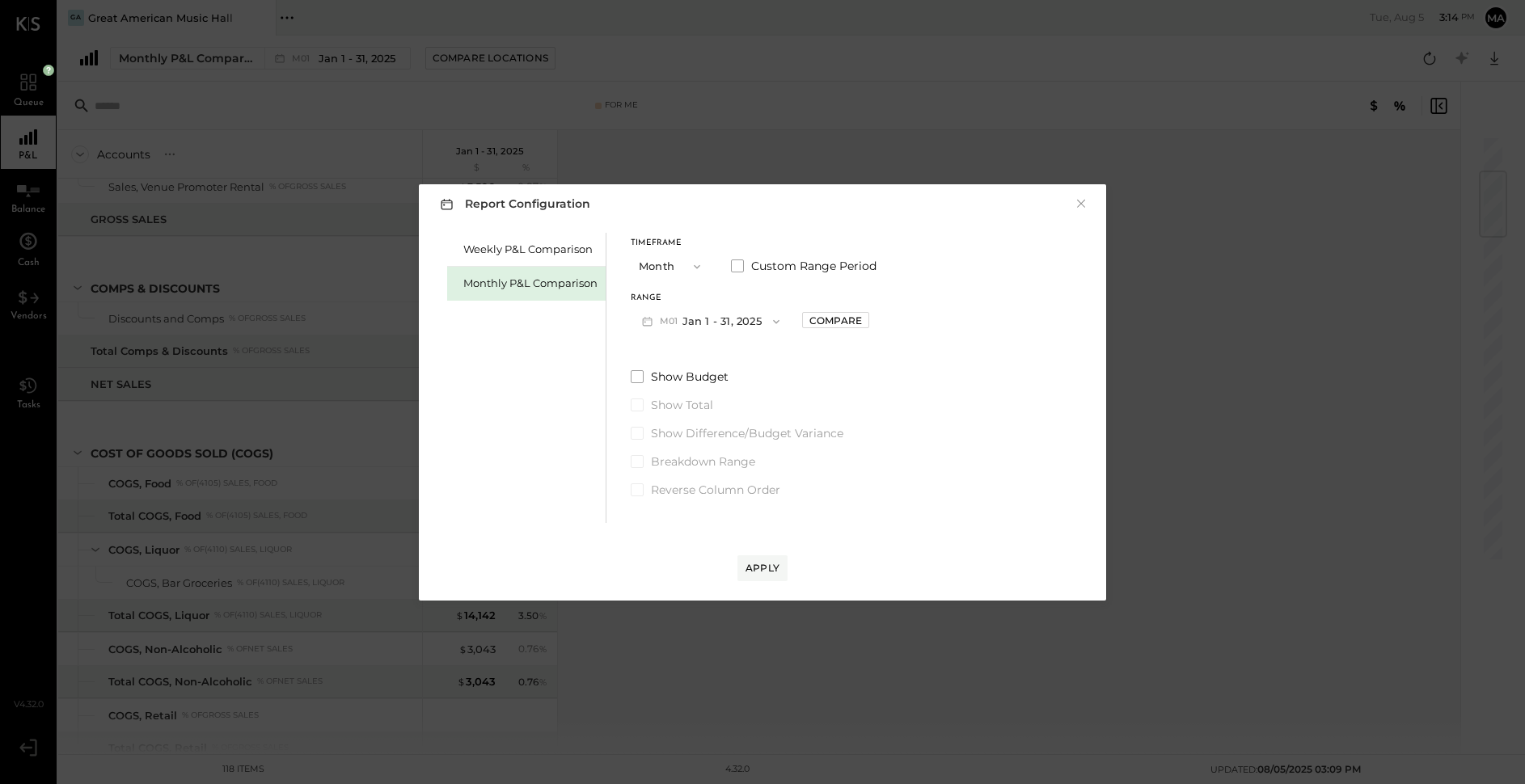 click on "M01 Jan [DATE] - 31, [YEAR]" at bounding box center [711, 321] 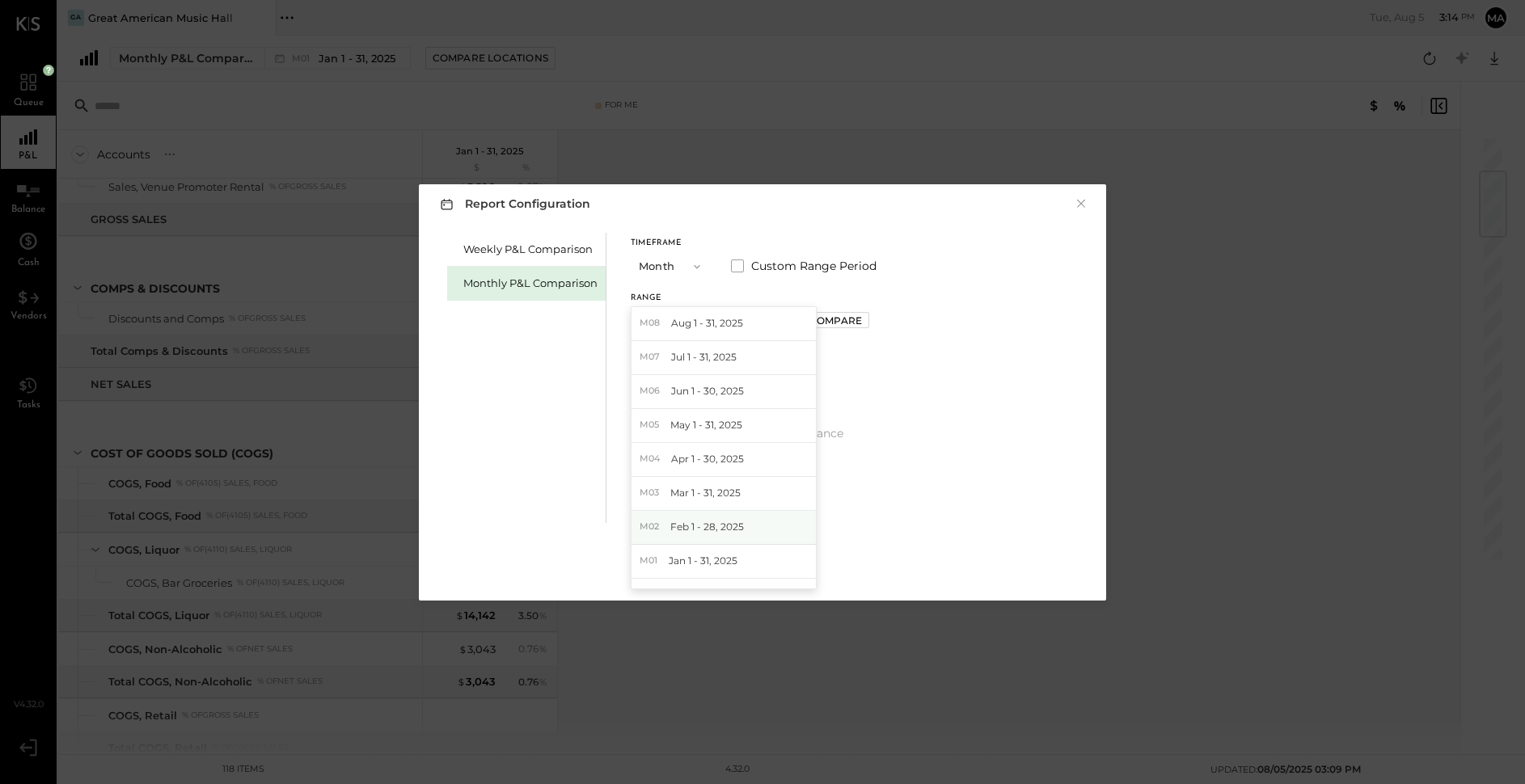click on "M02   Feb 1 - 28, 2025" at bounding box center [724, 528] 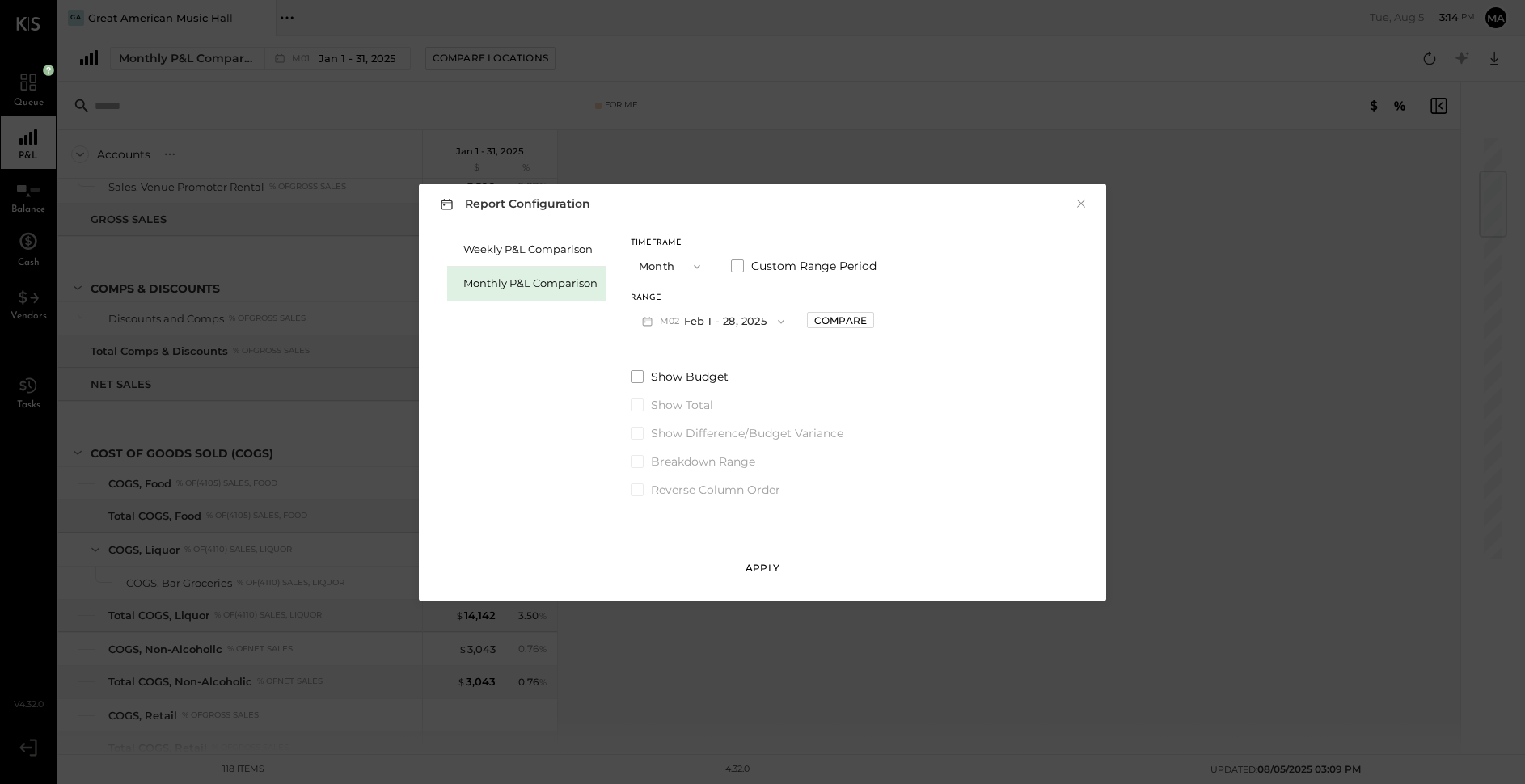 click on "Apply" at bounding box center (762, 567) 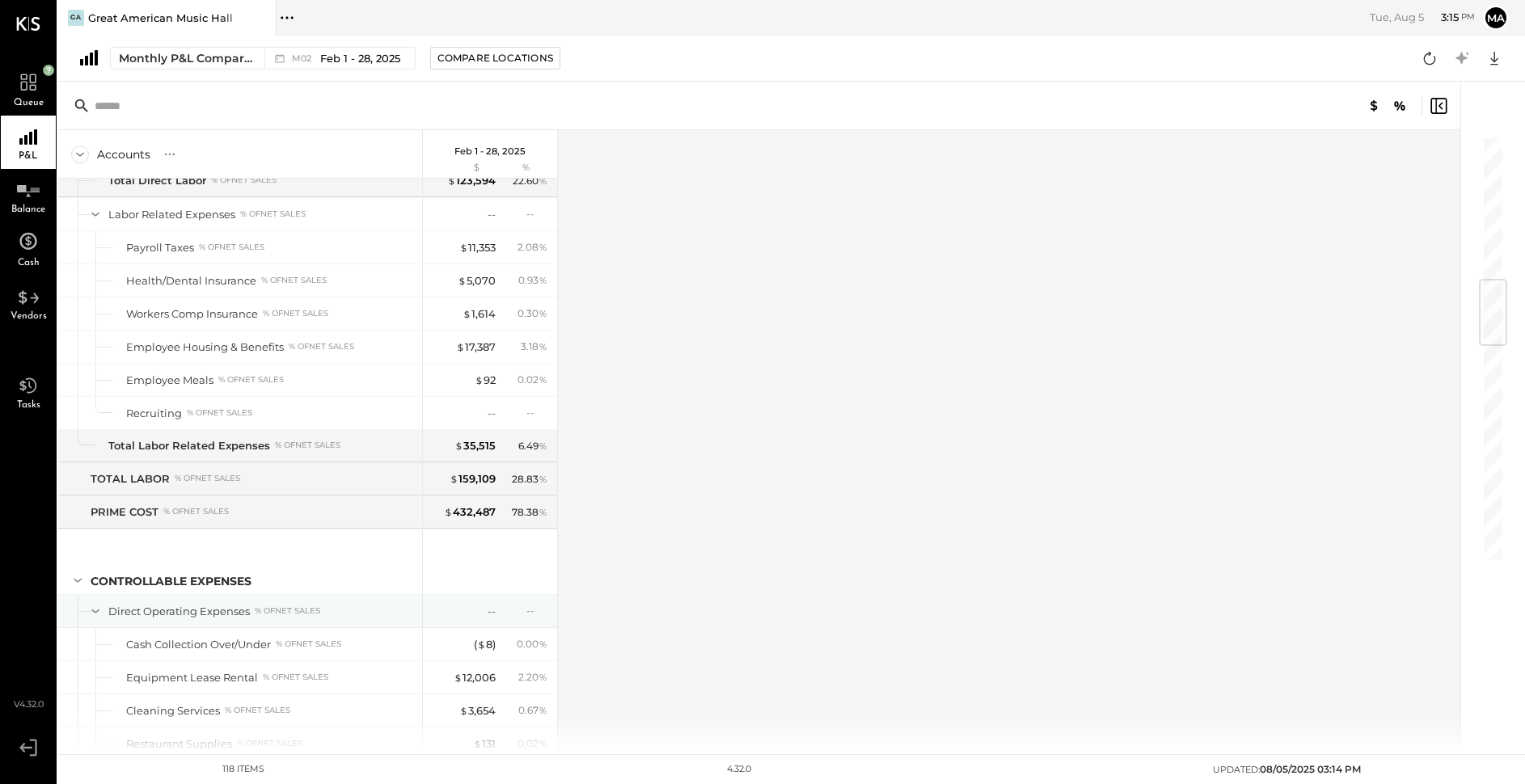 scroll, scrollTop: 1193, scrollLeft: 0, axis: vertical 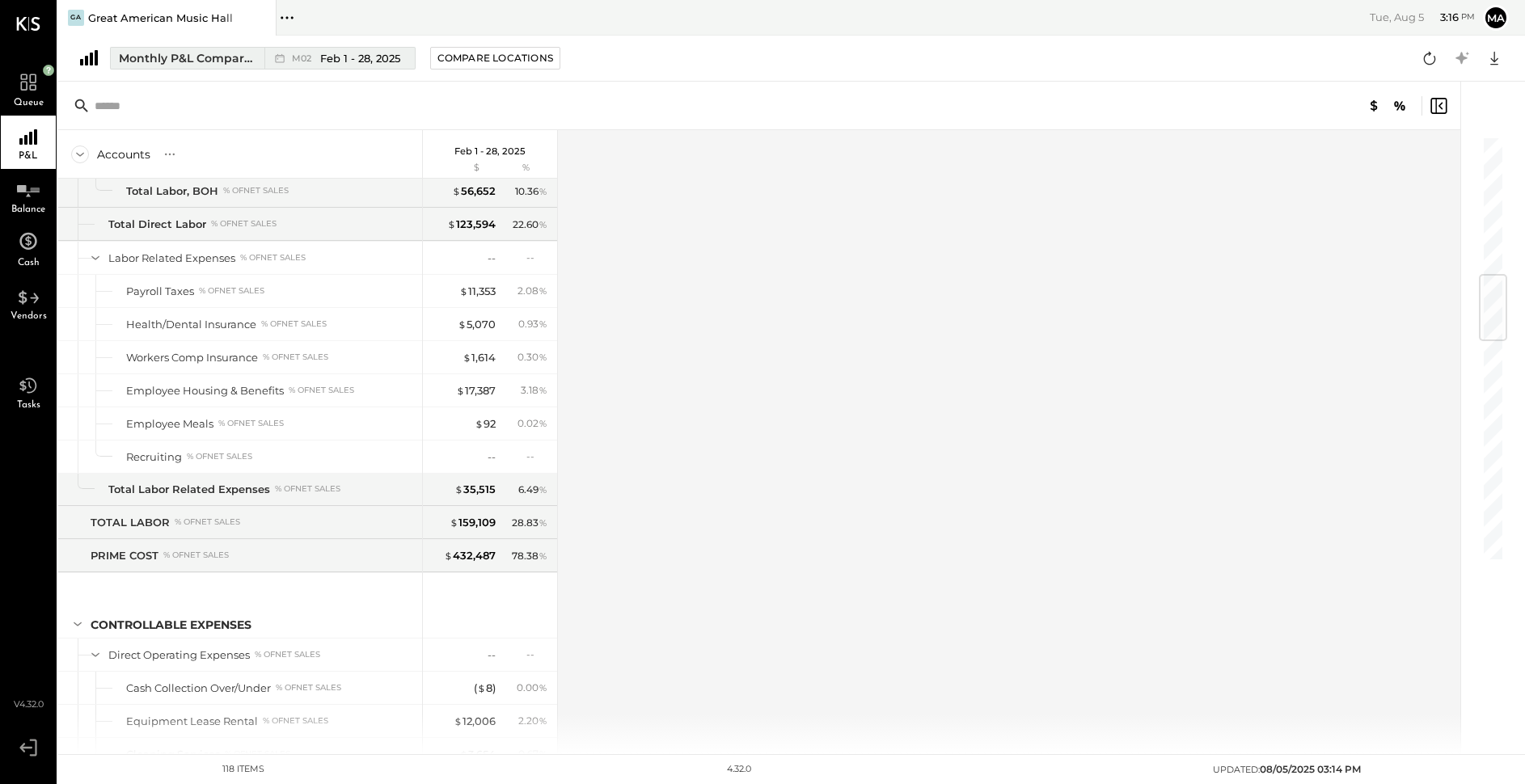 drag, startPoint x: 373, startPoint y: 36, endPoint x: 370, endPoint y: 56, distance: 20.223748 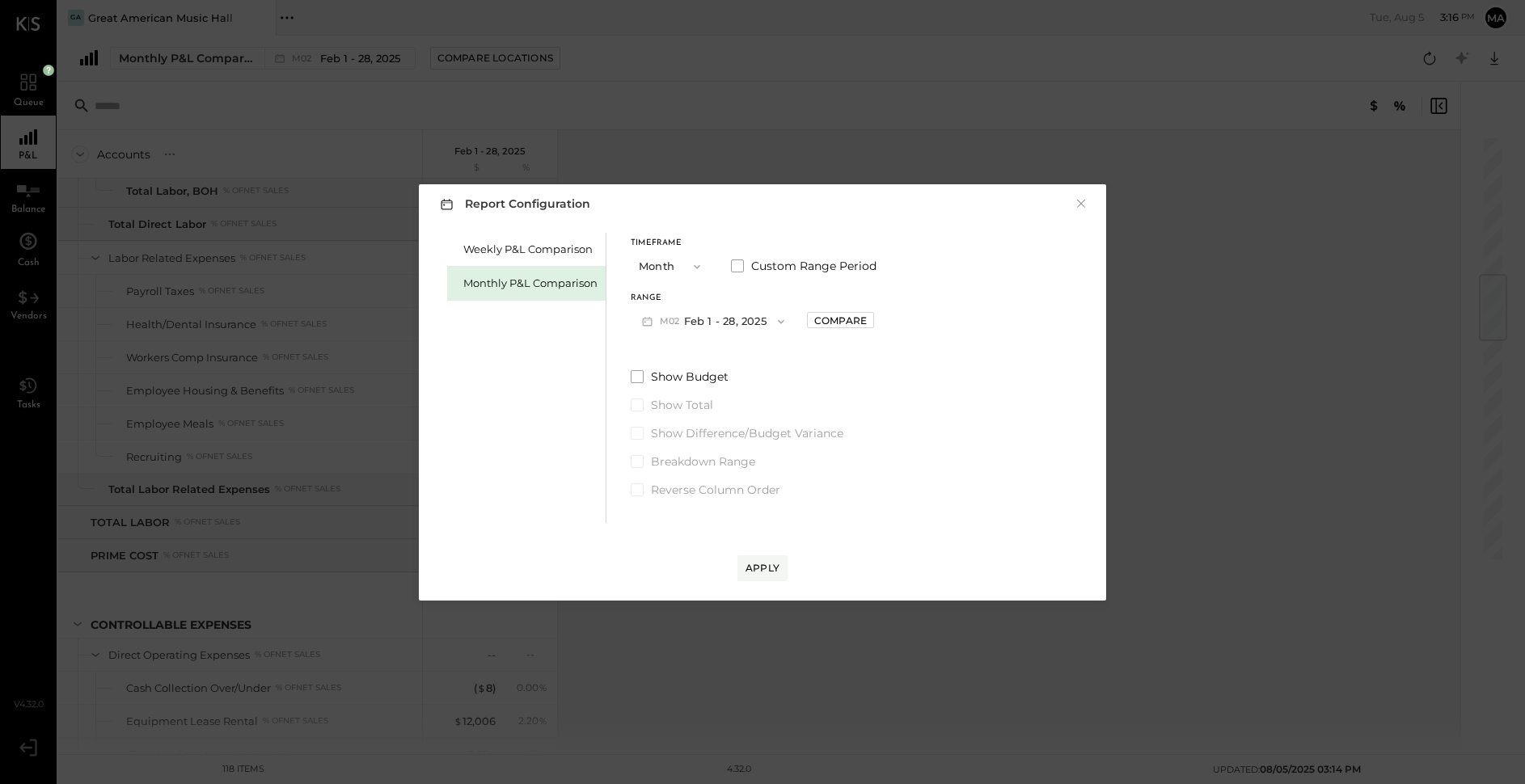 click on "M02 Feb 1 - 28, [YEAR]" at bounding box center (713, 321) 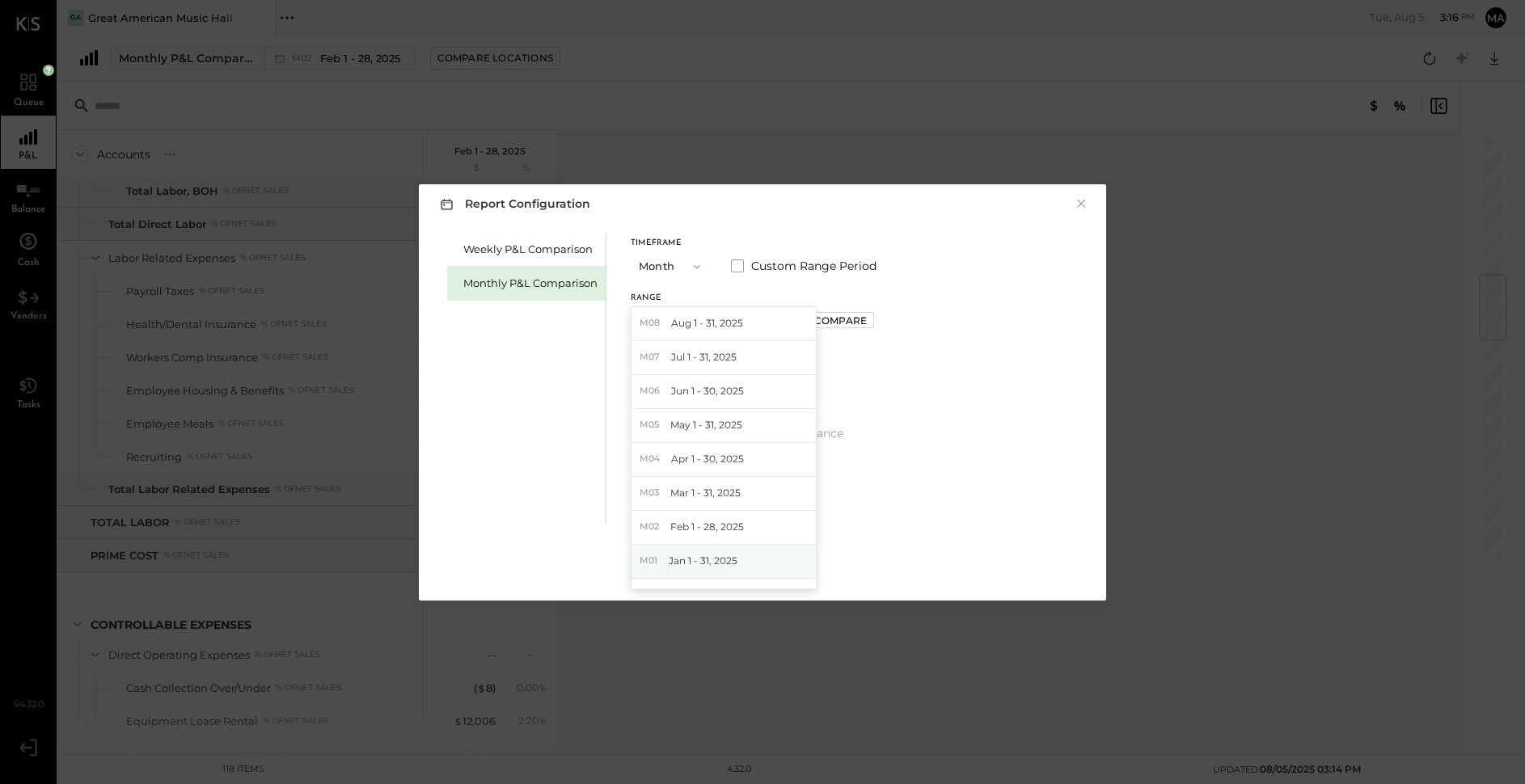 click on "Jan 1 - 31, 2025" at bounding box center [703, 560] 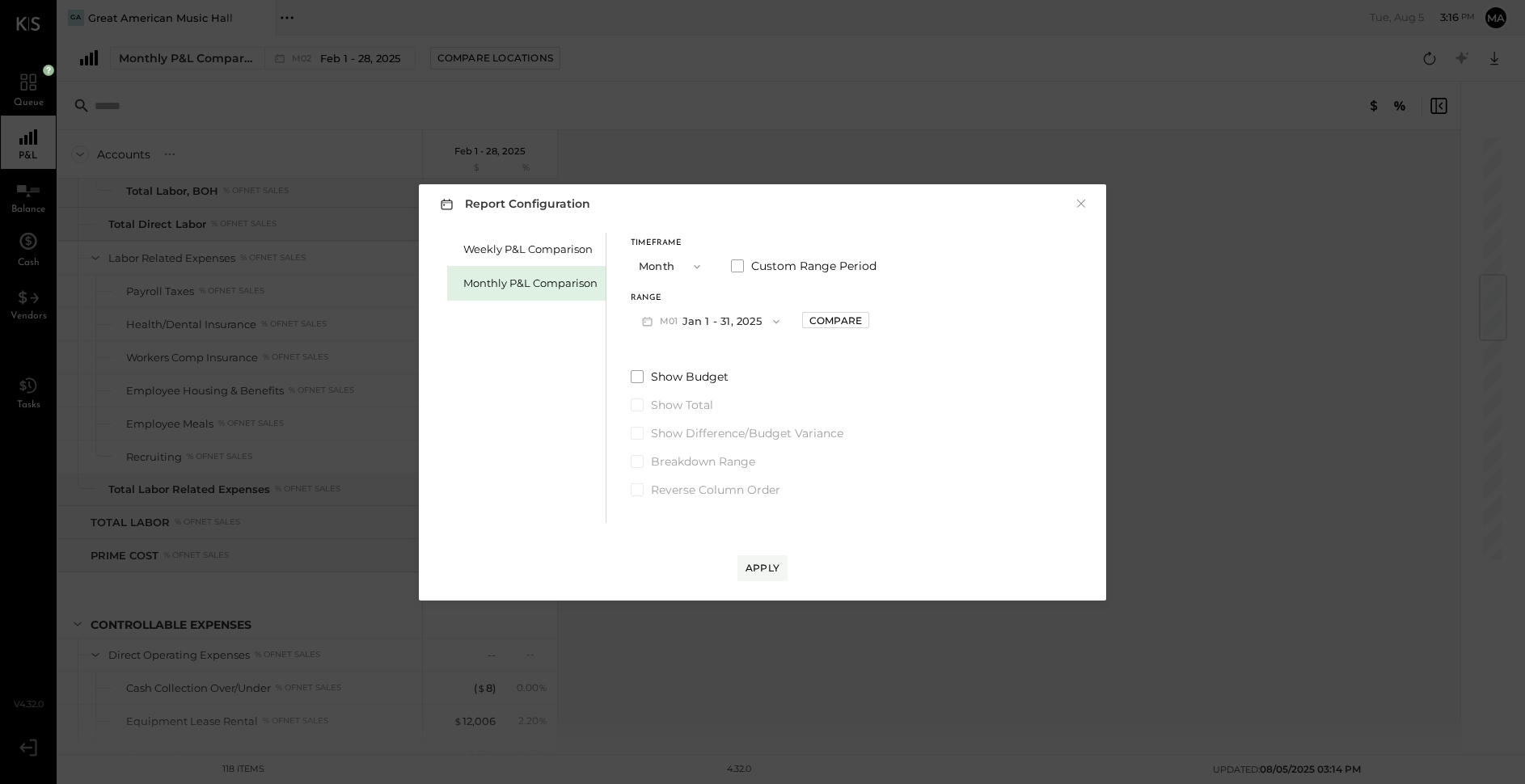 click on "Apply" at bounding box center (762, 567) 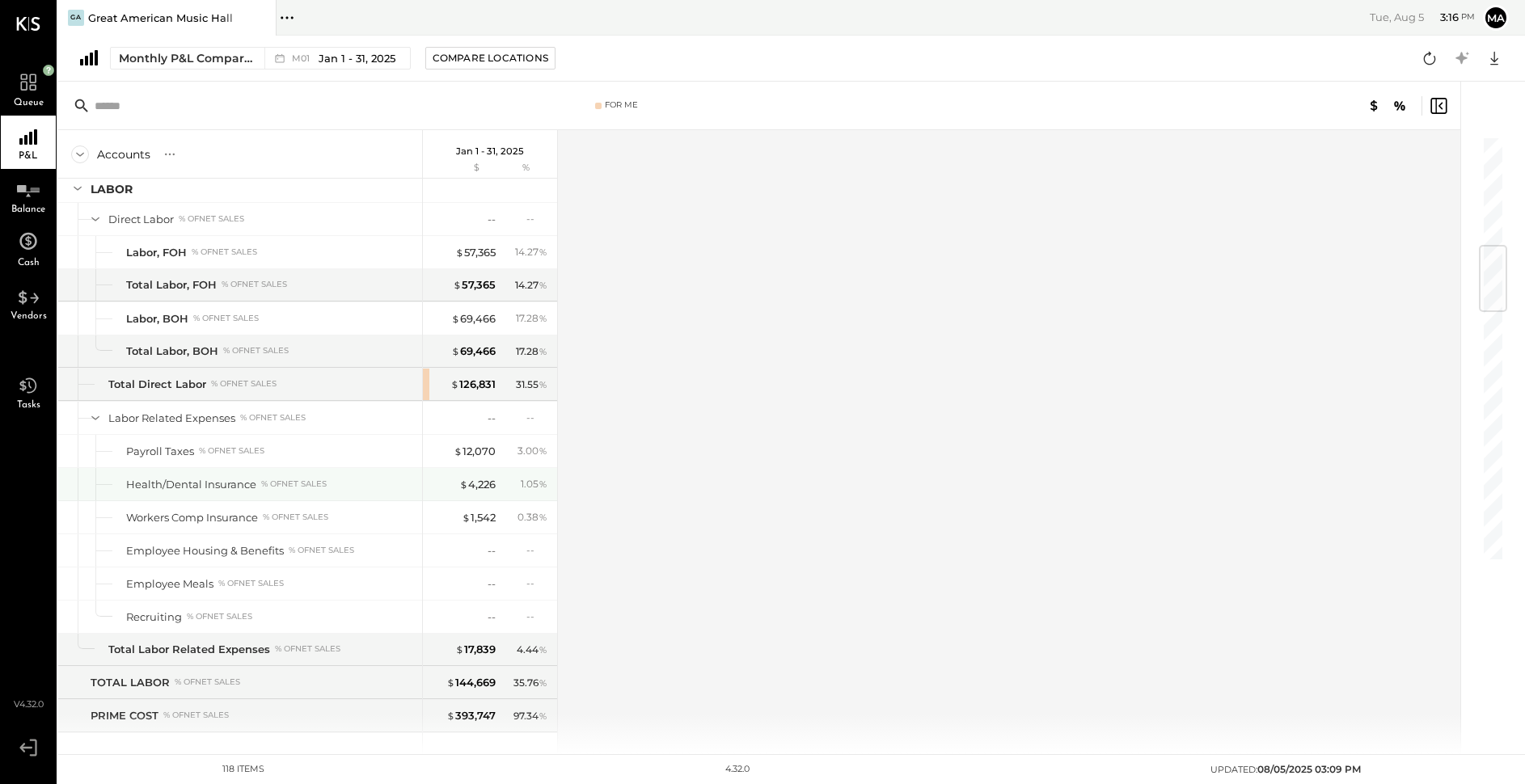scroll, scrollTop: 1077, scrollLeft: 0, axis: vertical 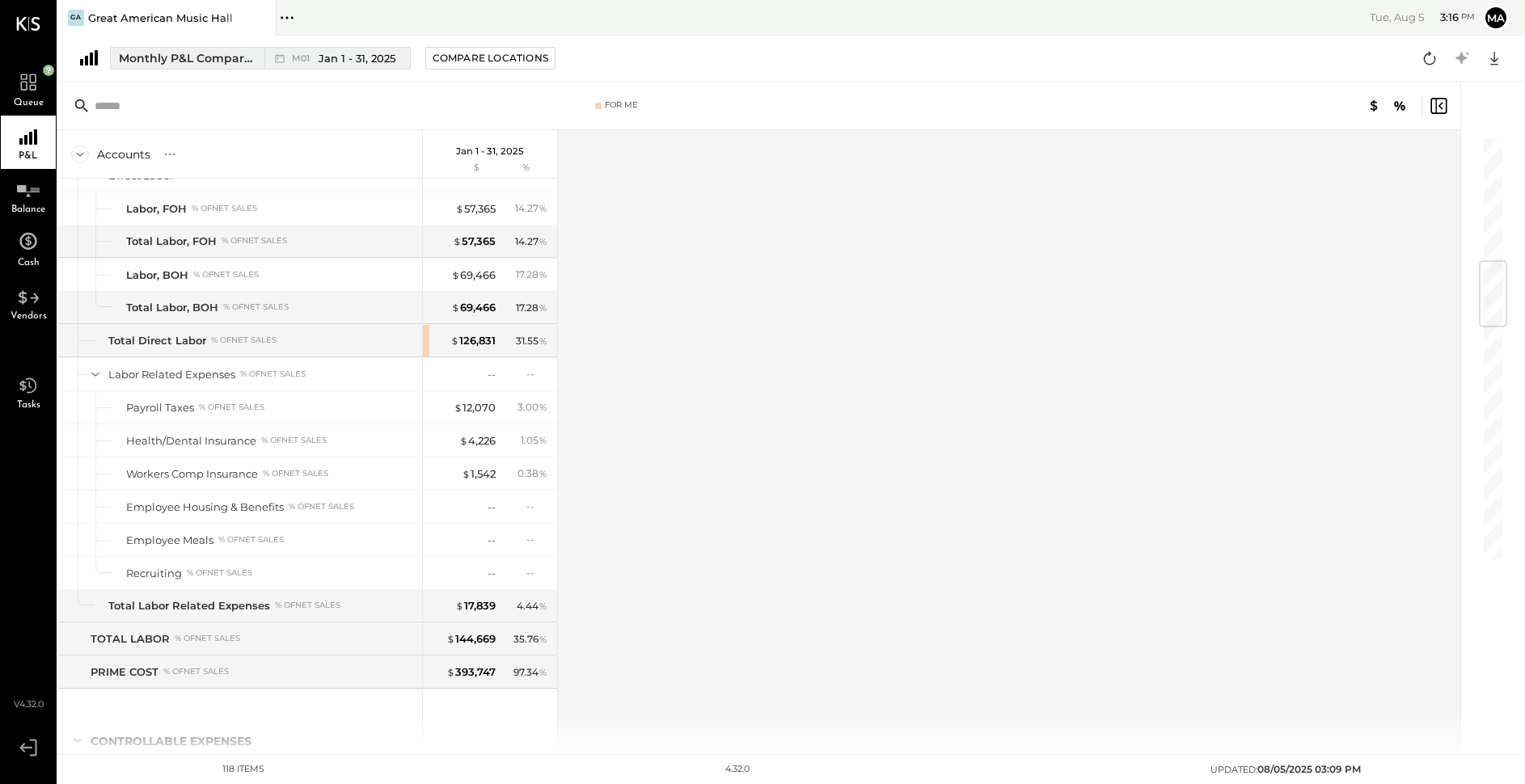 click on "Jan 1 - 31, 2025" at bounding box center (357, 58) 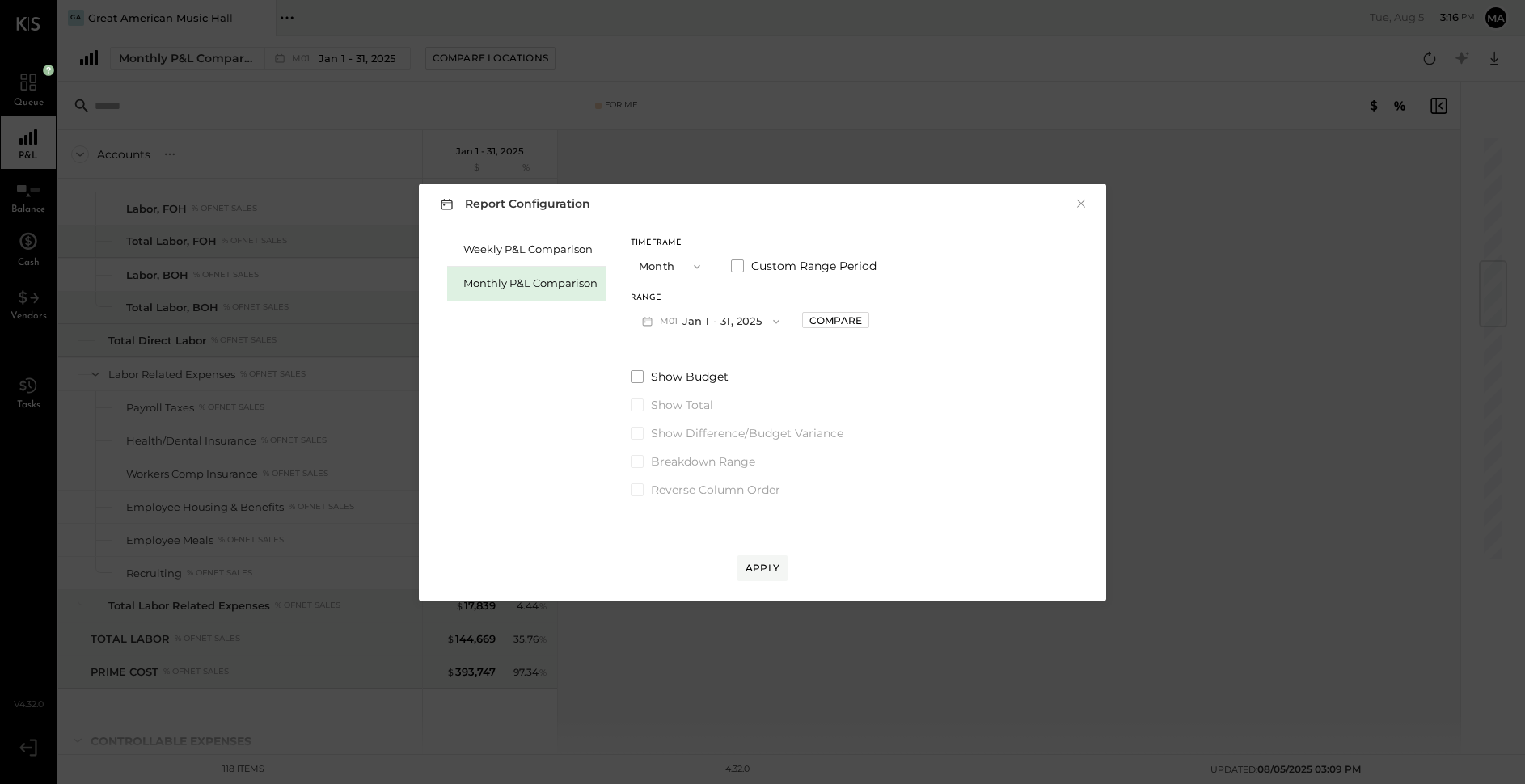 click on "M01 Jan [DATE] - 31, [YEAR]" at bounding box center (711, 321) 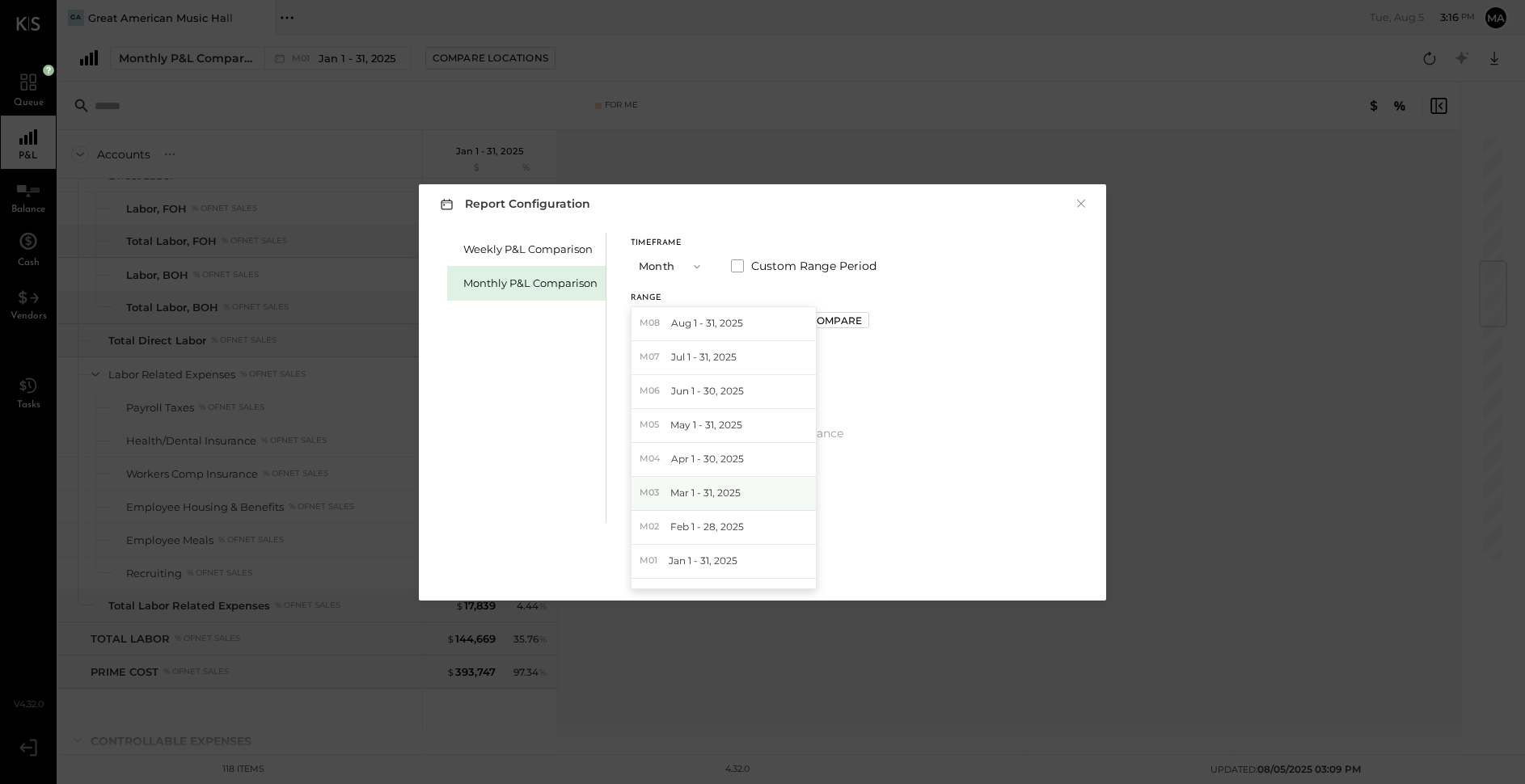 click on "Mar 1 - 31, 2025" at bounding box center [705, 492] 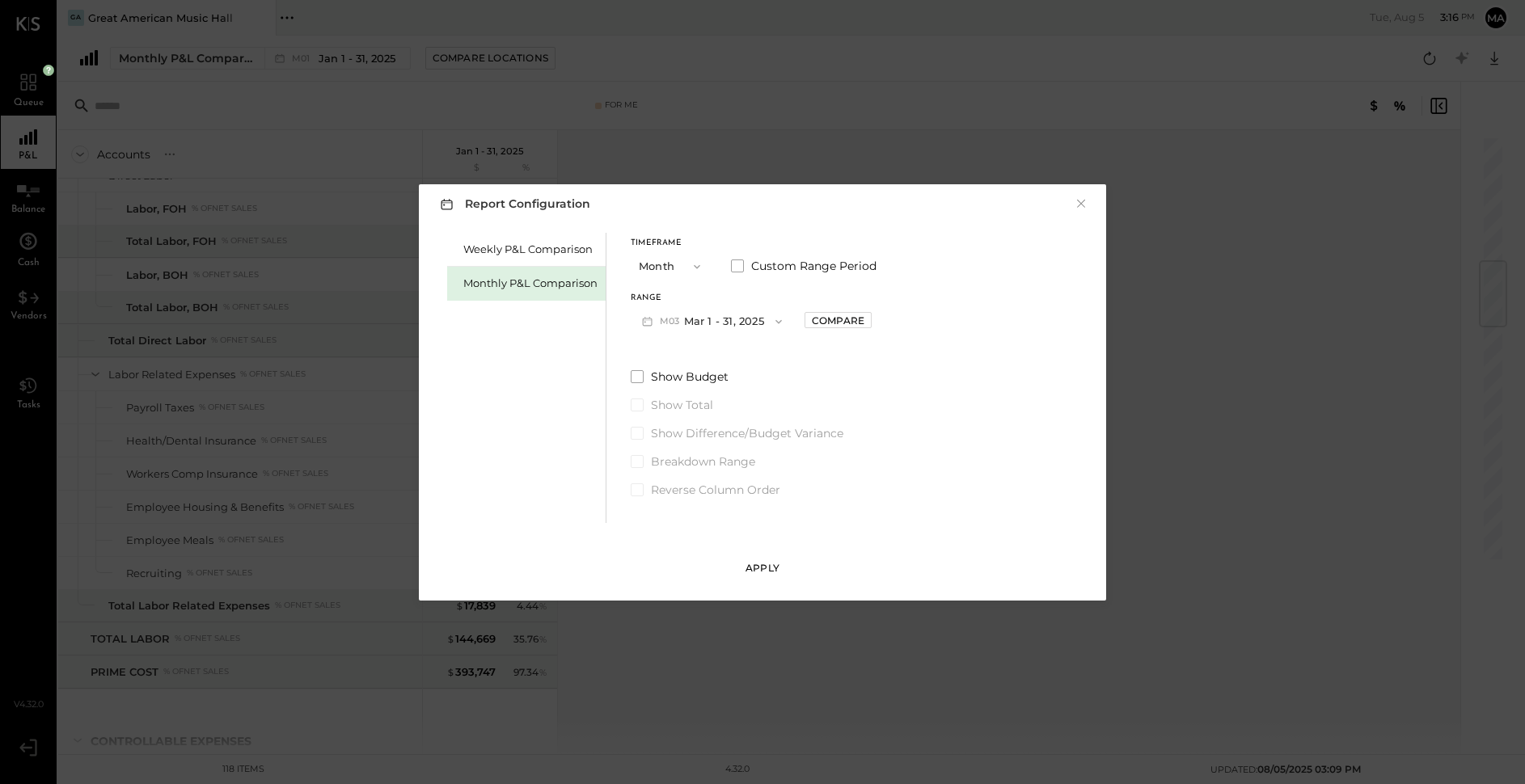 click on "Apply" at bounding box center [762, 567] 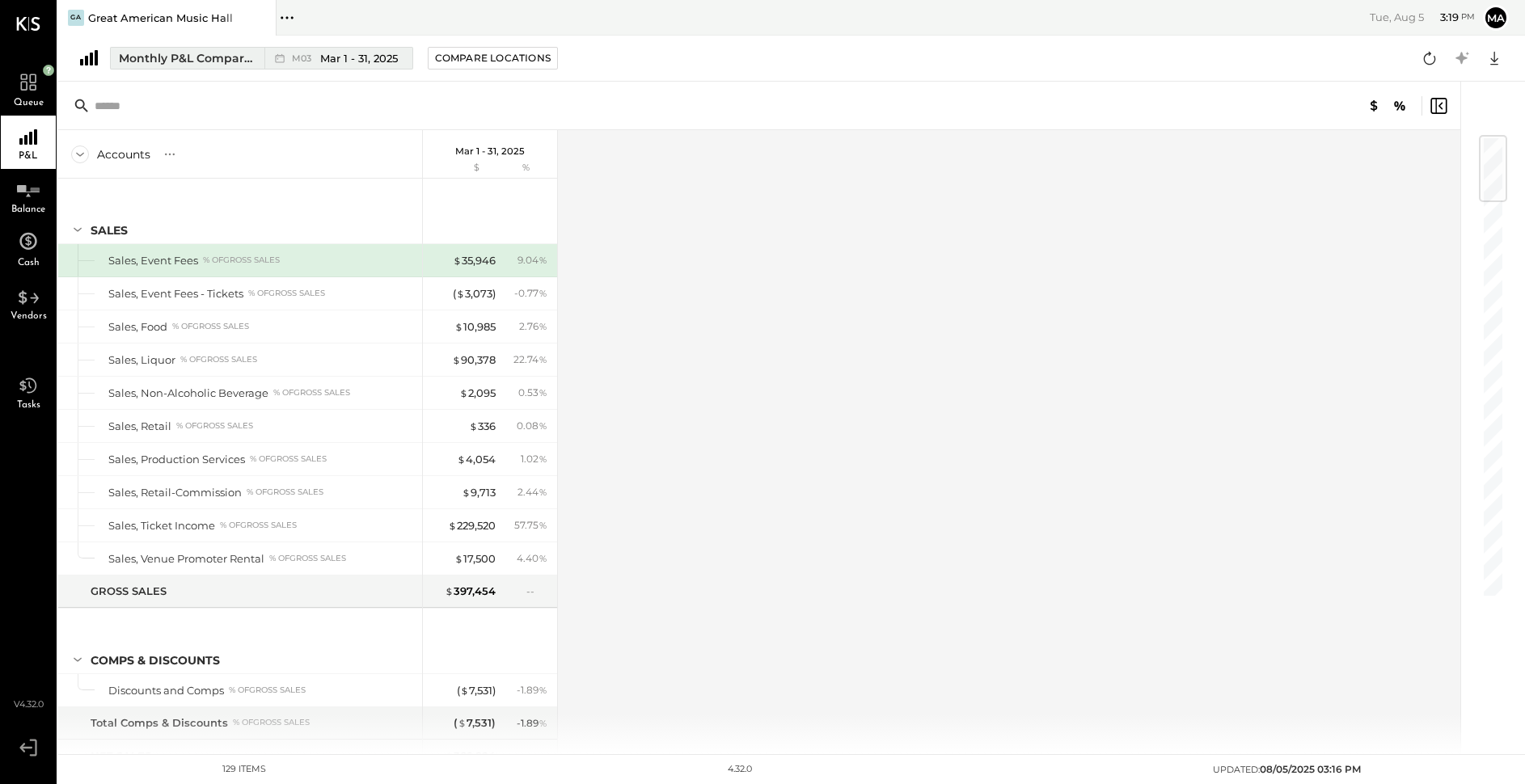 click on "Mar 1 - 31, 2025" at bounding box center [359, 58] 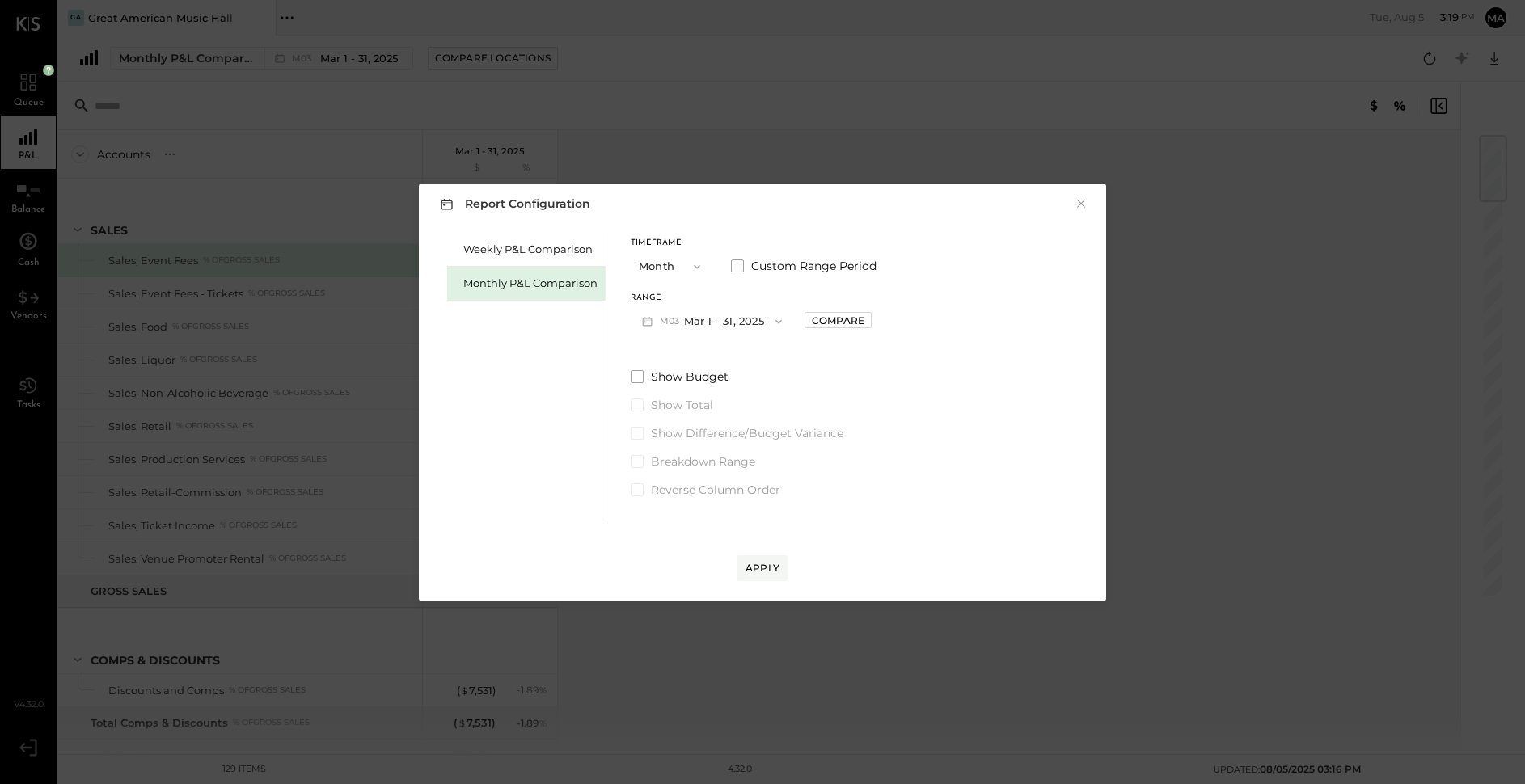 click on "M03 Mar 1 - 31, 2025" at bounding box center (712, 321) 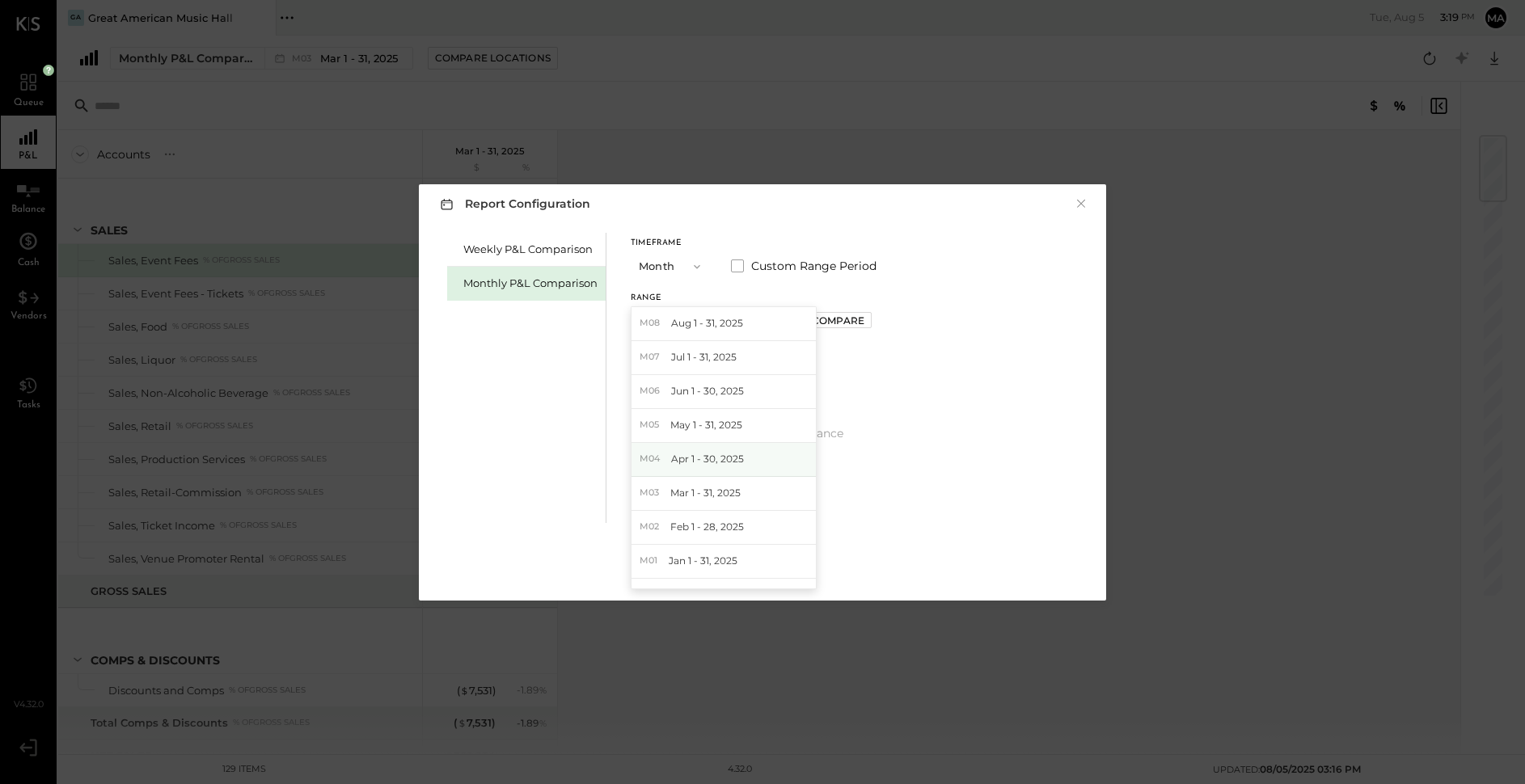 click on "M04   Apr 1 - 30, 2025" at bounding box center [724, 460] 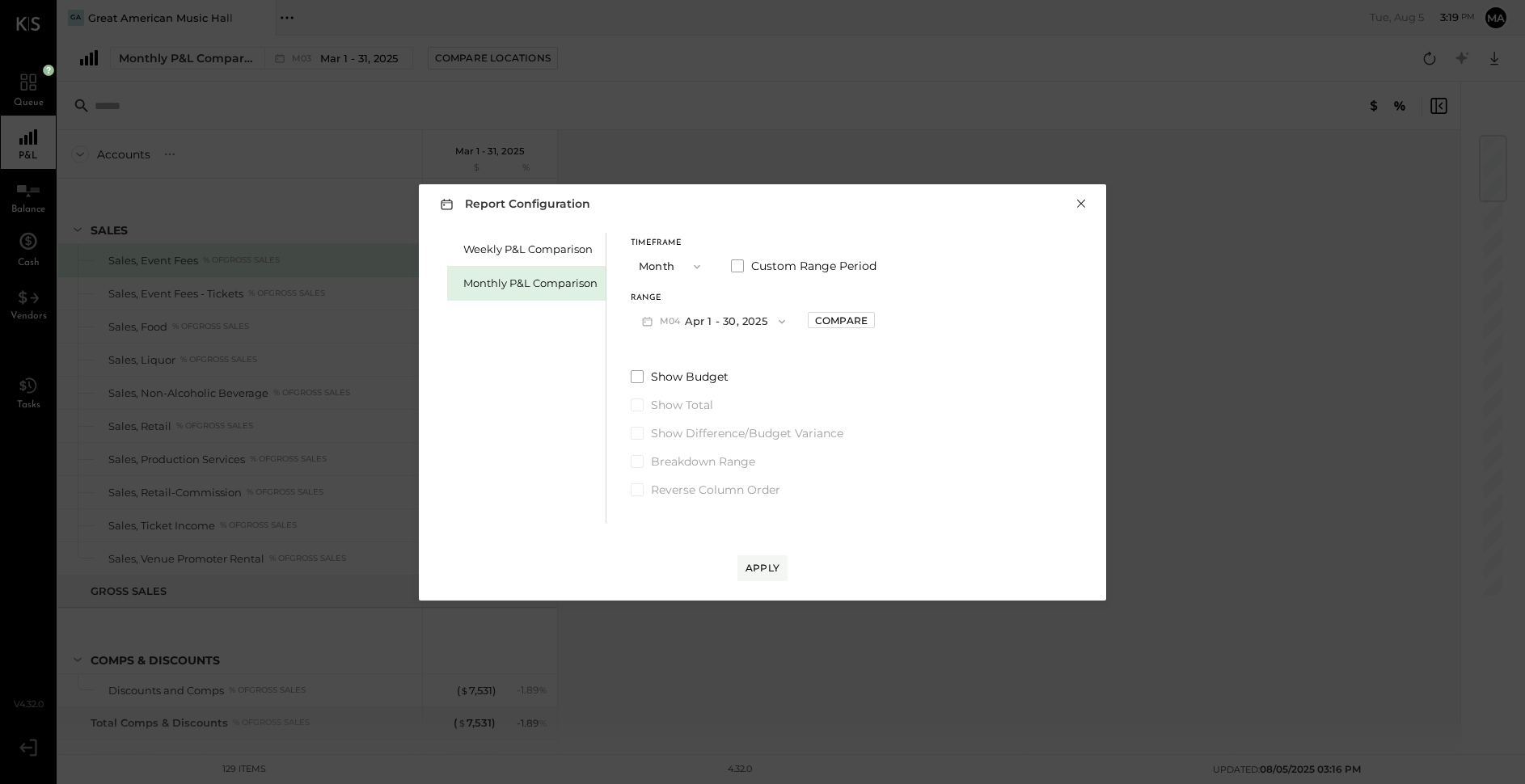 click on "×" at bounding box center [1081, 204] 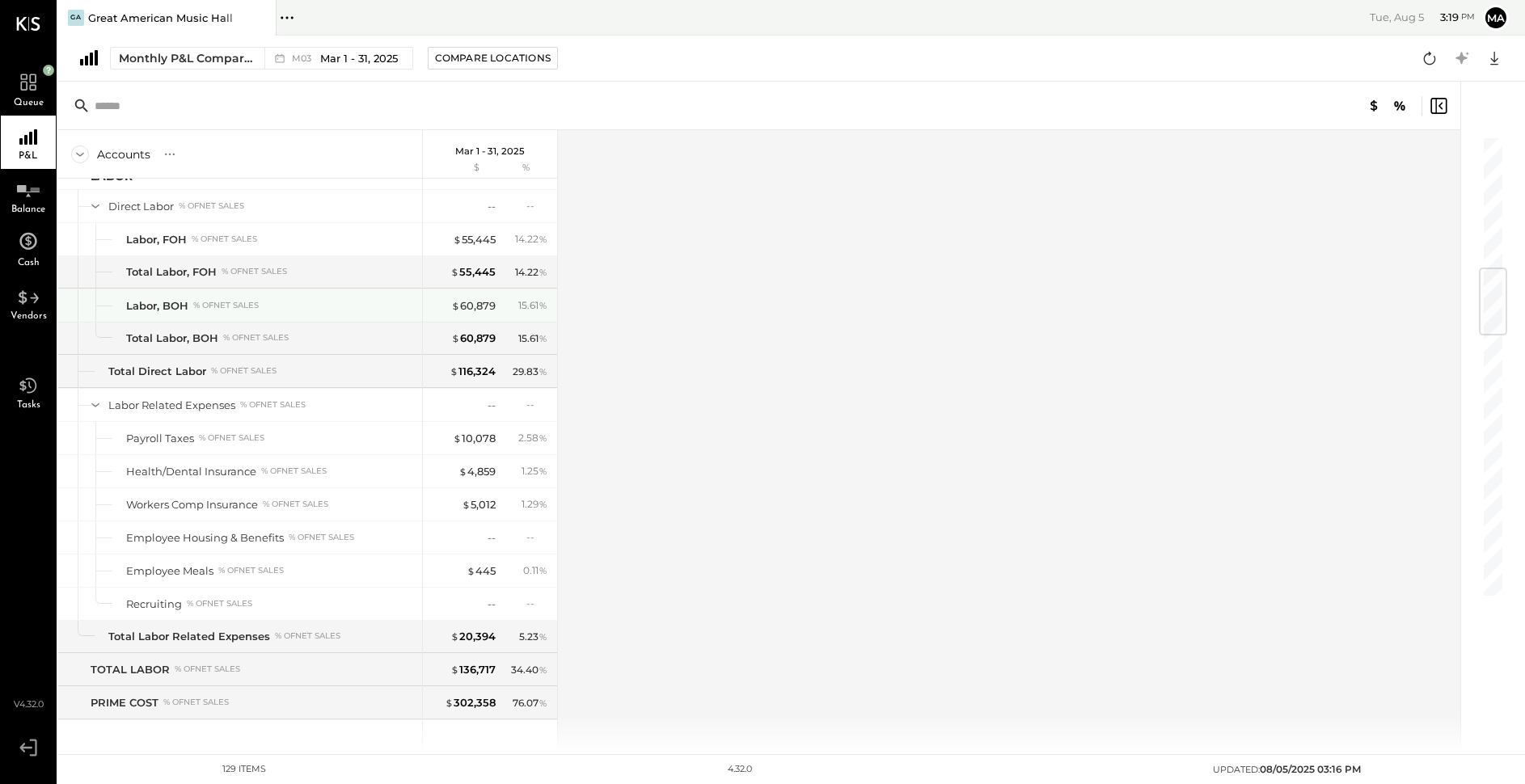 scroll, scrollTop: 1237, scrollLeft: 0, axis: vertical 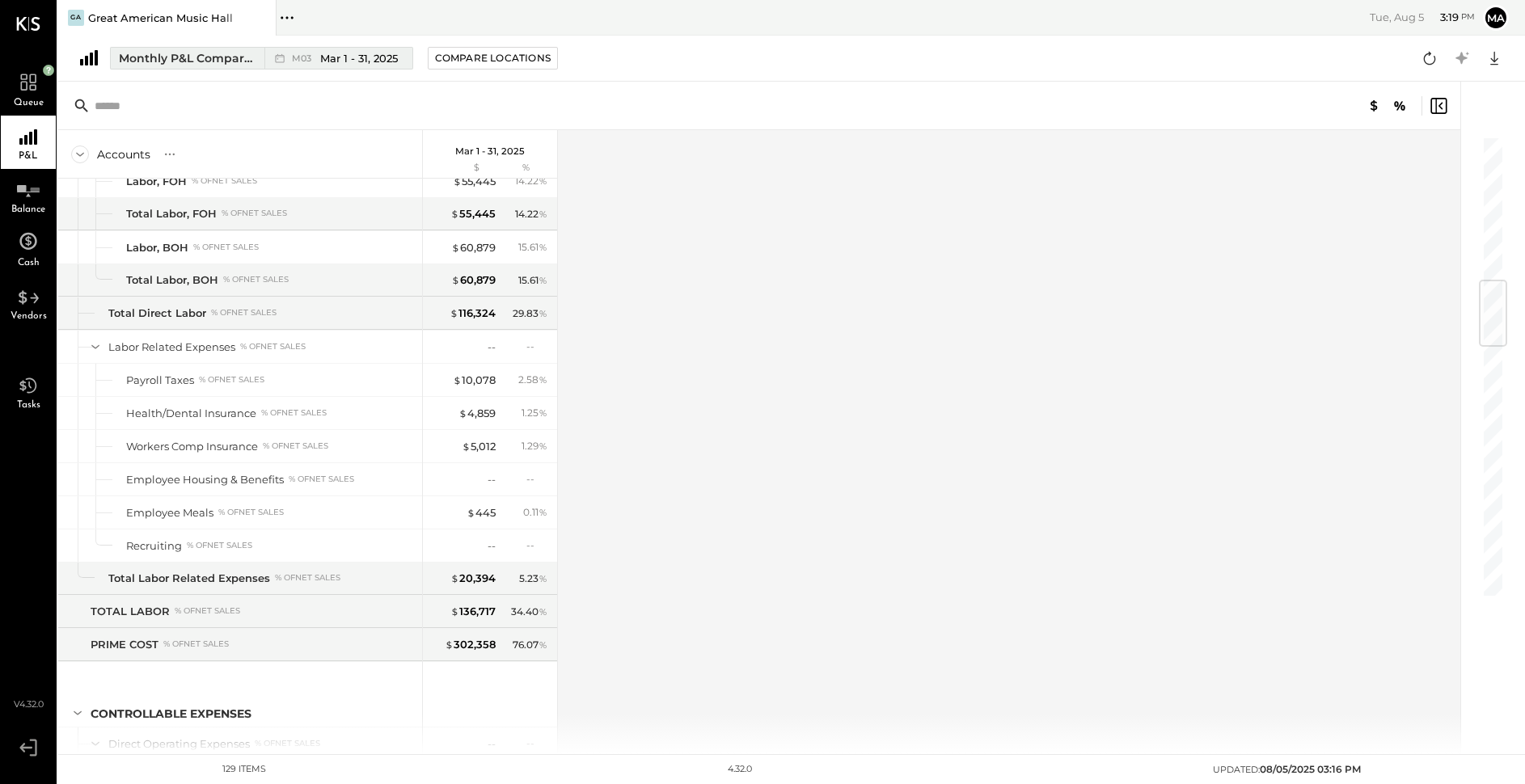 click on "Mar 1 - 31, 2025" at bounding box center [359, 58] 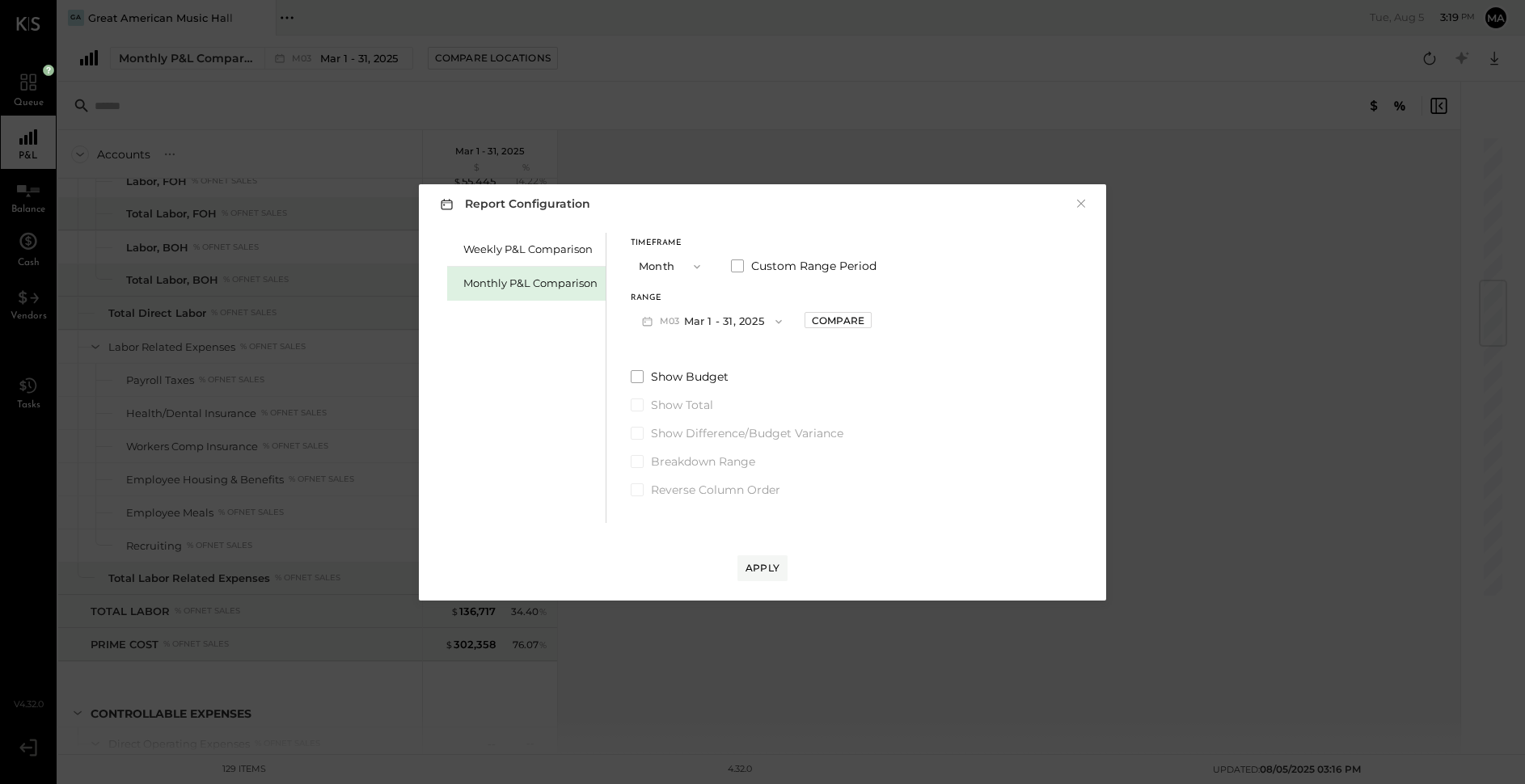 click 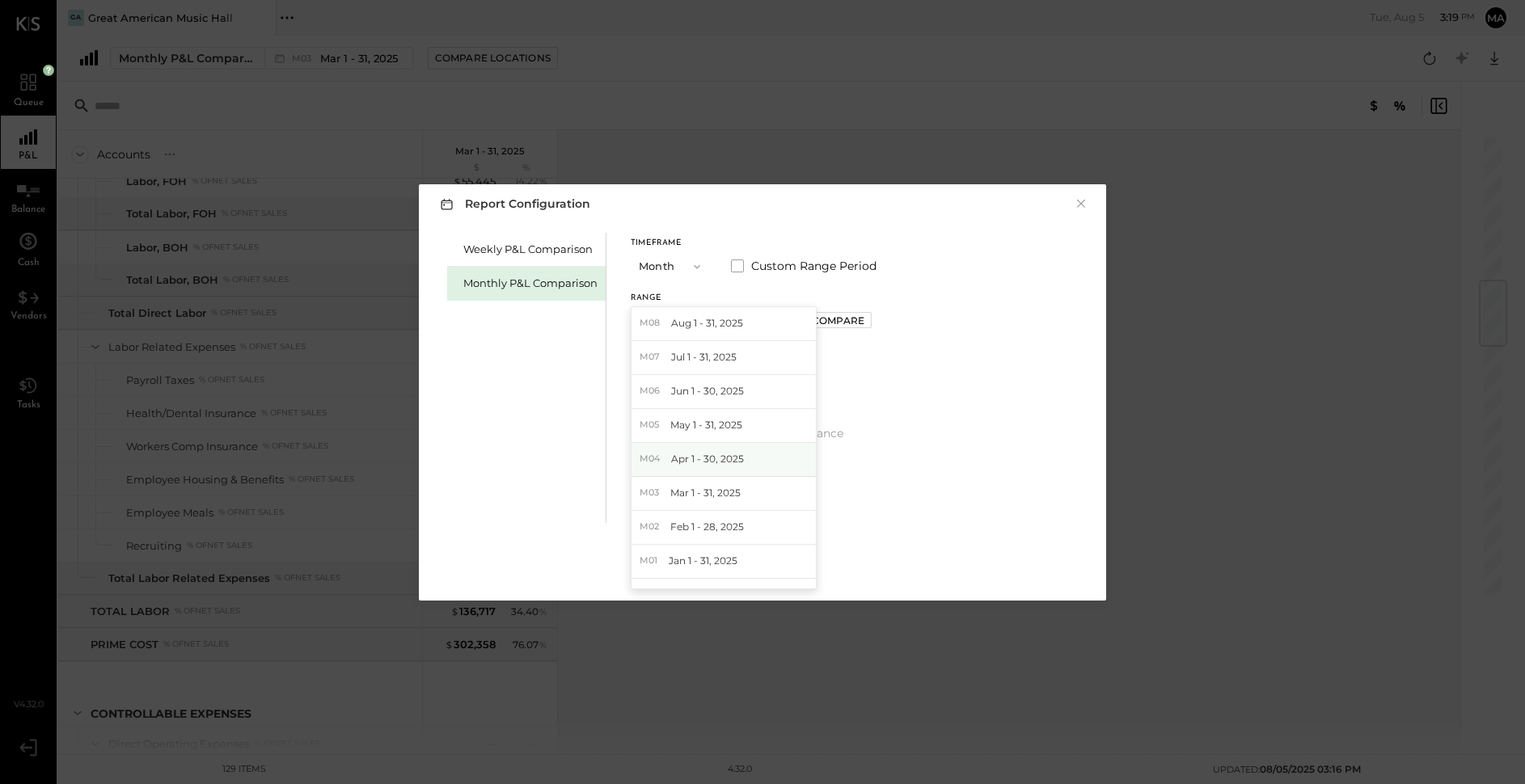 click on "M04   Apr 1 - 30, 2025" at bounding box center (724, 460) 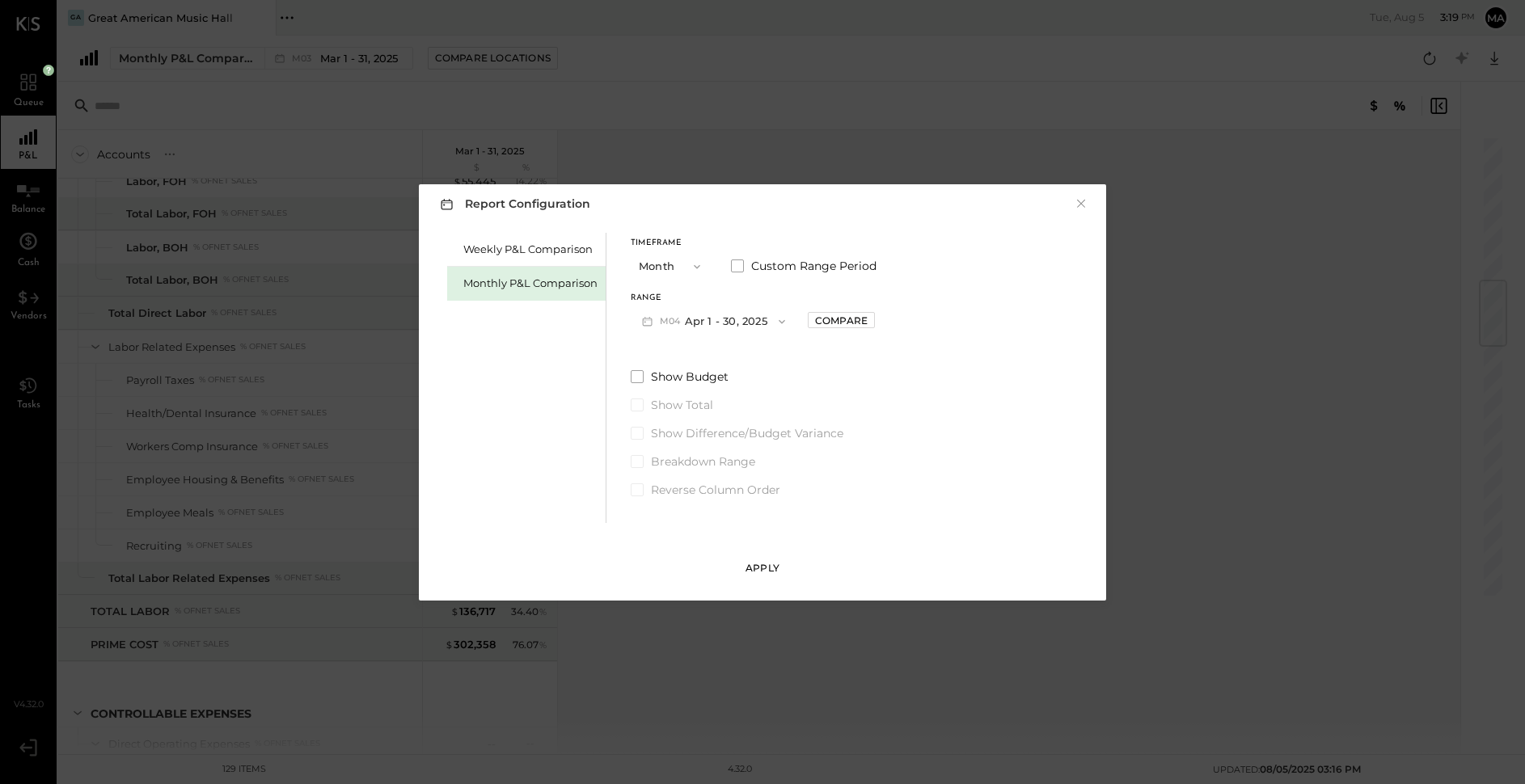 click on "Apply" at bounding box center [762, 567] 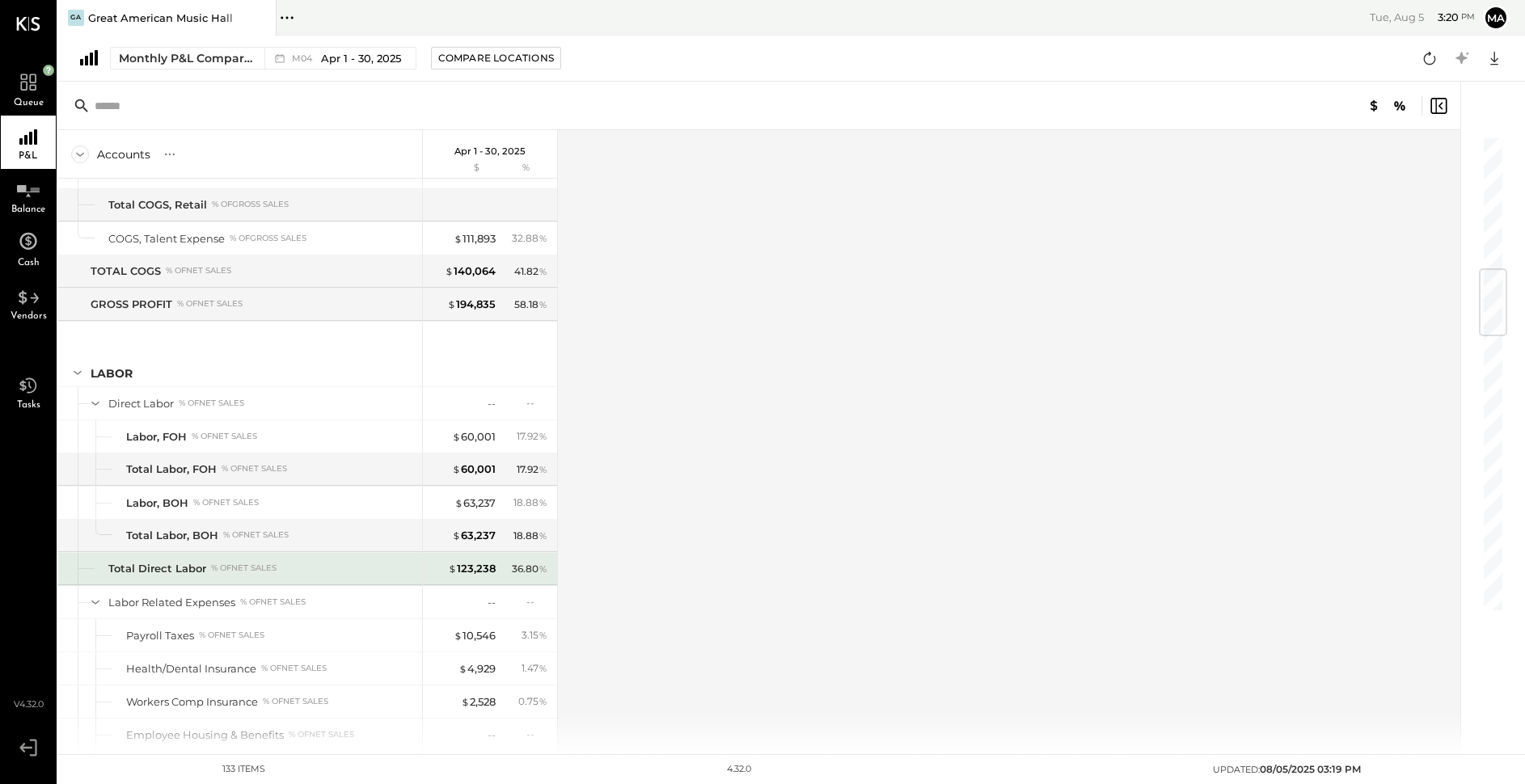 scroll, scrollTop: 1353, scrollLeft: 0, axis: vertical 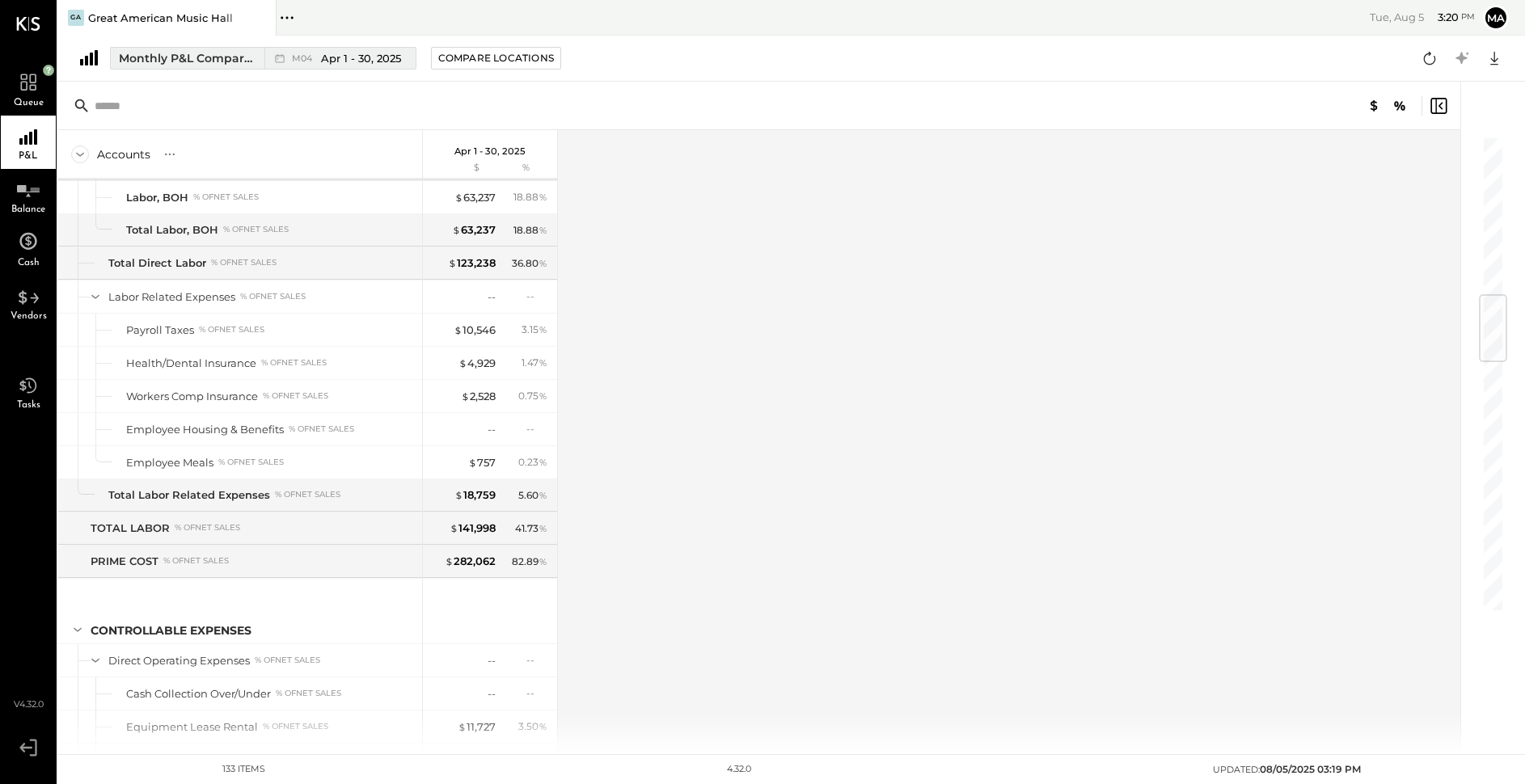 click on "Monthly P&L Comparison" at bounding box center (187, 58) 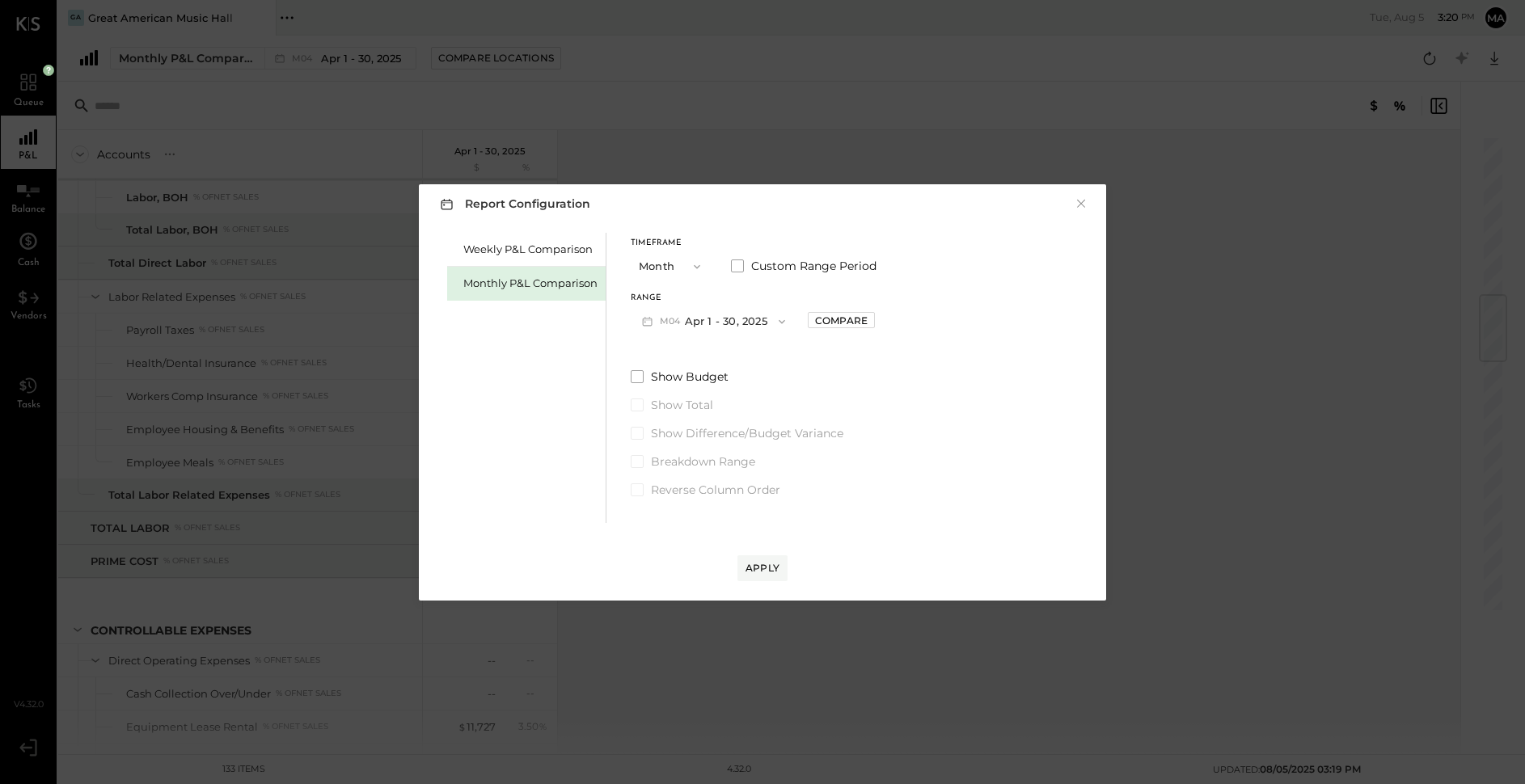 click on "M04 Apr 1 - 30, 2025" at bounding box center (713, 321) 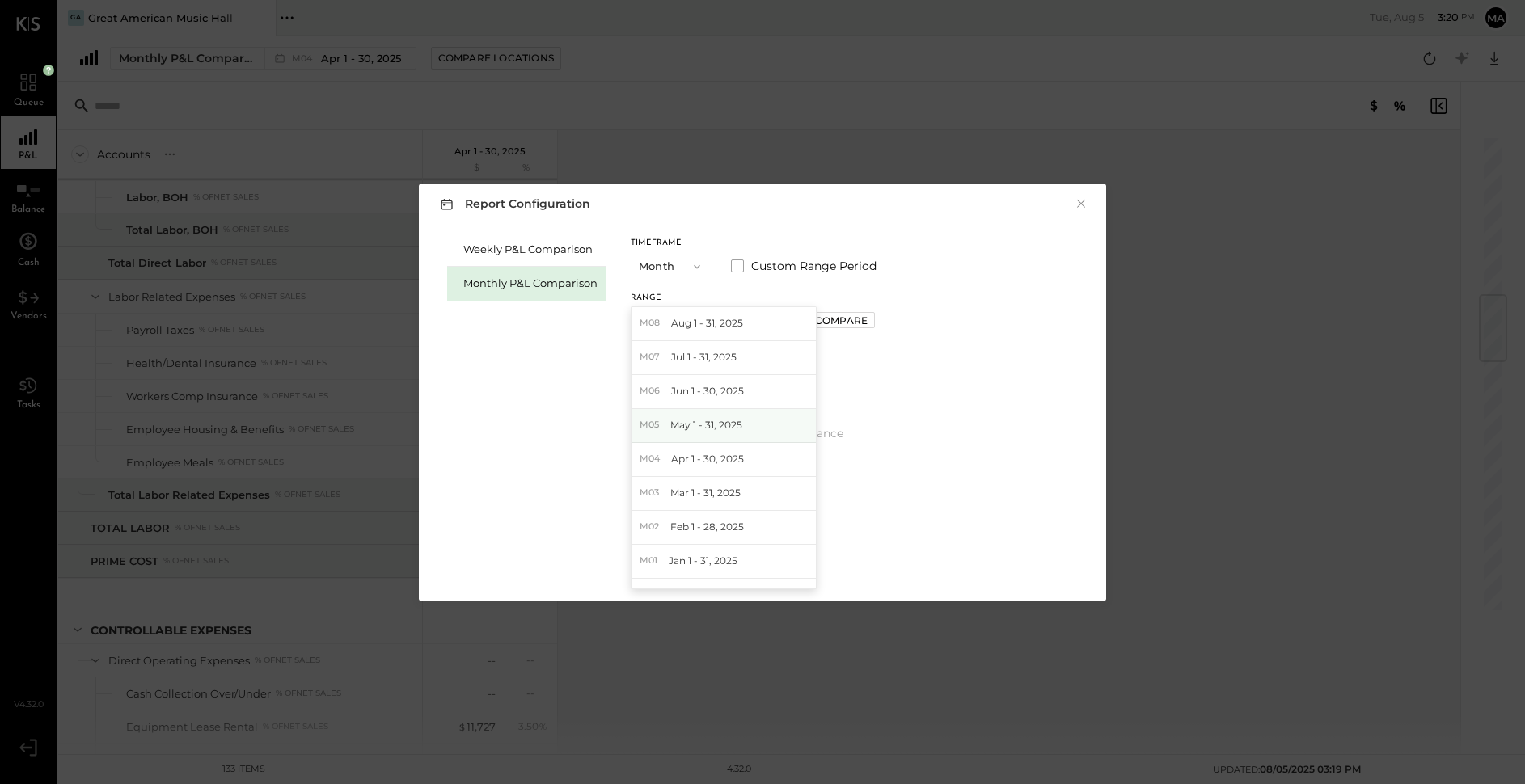 click on "M05   May [DATE] - 31, [YEAR]" at bounding box center (724, 426) 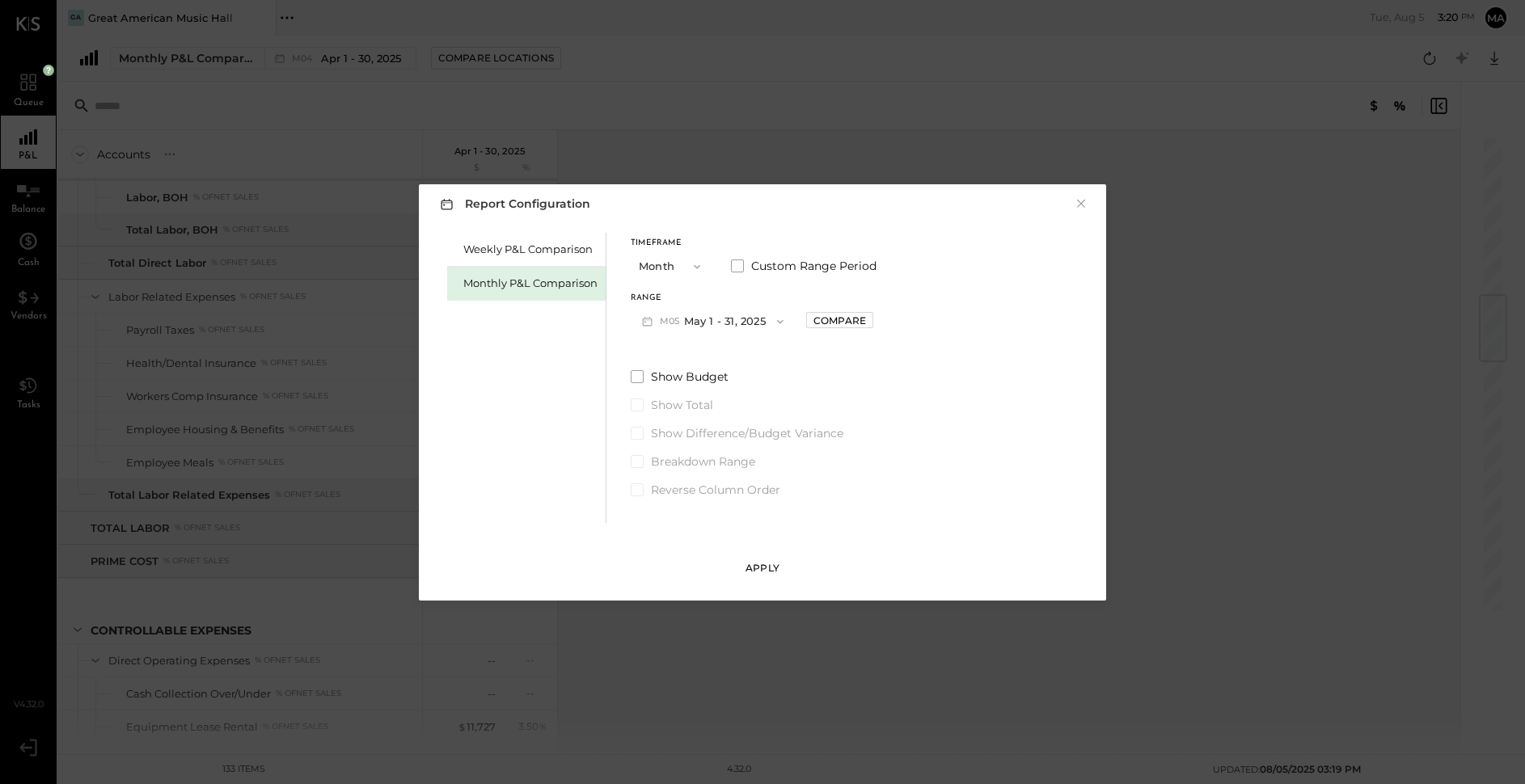 click on "Apply" at bounding box center (762, 567) 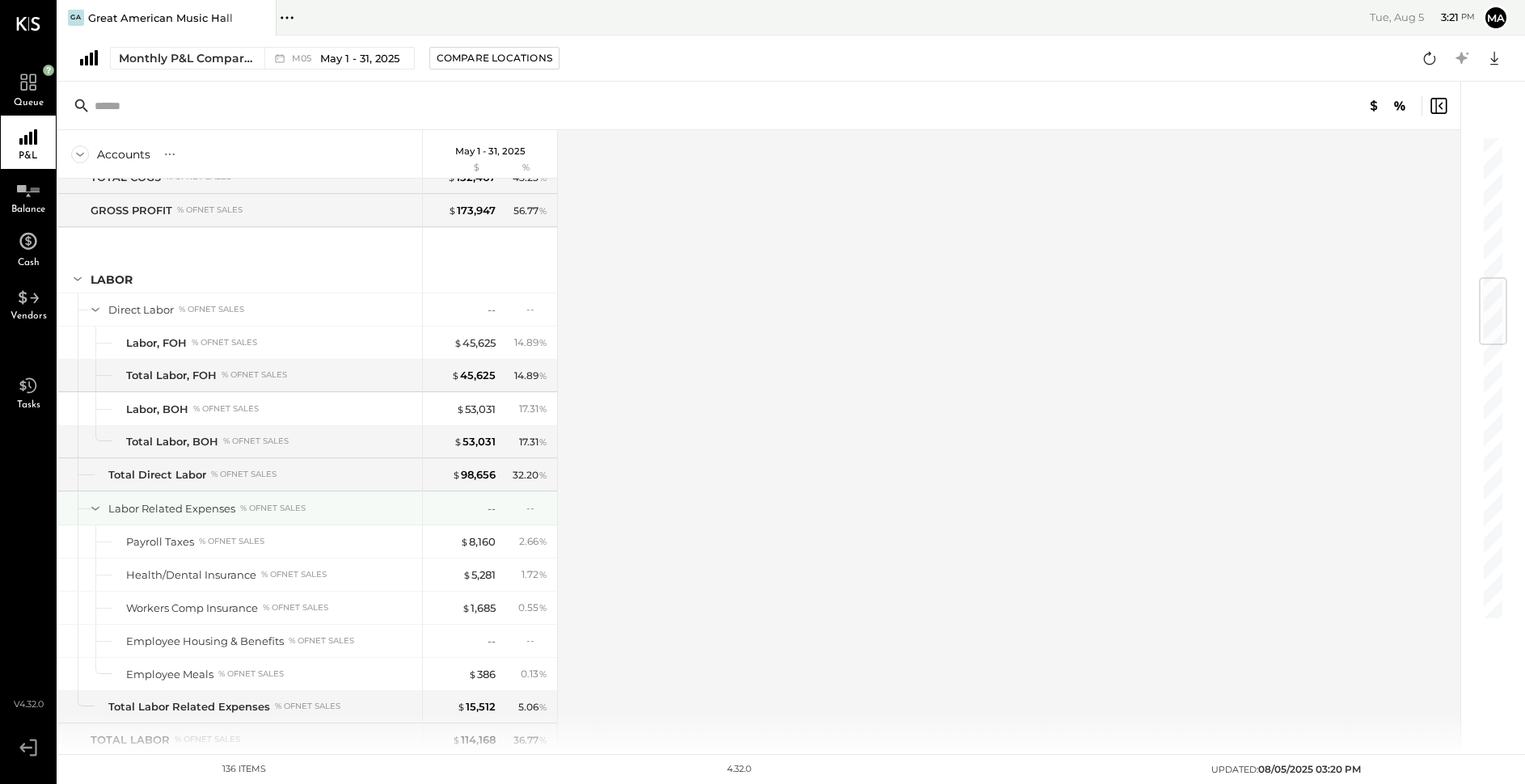 scroll, scrollTop: 1251, scrollLeft: 0, axis: vertical 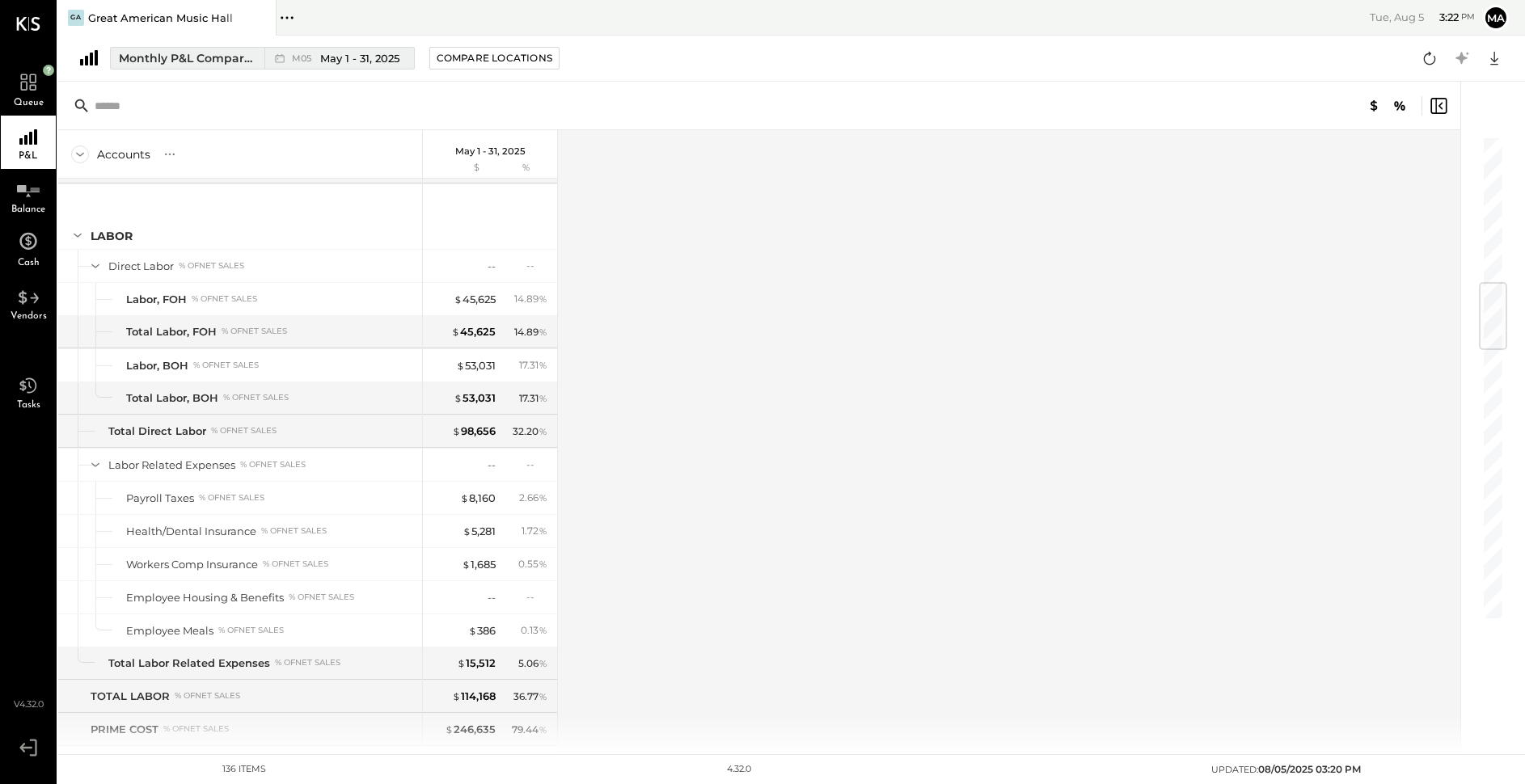 click on "May 1 - 31, 2025" at bounding box center [360, 58] 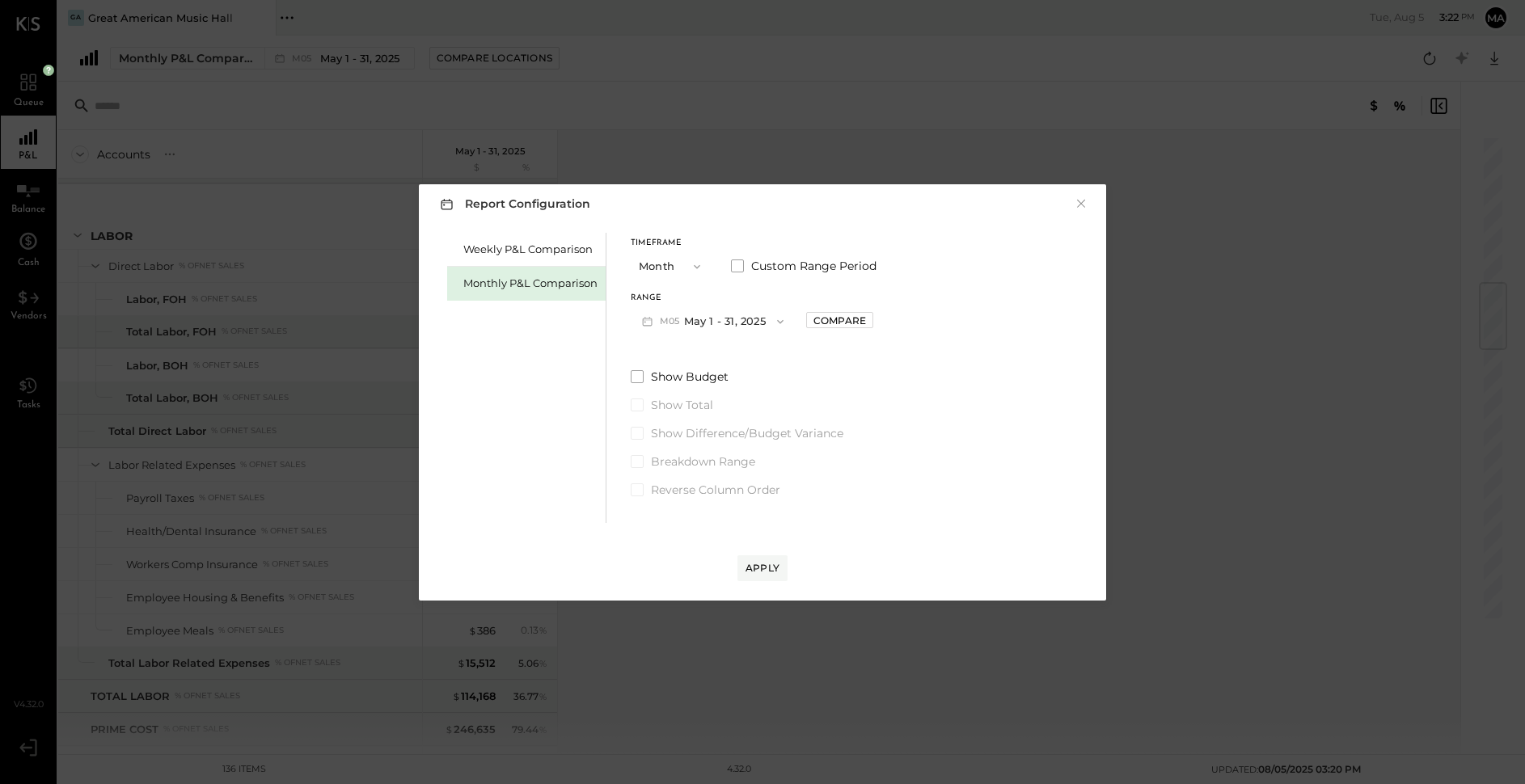 click on "M05 May 1 - 31, 2025" at bounding box center [712, 321] 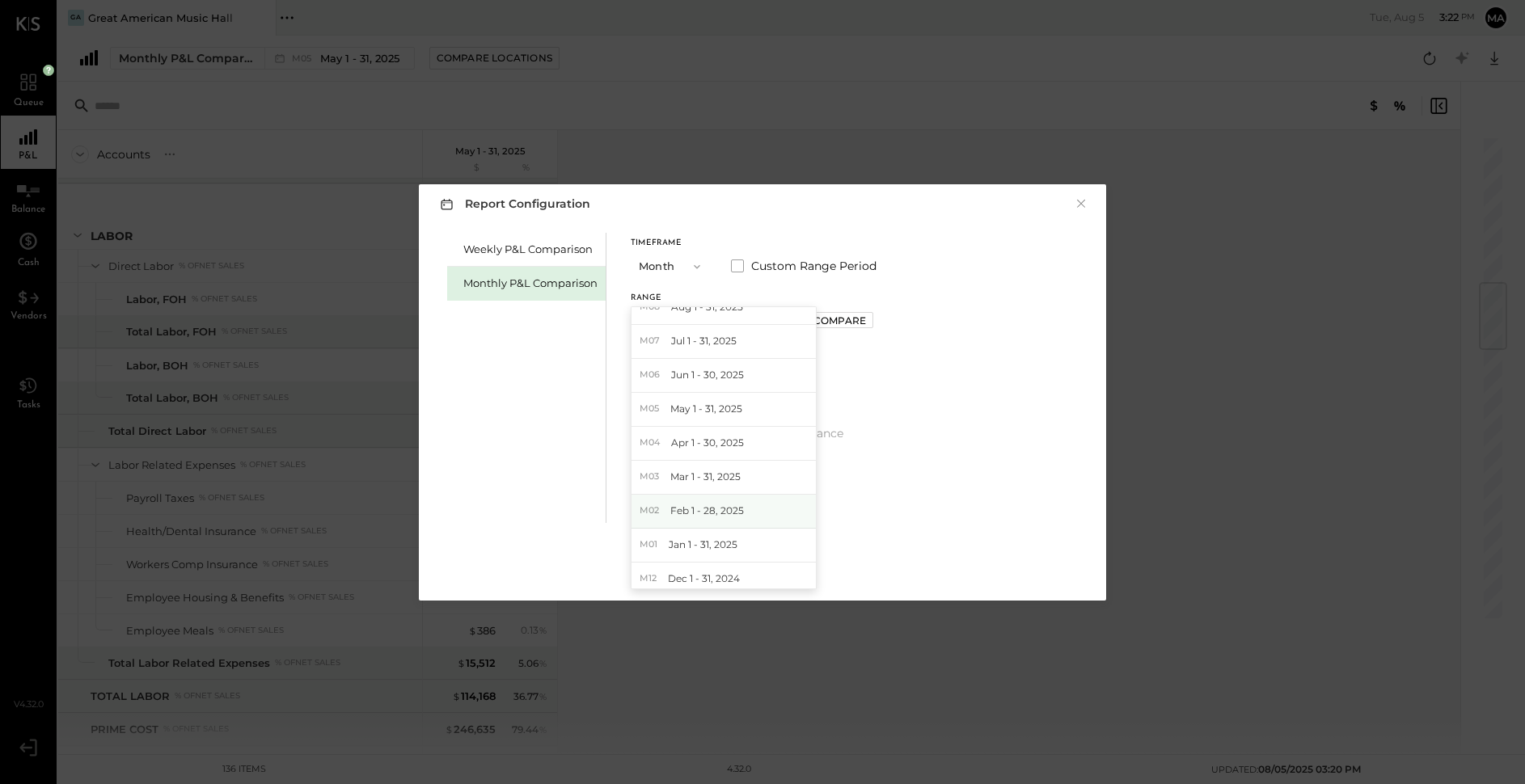 scroll, scrollTop: 0, scrollLeft: 0, axis: both 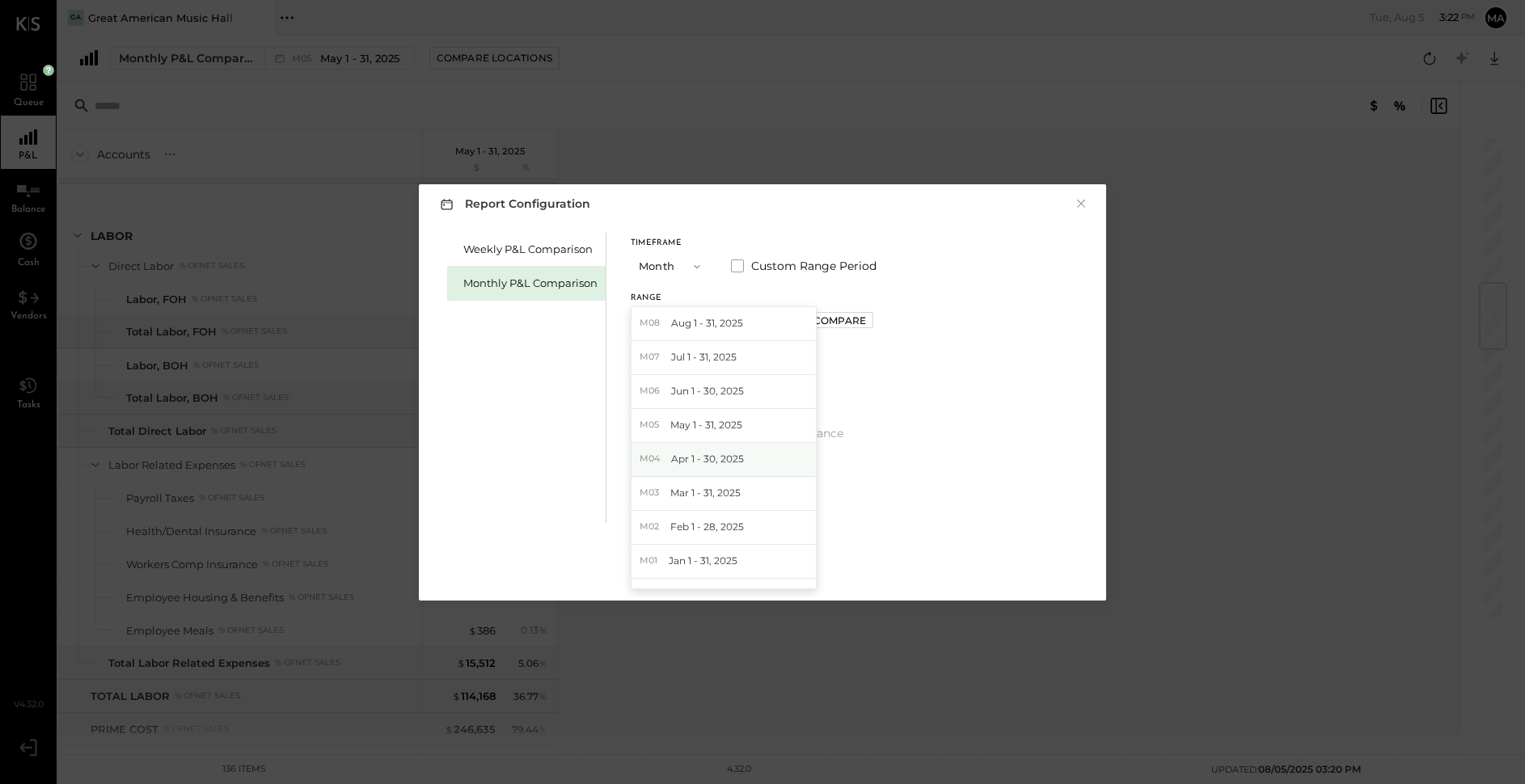 click on "M04   Apr 1 - 30, 2025" at bounding box center (724, 460) 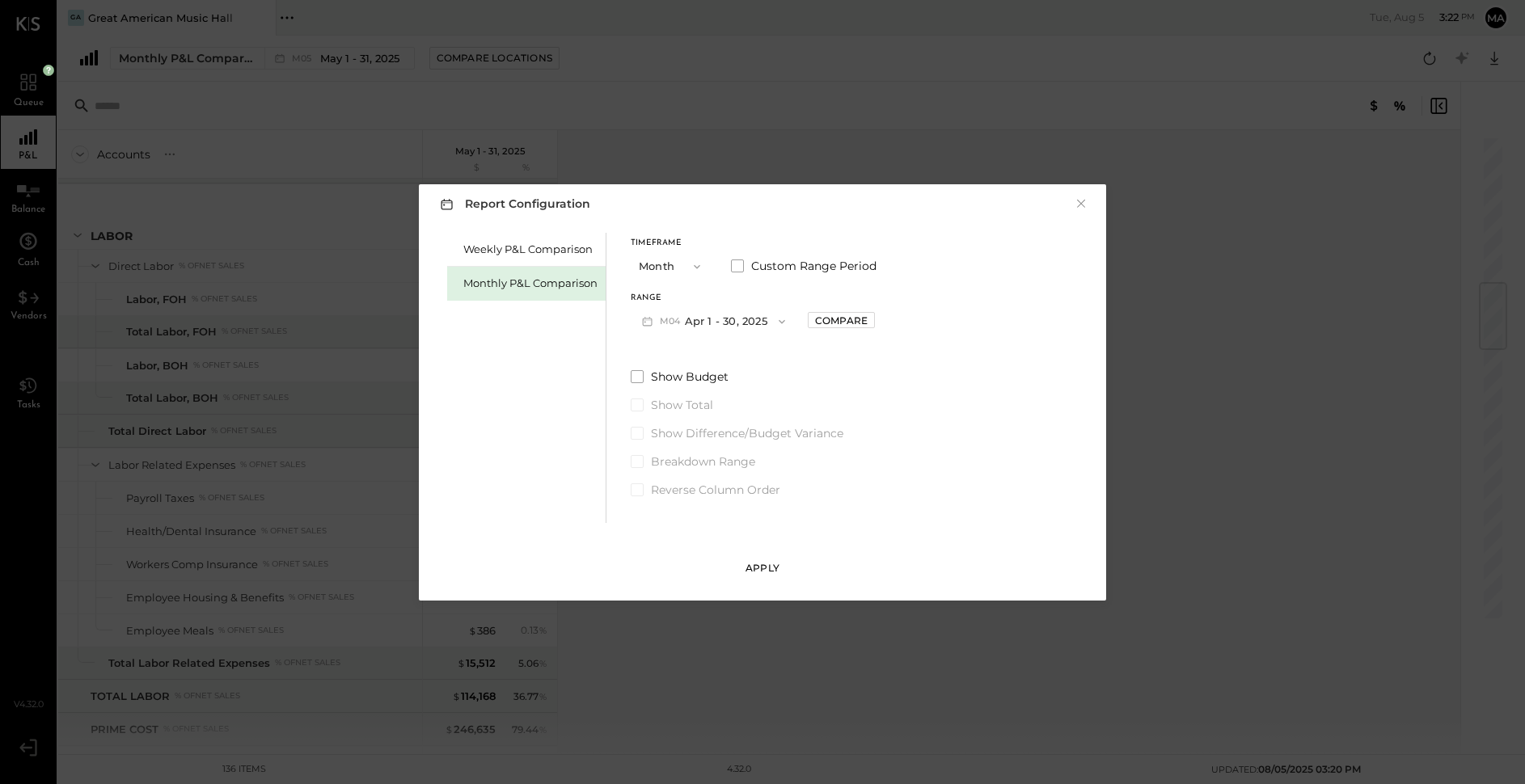 click on "Apply" at bounding box center [762, 567] 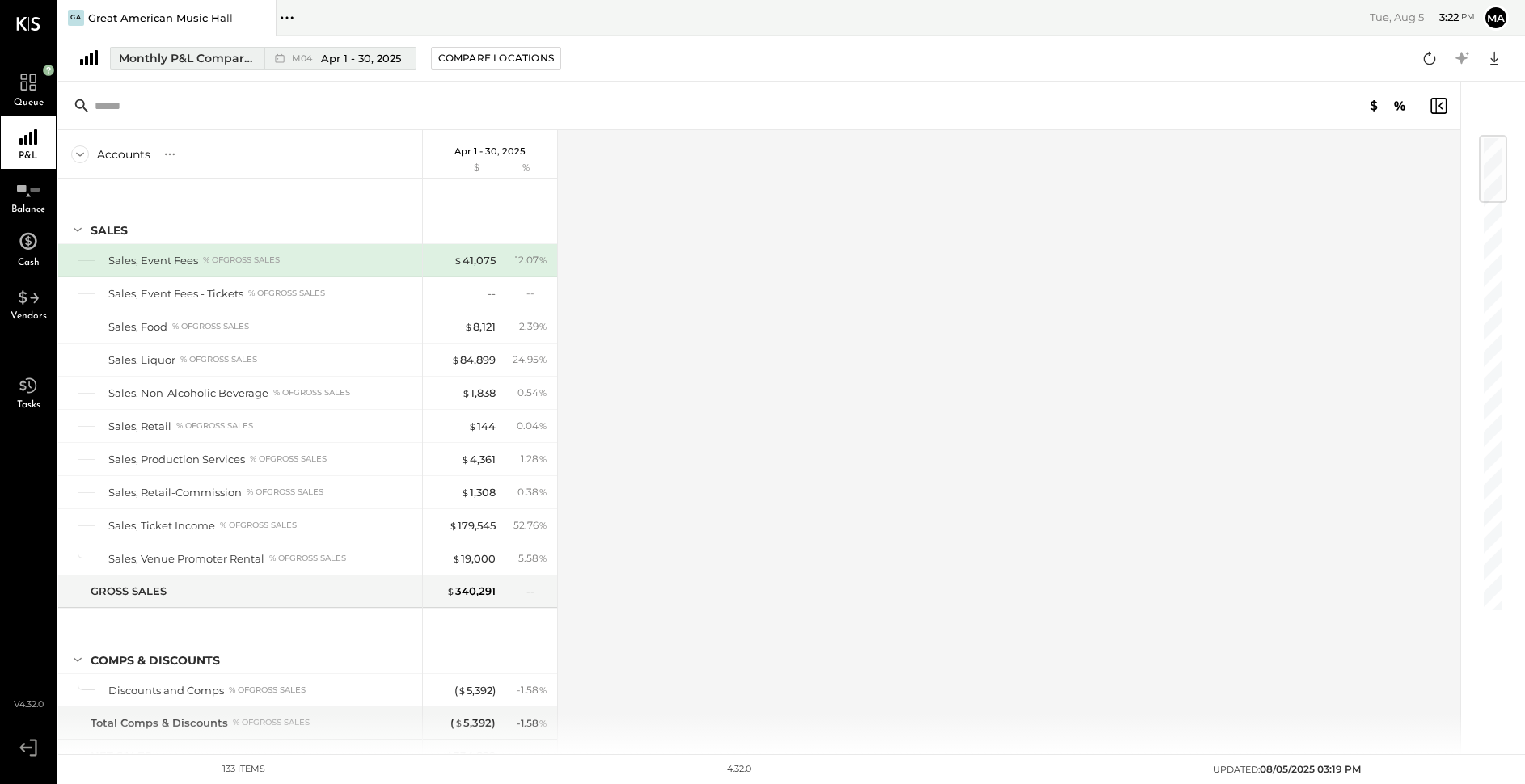 click on "Apr 1 - 30, 2025" at bounding box center [361, 58] 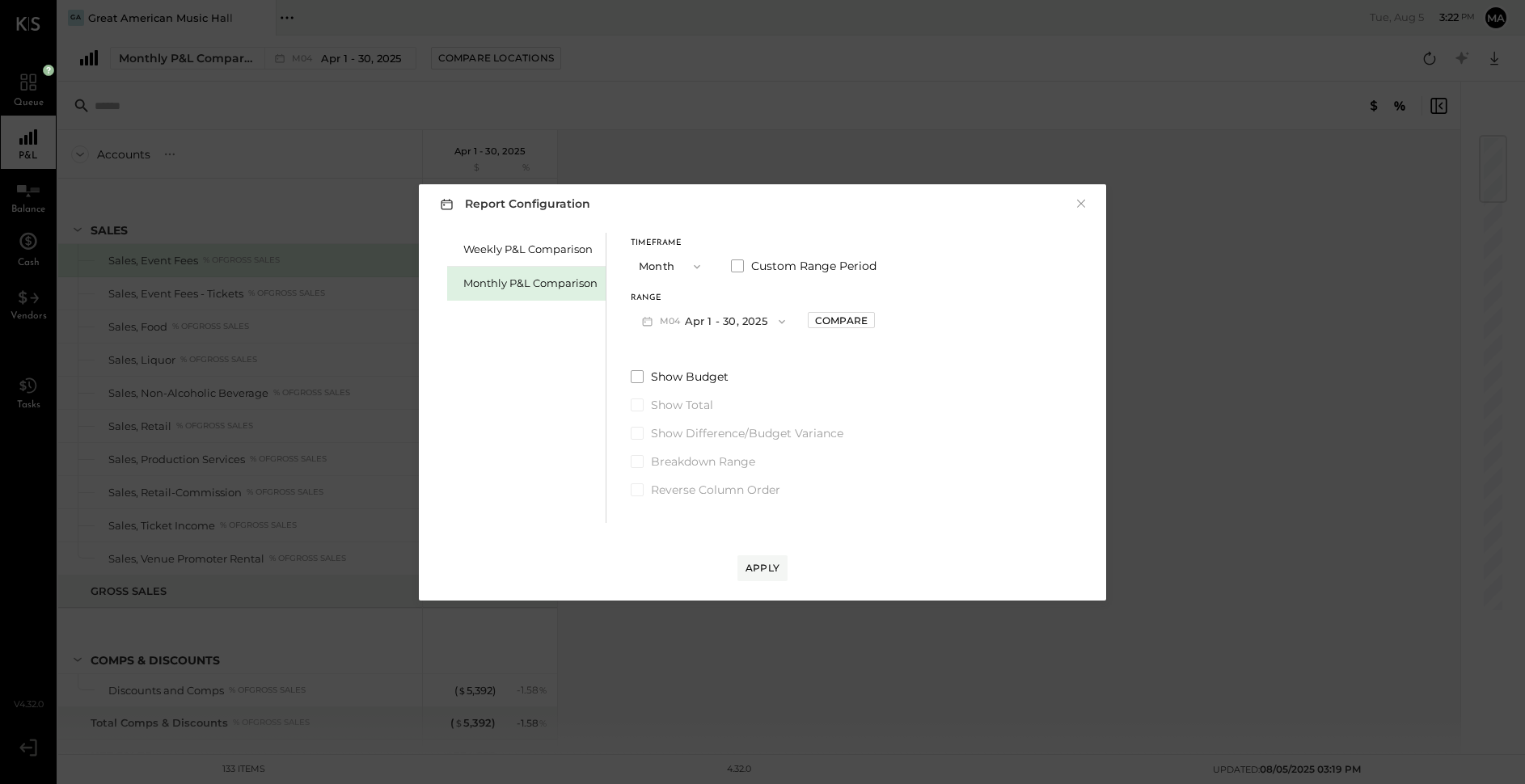 click on "M04 Apr 1 - 30, 2025" at bounding box center (713, 321) 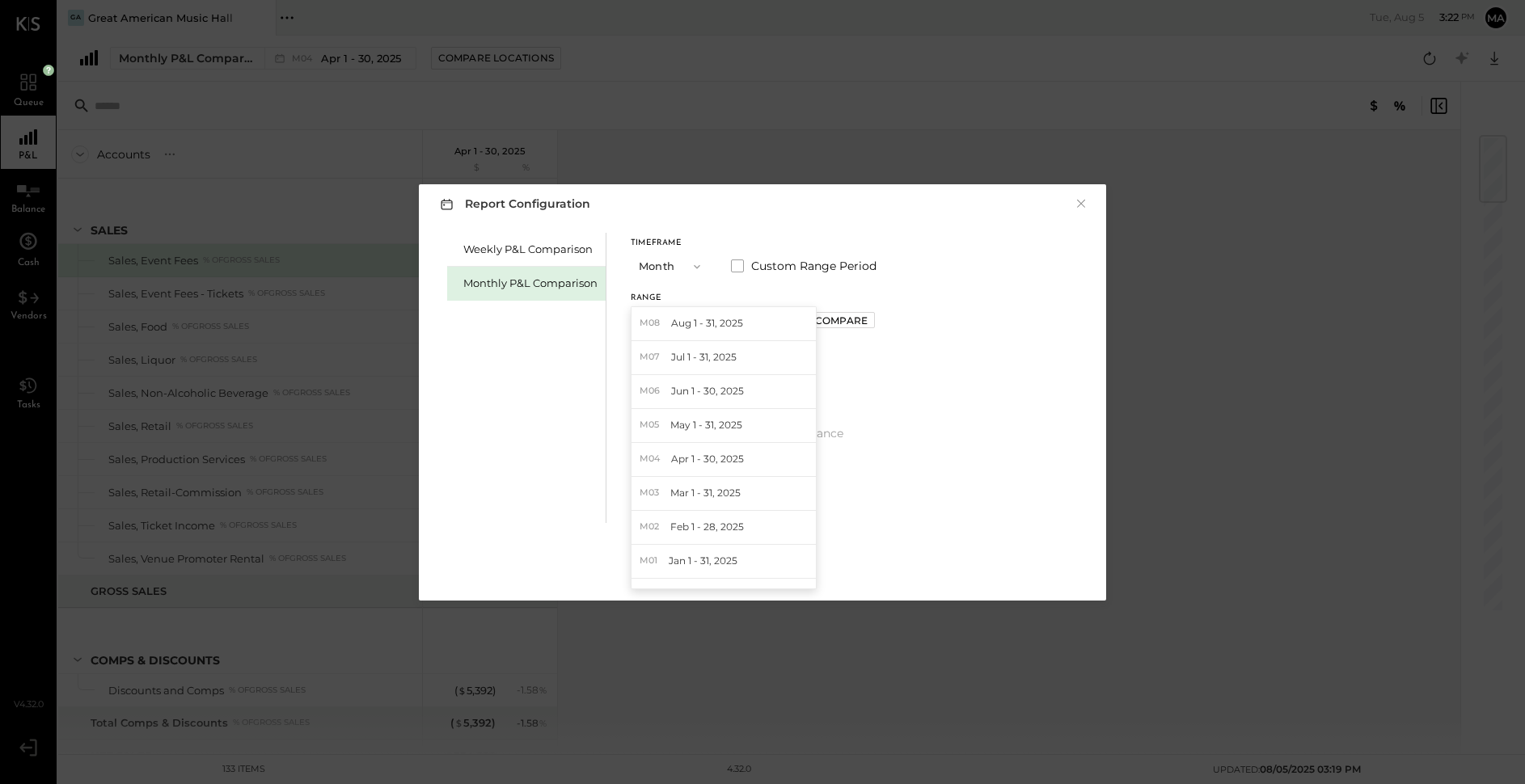 drag, startPoint x: 713, startPoint y: 204, endPoint x: 700, endPoint y: 216, distance: 17.691806 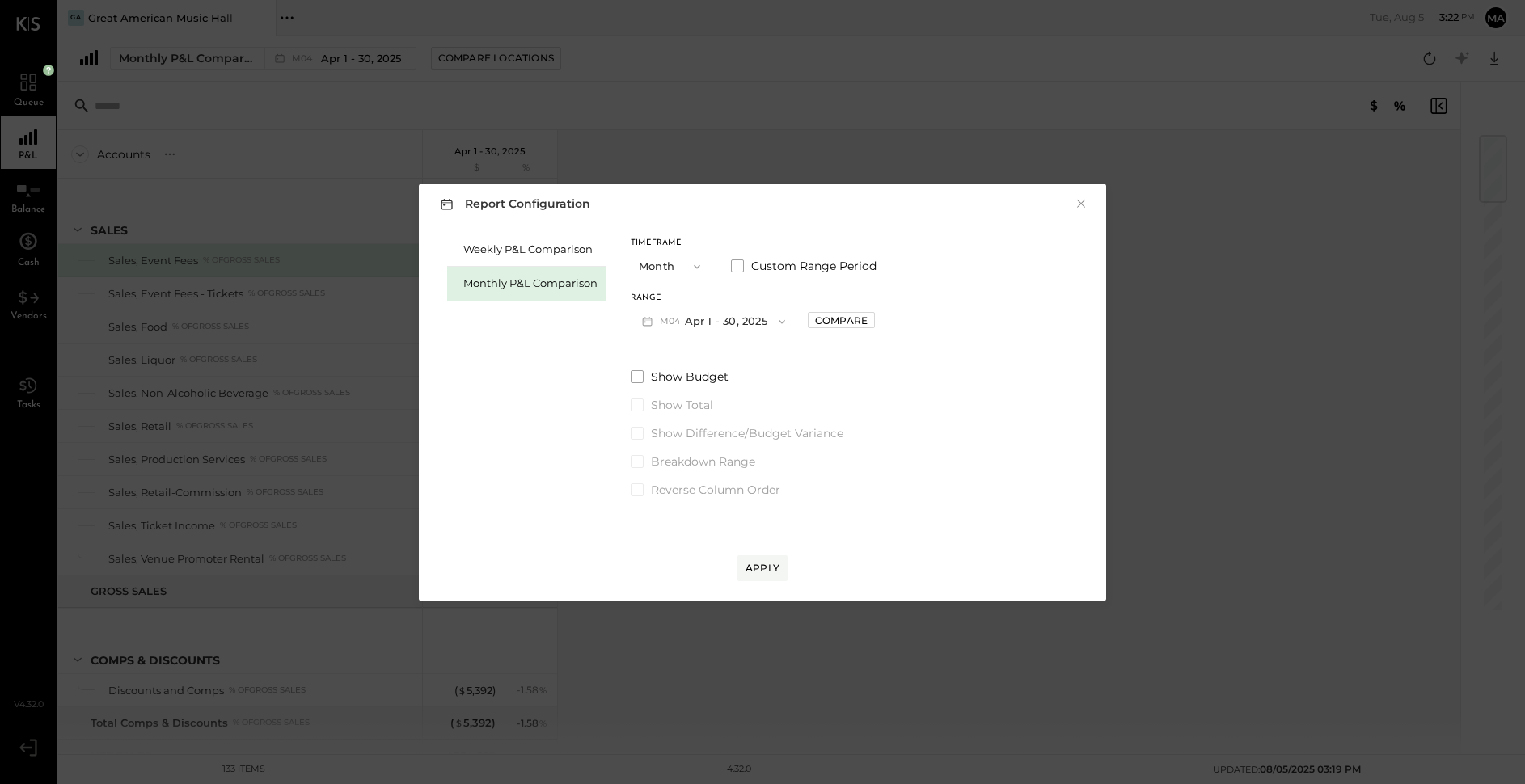 click on "Month" at bounding box center [671, 266] 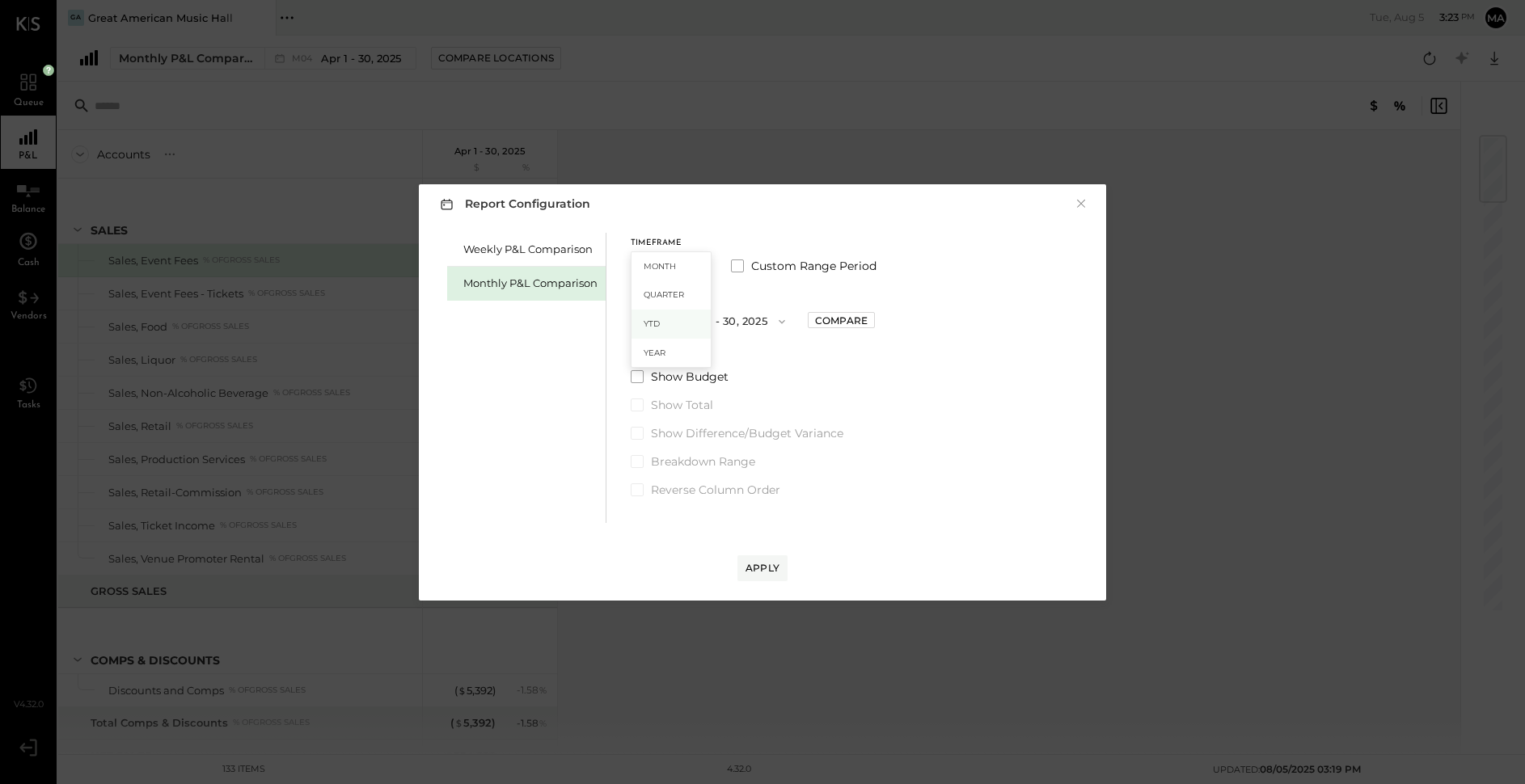 click on "YTD" at bounding box center [671, 324] 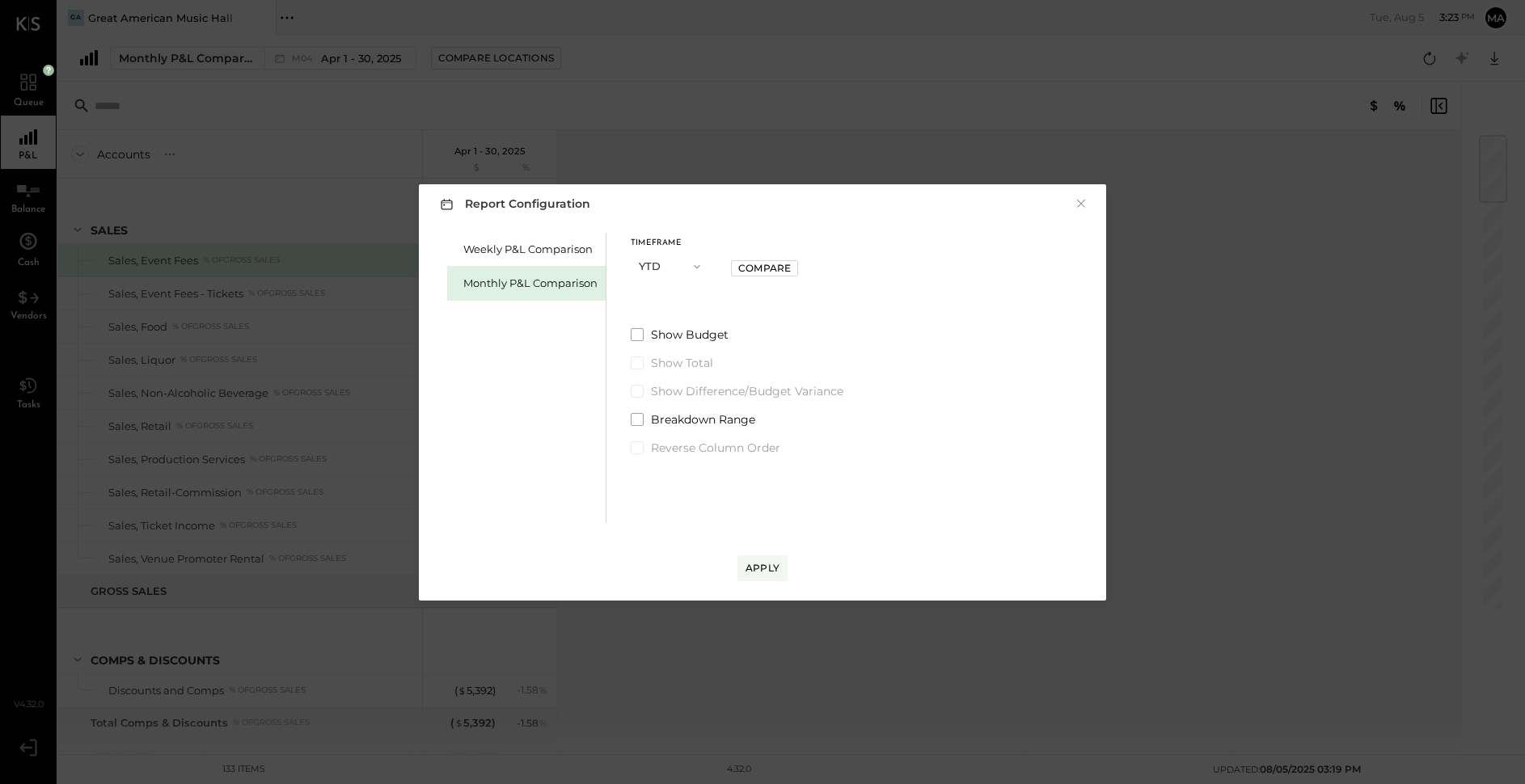 click on "Apply" at bounding box center (762, 567) 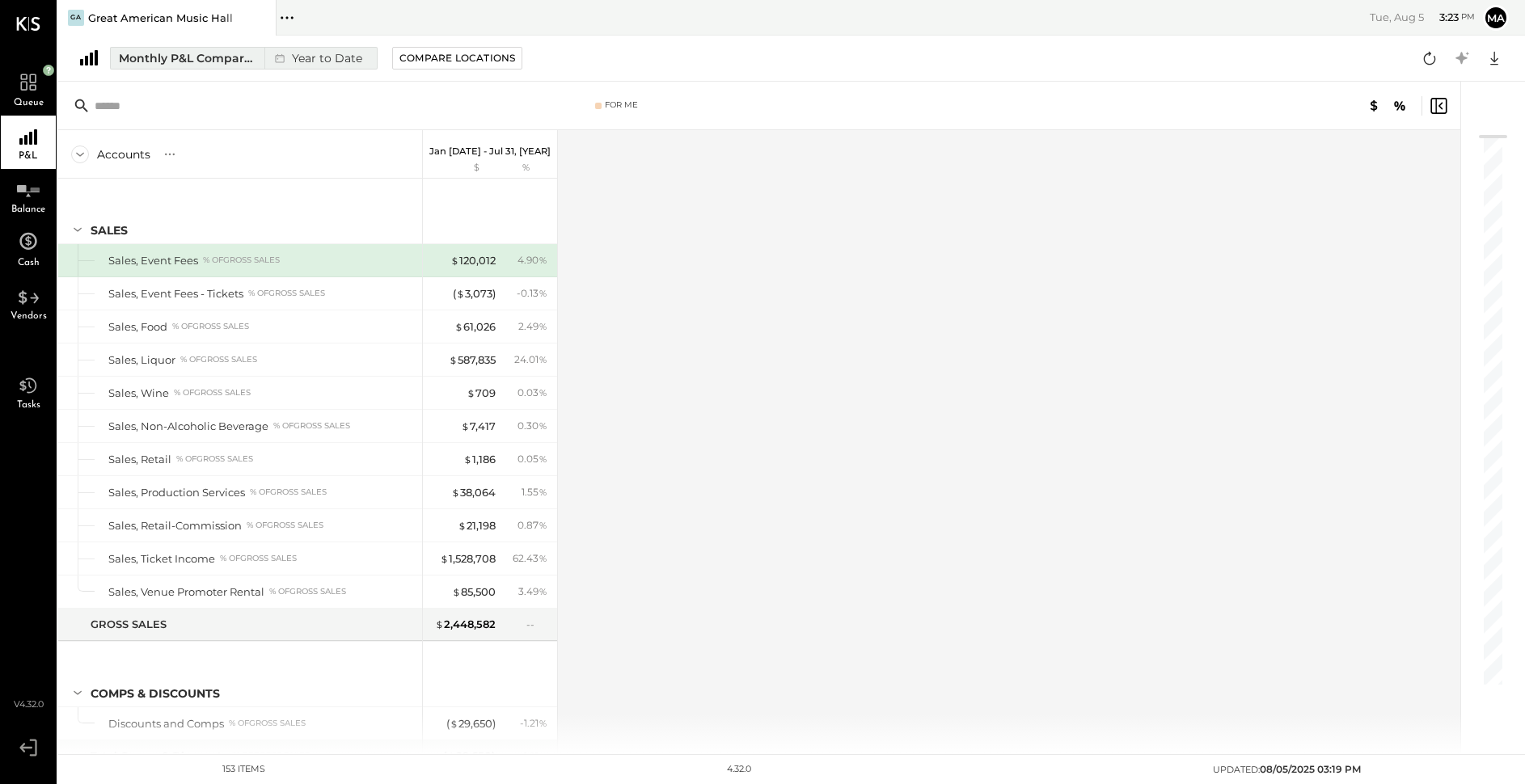 click on "Year to Date" at bounding box center (316, 58) 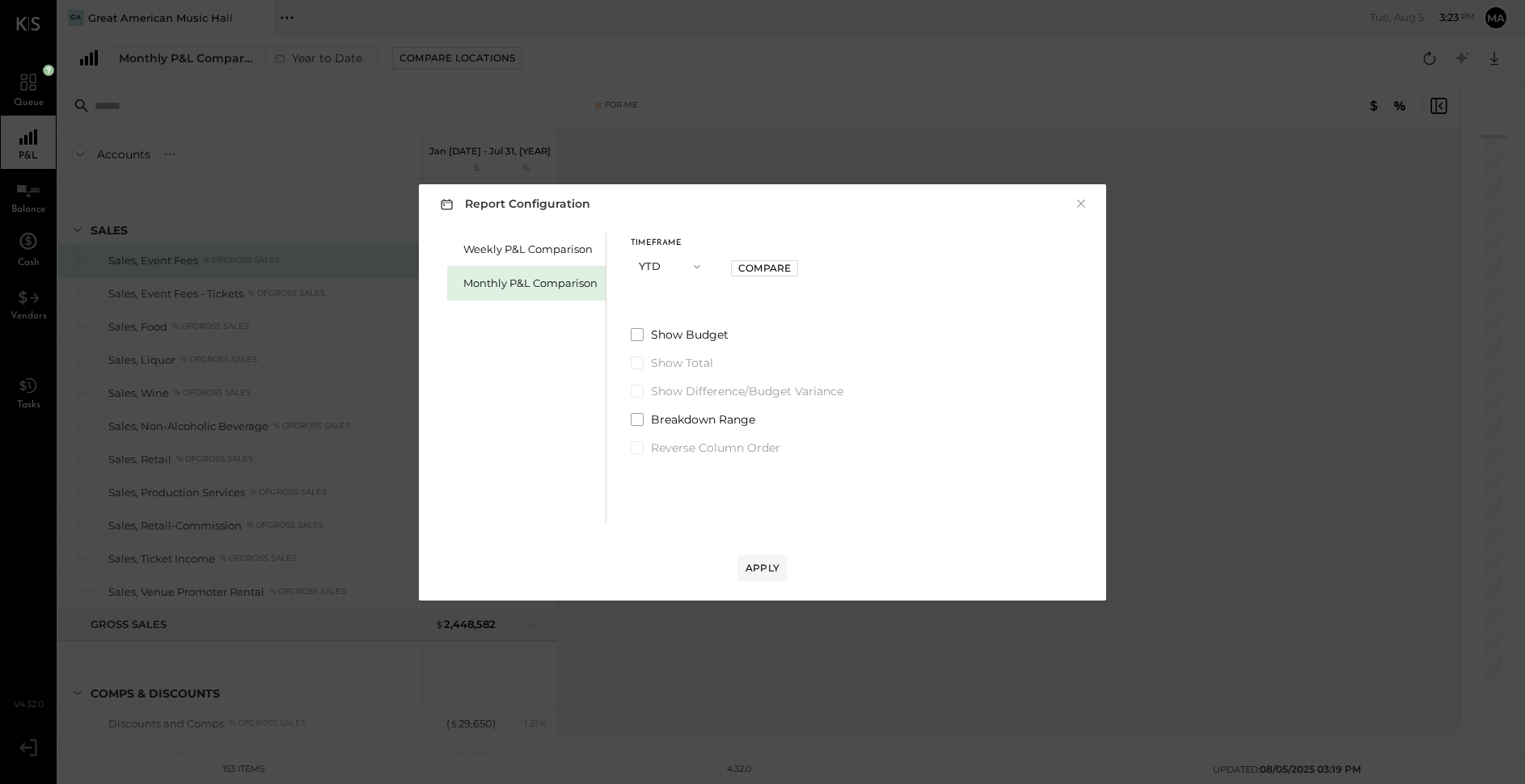 click on "YTD" at bounding box center (671, 266) 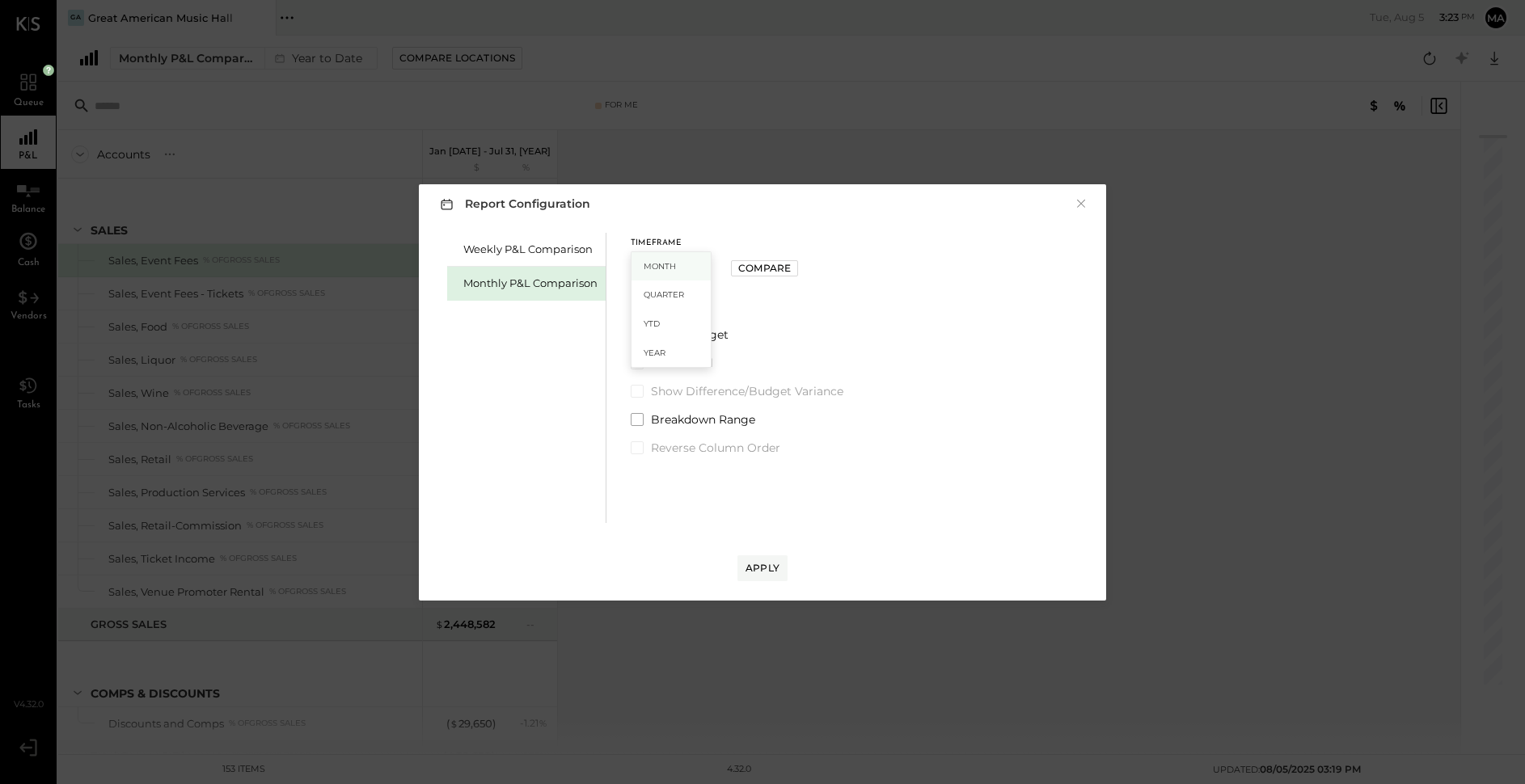 click on "Month" at bounding box center (660, 266) 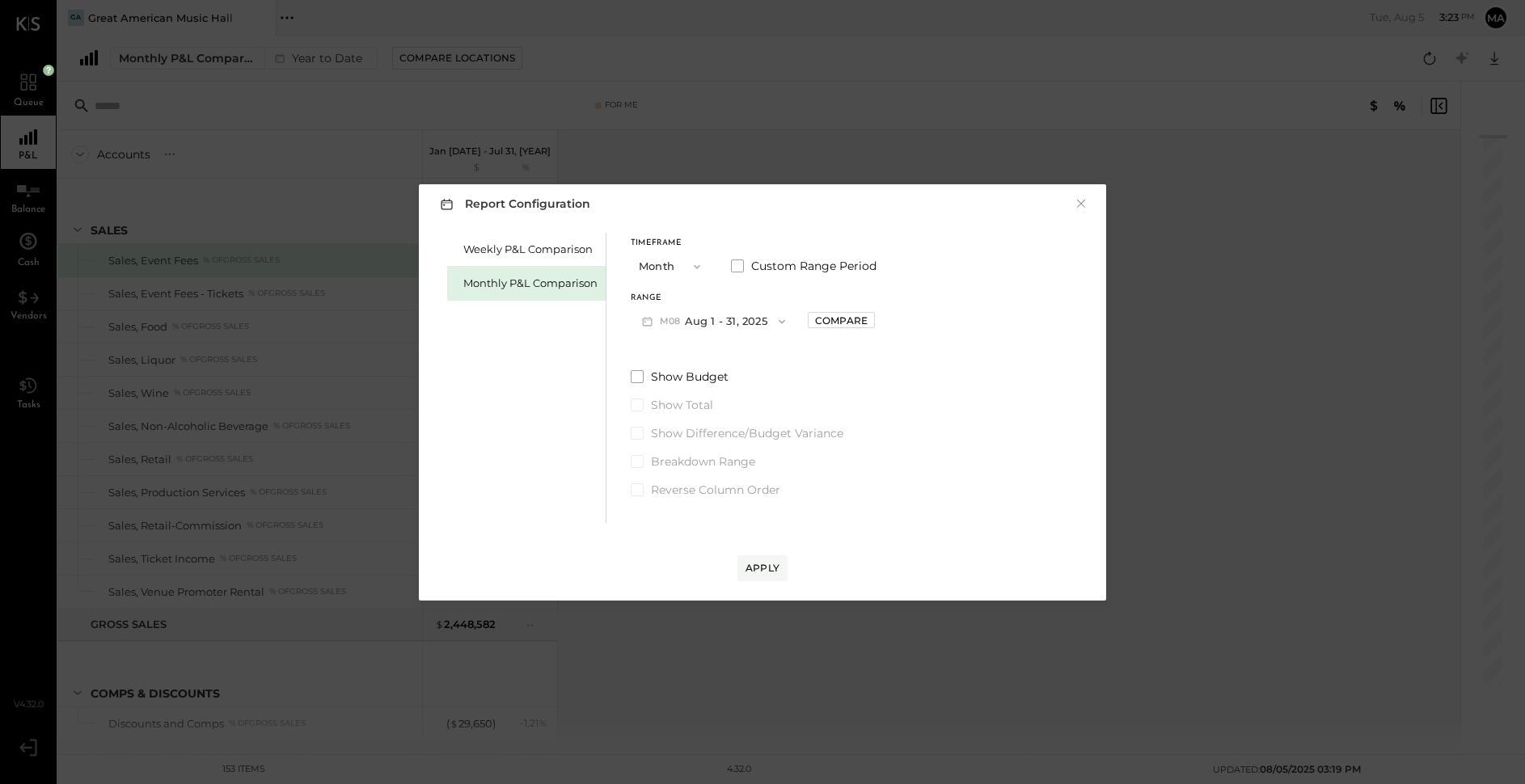 click 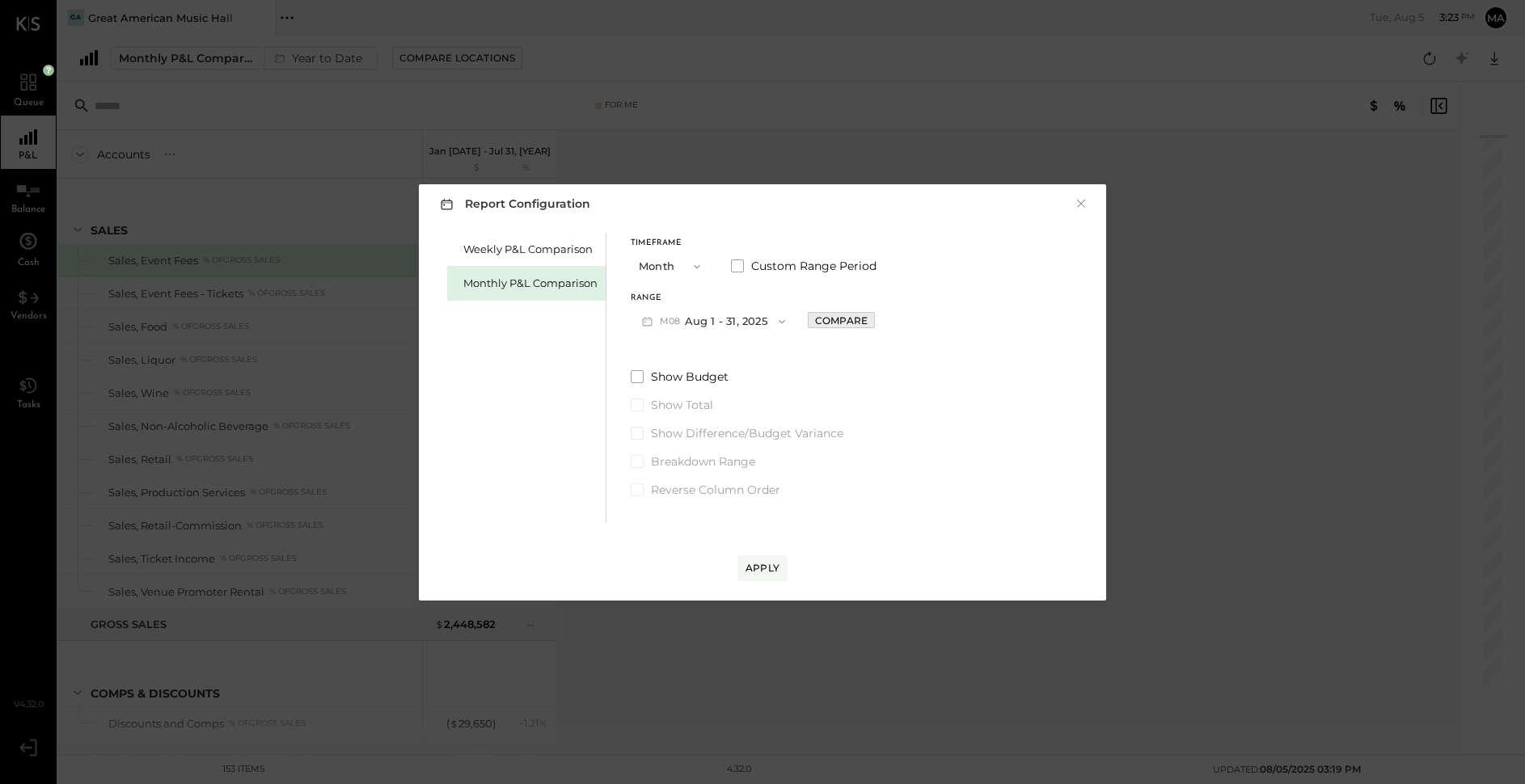 click on "Compare" at bounding box center [841, 320] 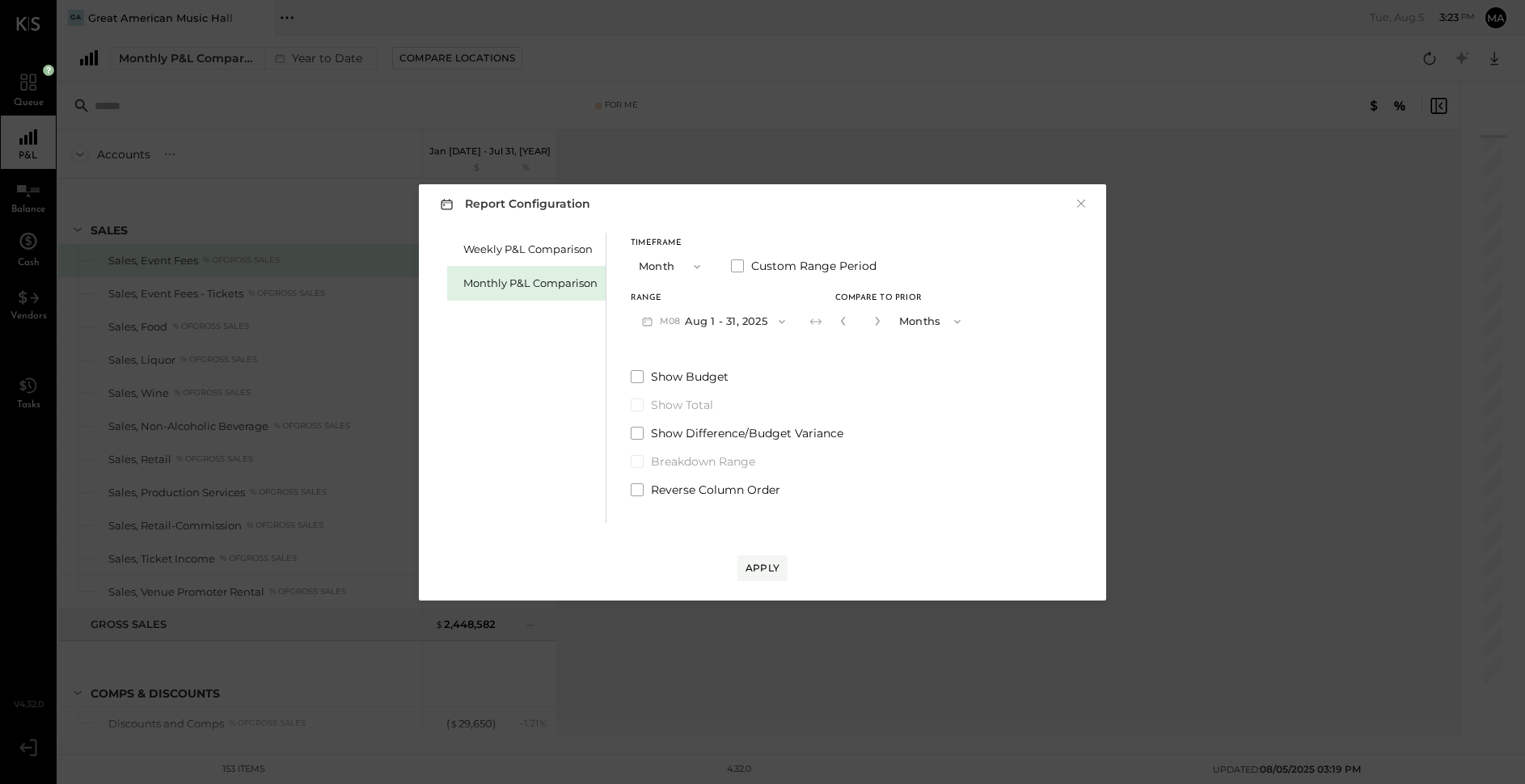click on "M08 Aug 1 - 31, 2025" at bounding box center [713, 321] 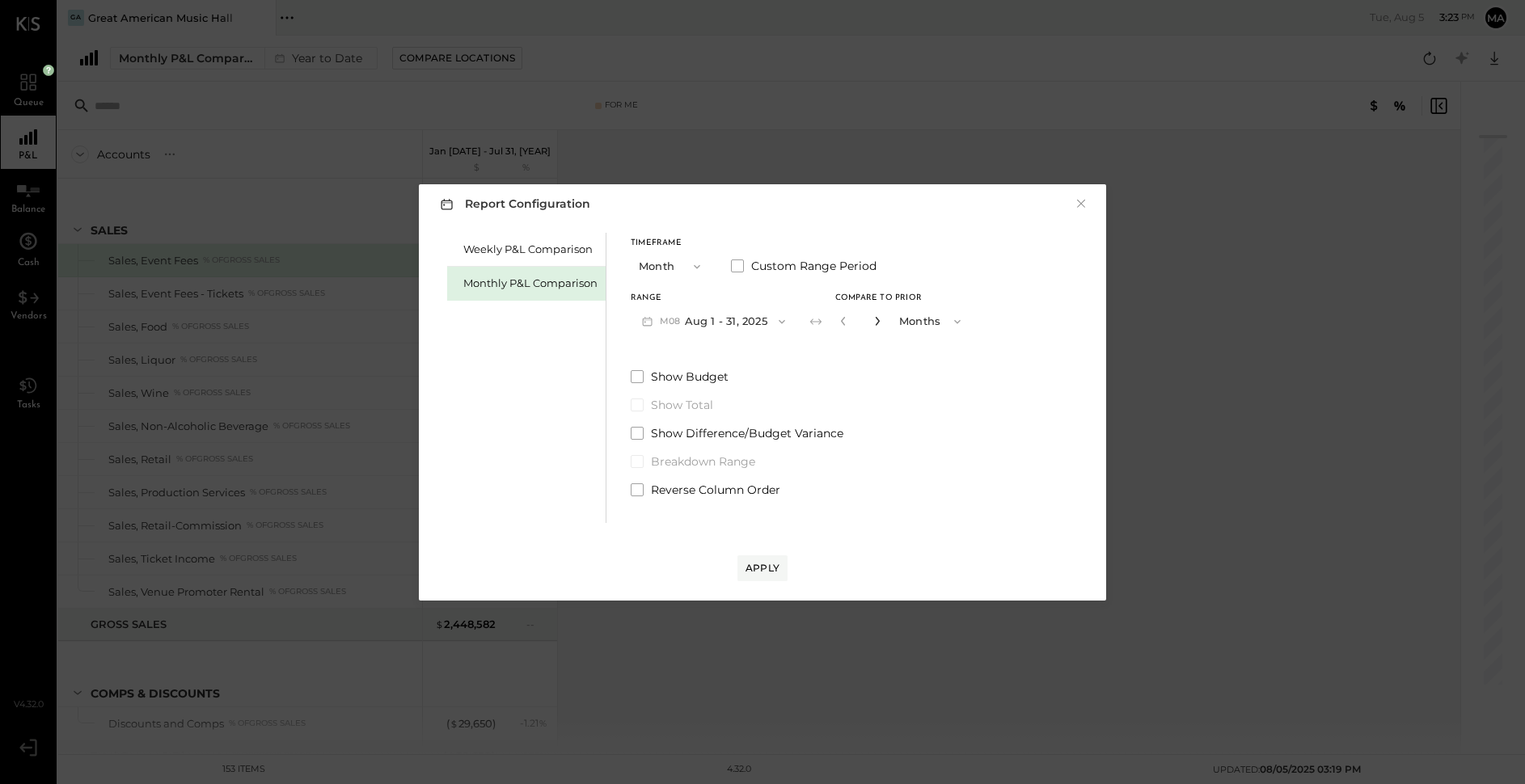 click 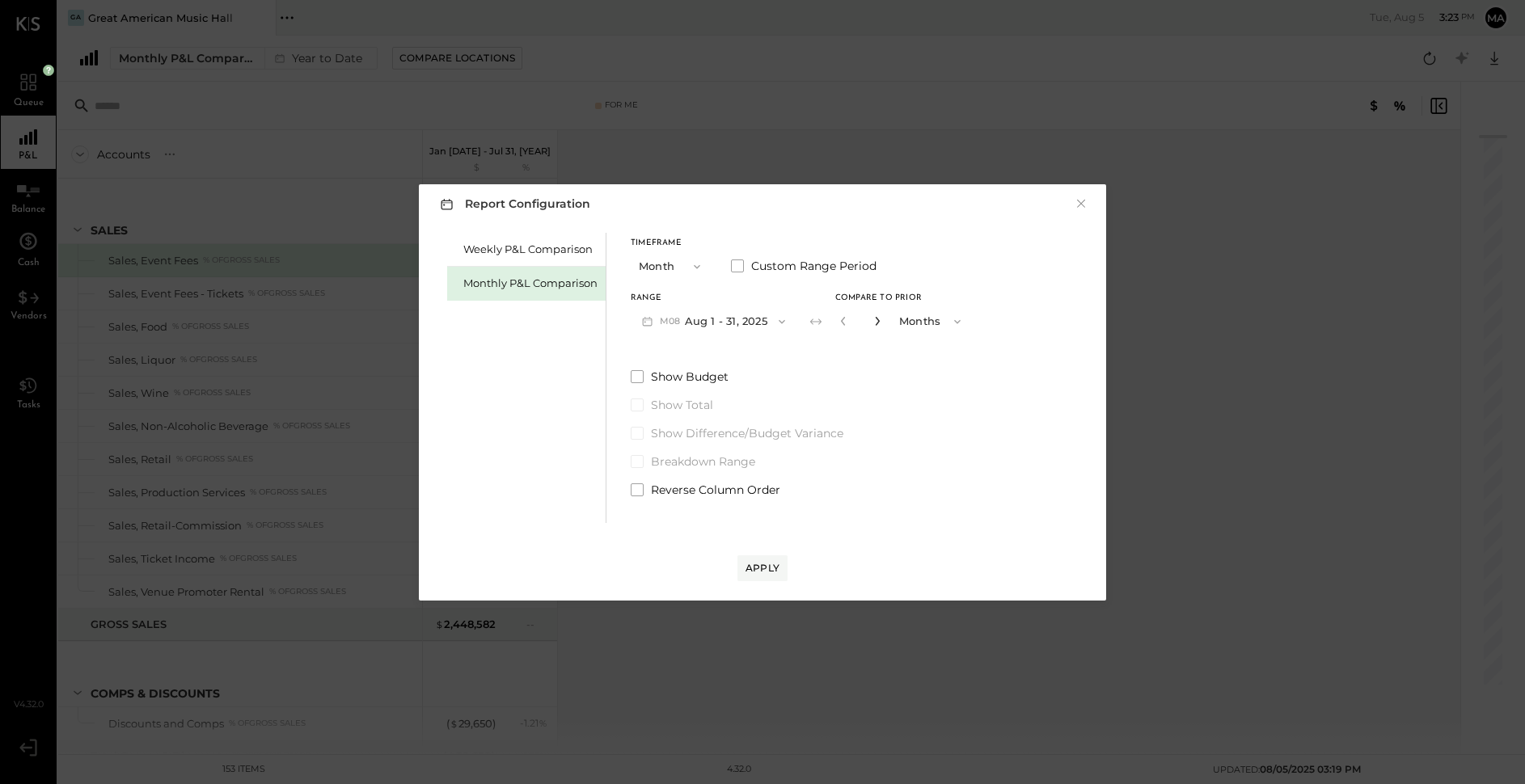 click 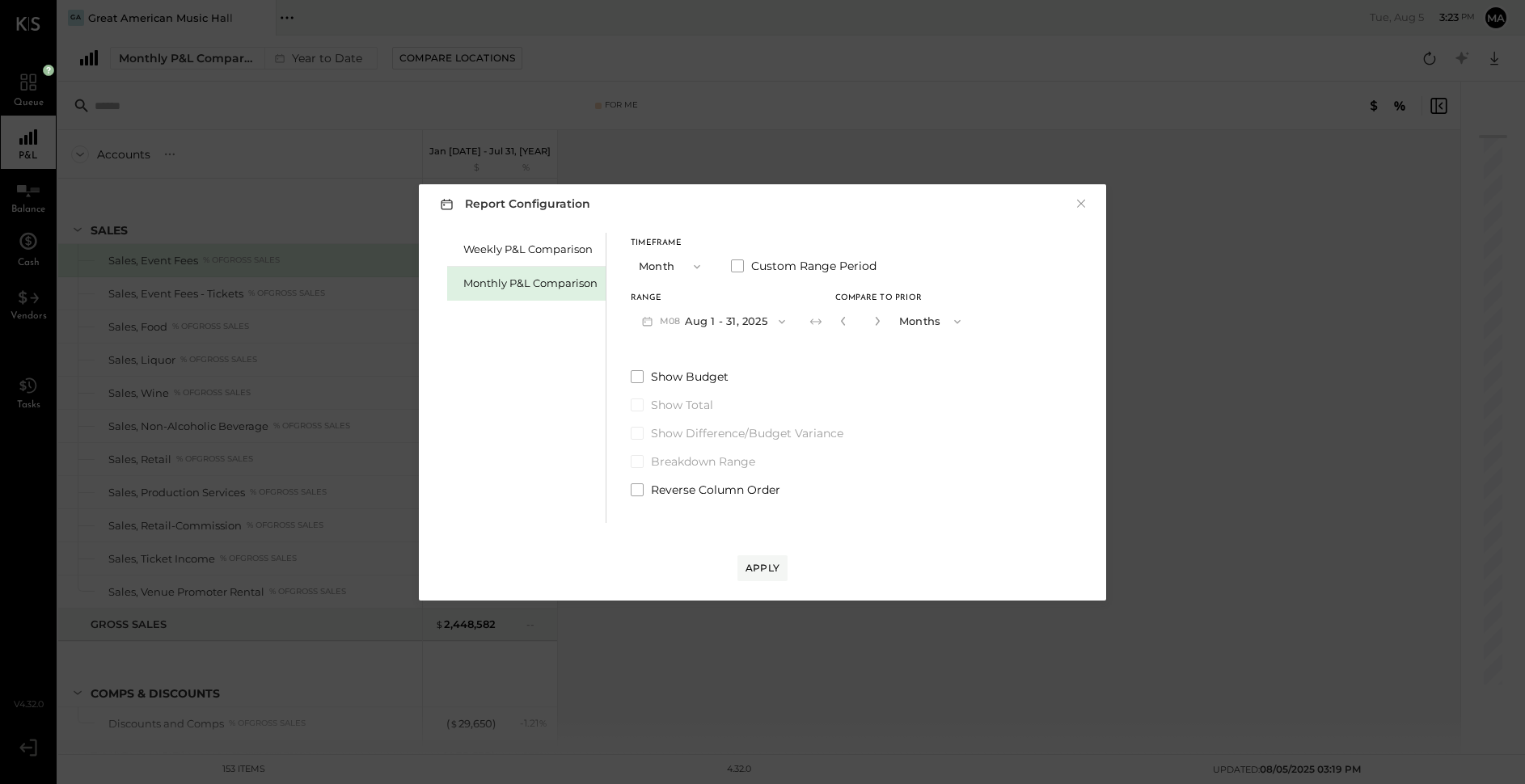 click on "M08 Aug 1 - 31, 2025" at bounding box center (713, 321) 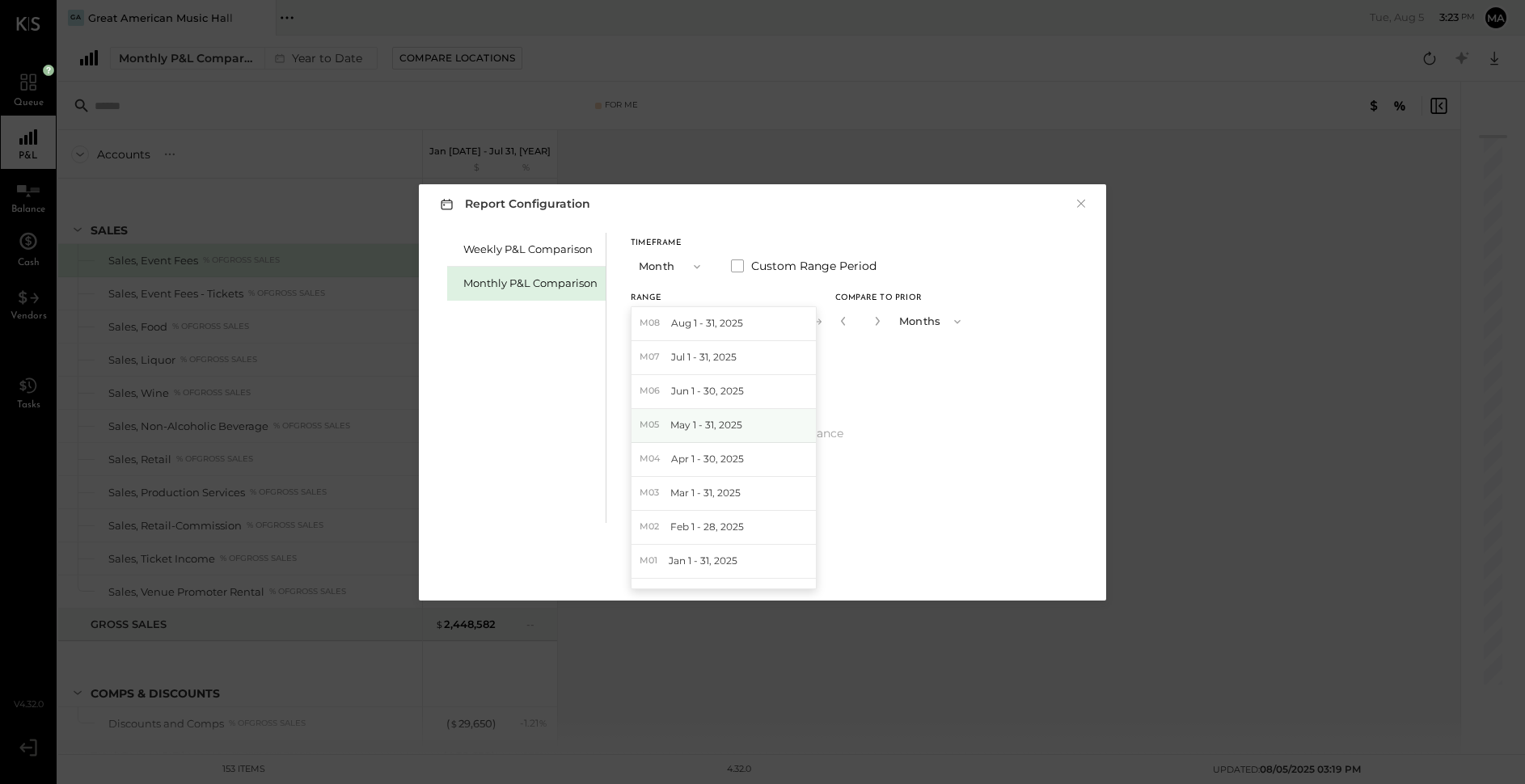 click on "May 1 - 31, 2025" at bounding box center [706, 424] 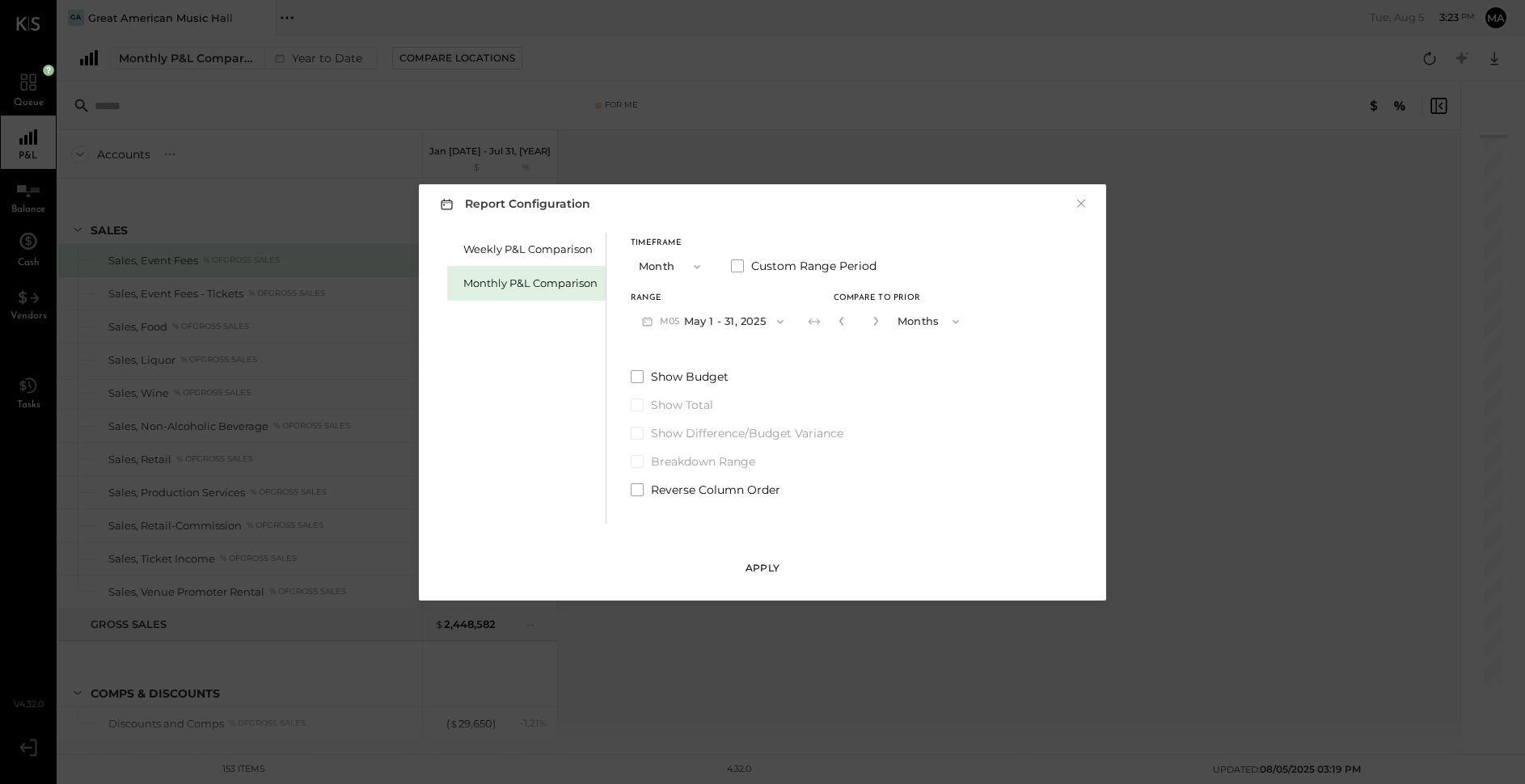 click on "Apply" at bounding box center [762, 567] 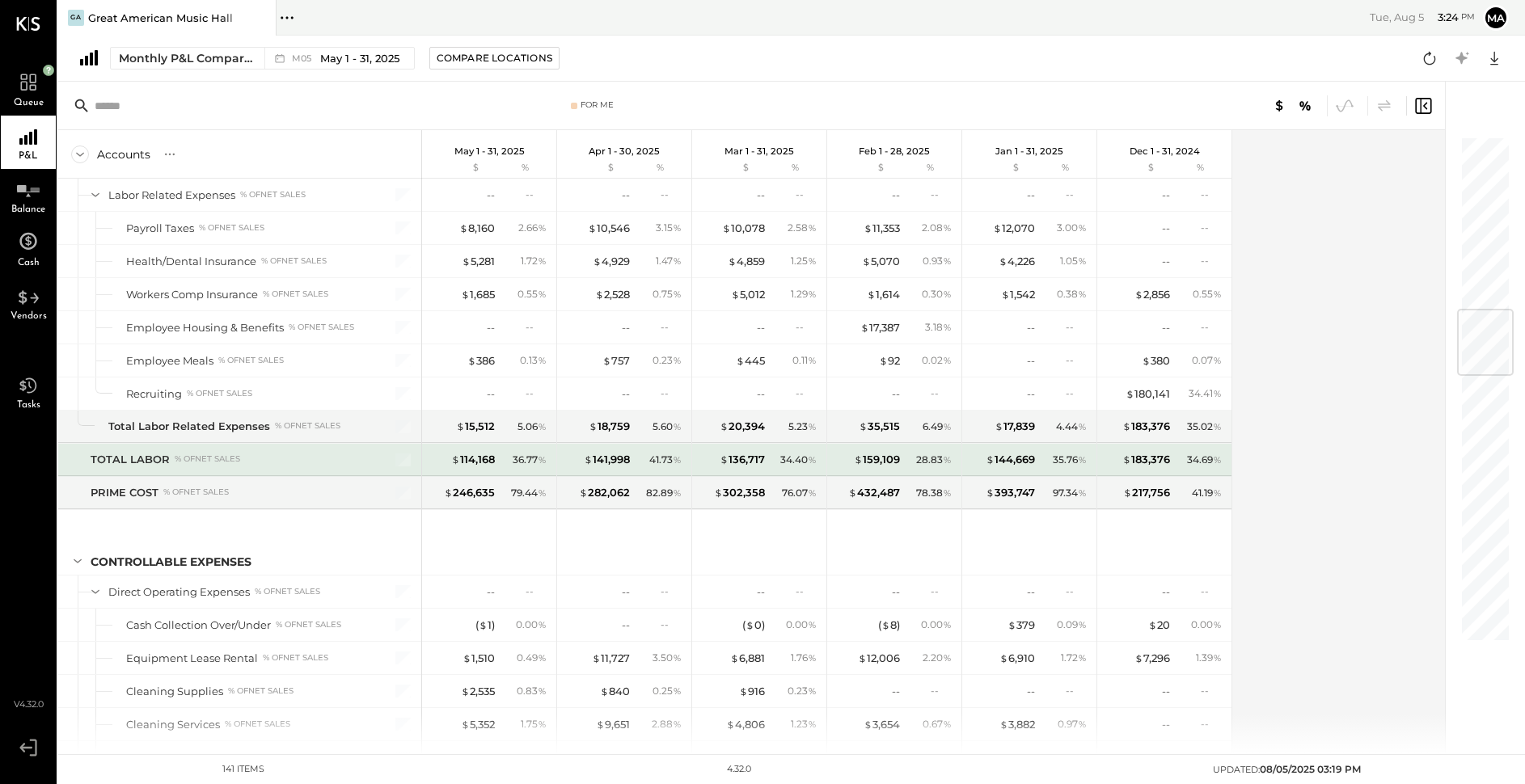 scroll, scrollTop: 1390, scrollLeft: 0, axis: vertical 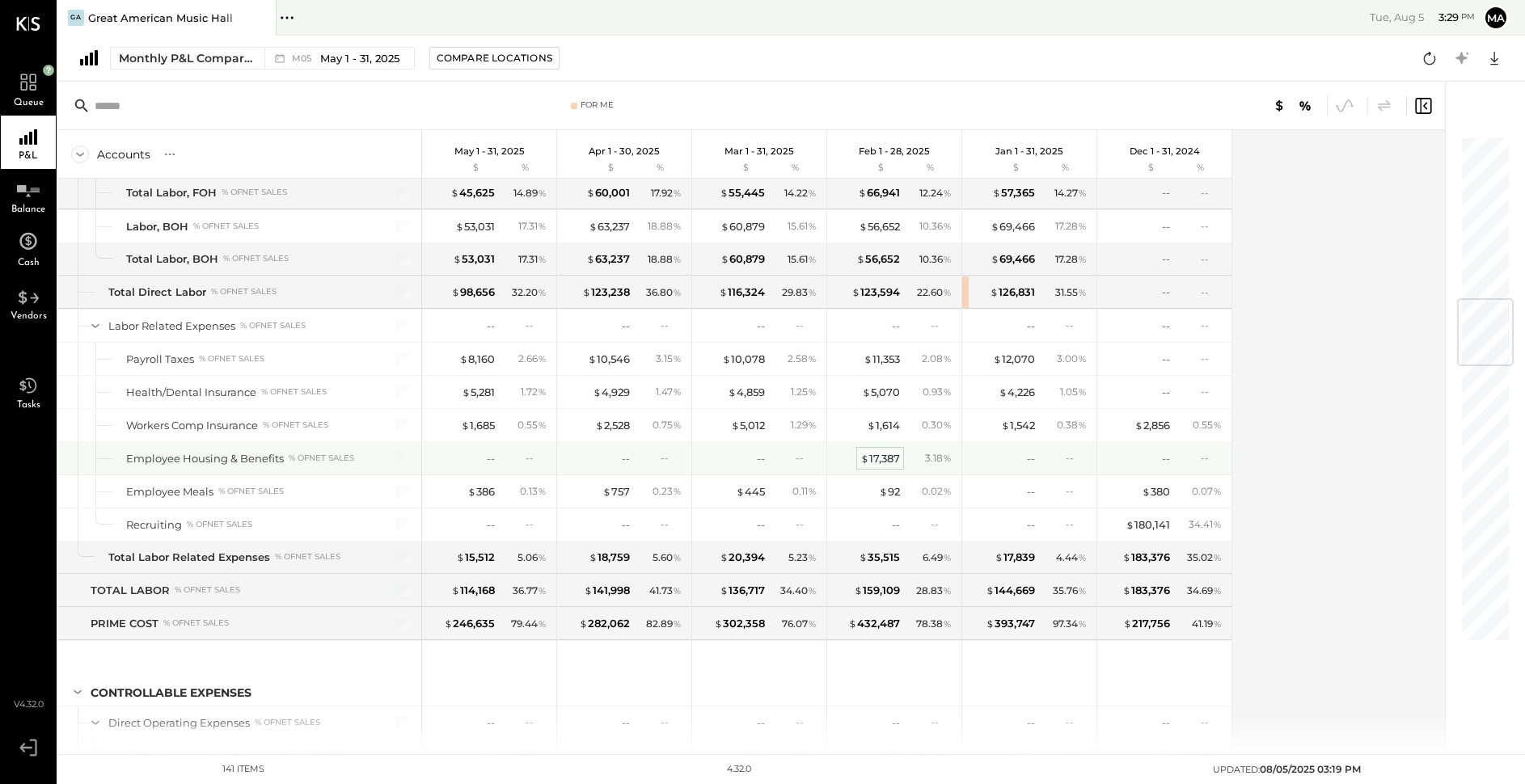 click on "$ 17,387" at bounding box center (880, 458) 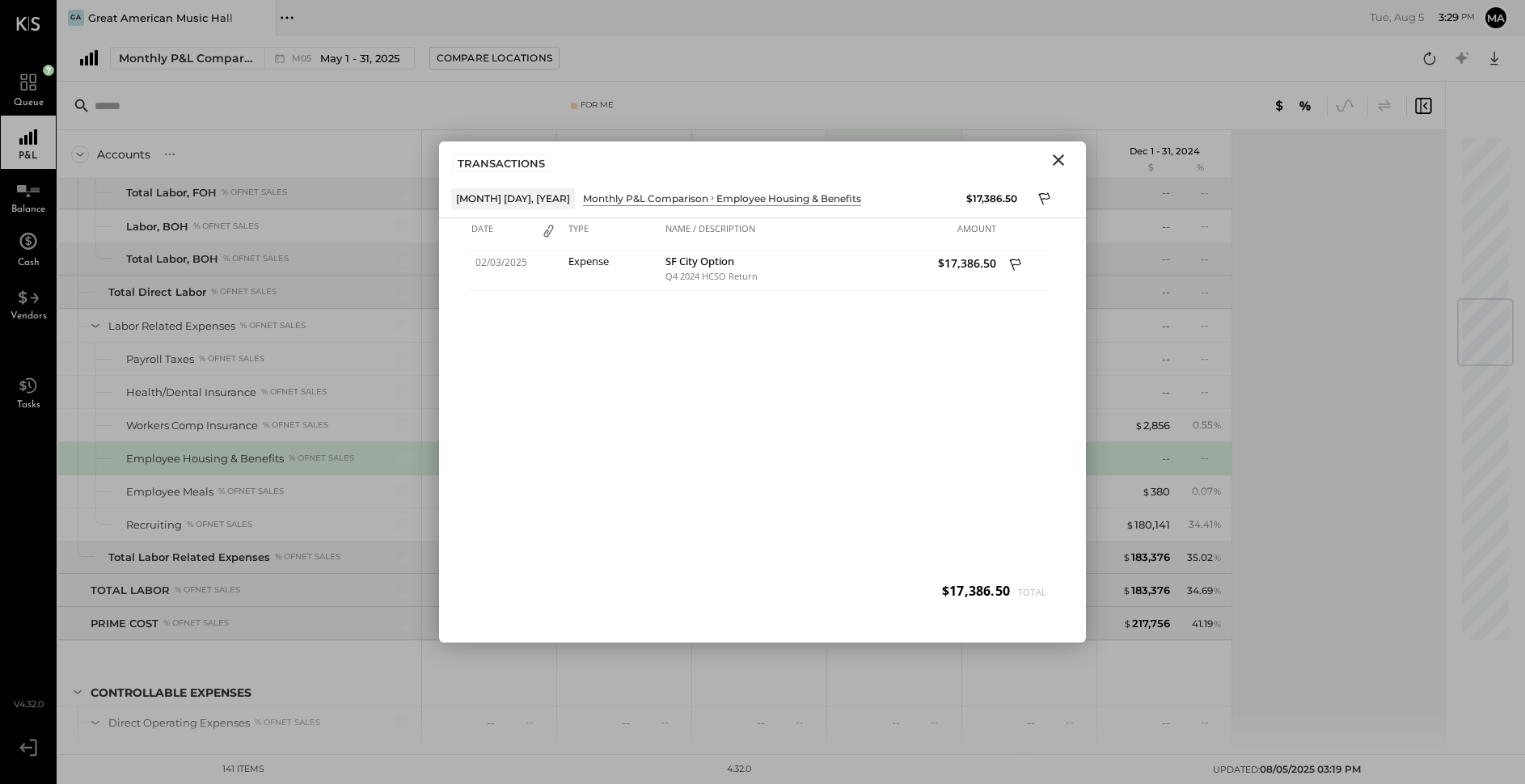 click 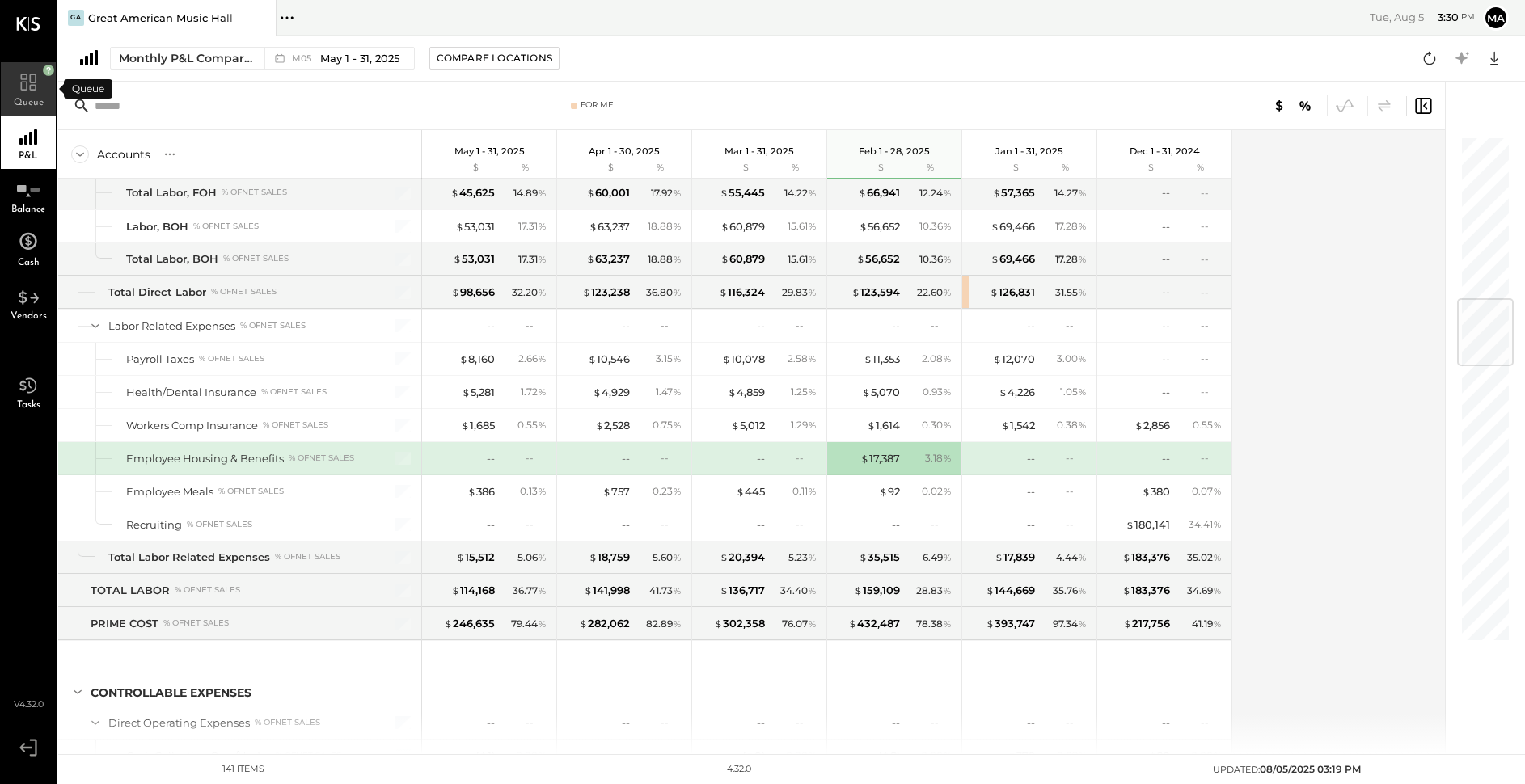 click 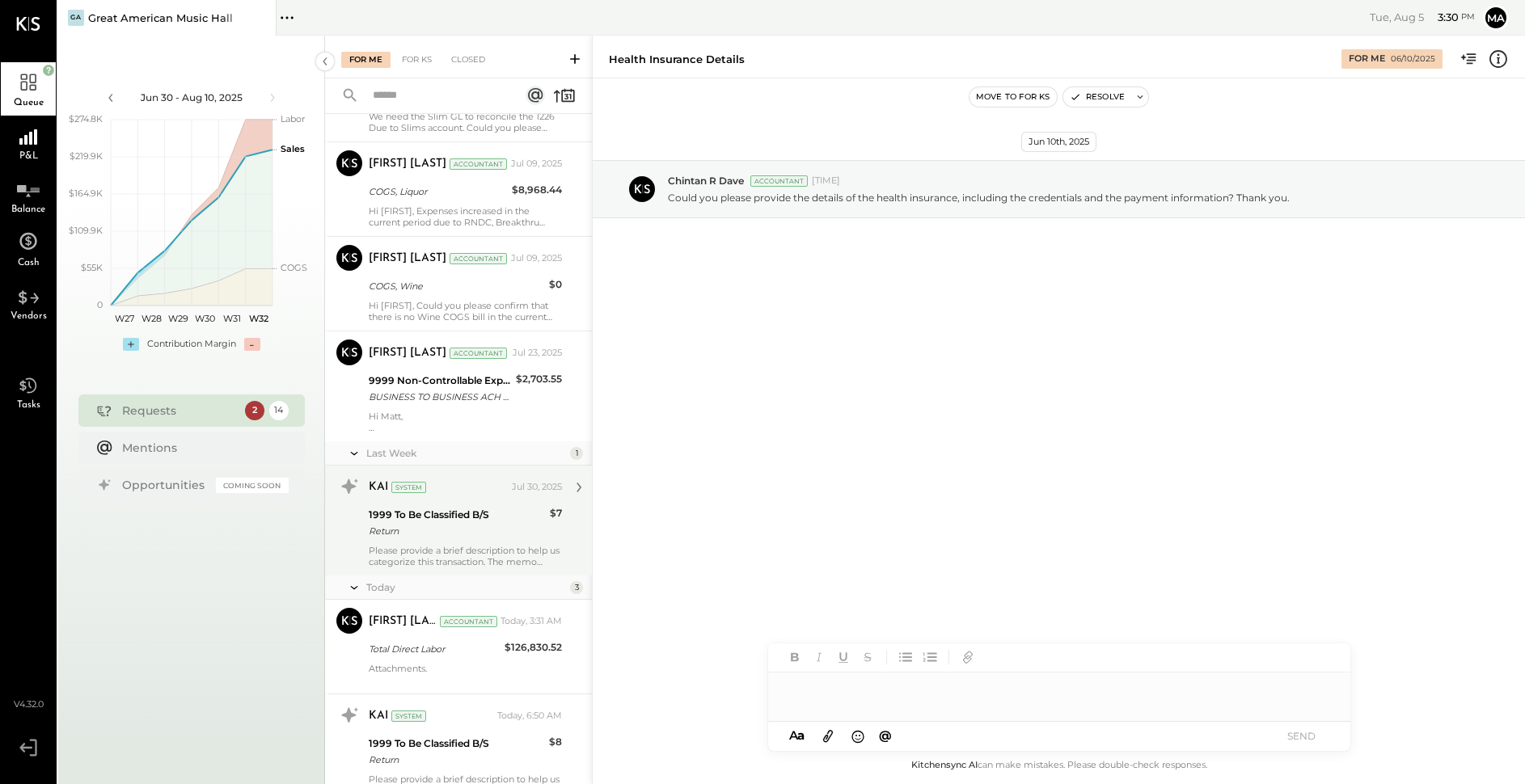 scroll, scrollTop: 977, scrollLeft: 0, axis: vertical 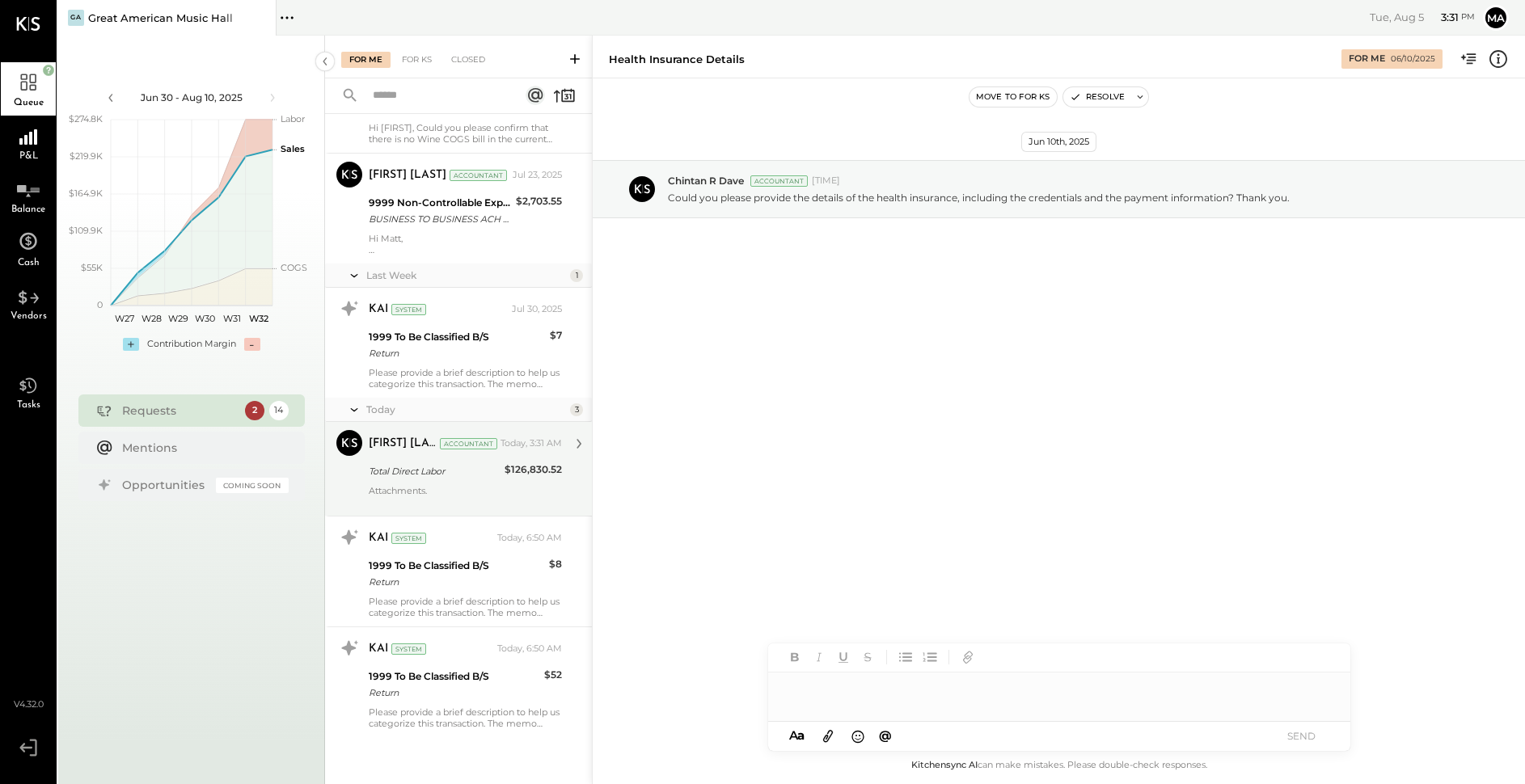 click on "Attachments." at bounding box center (465, 496) 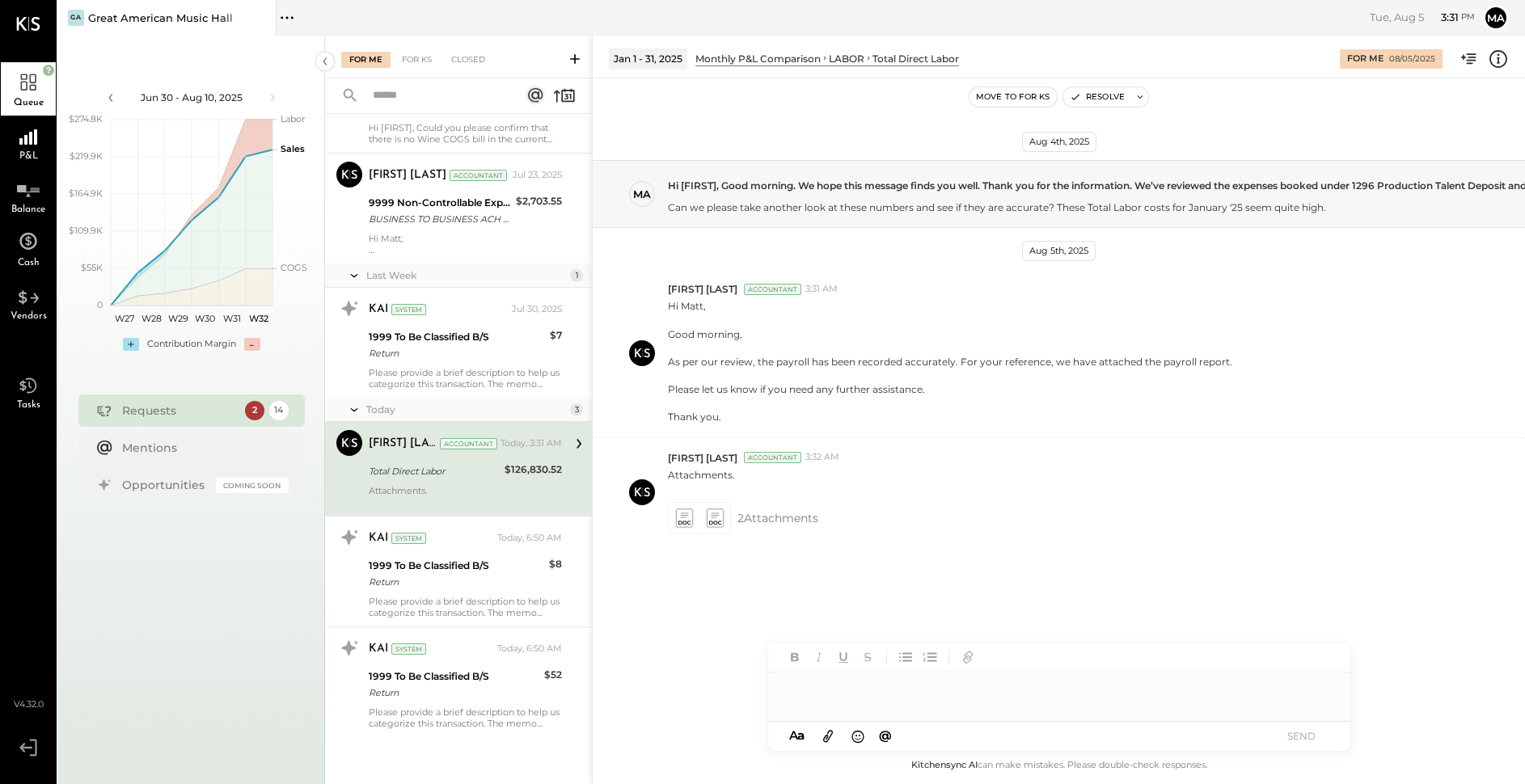 click at bounding box center [1059, 689] 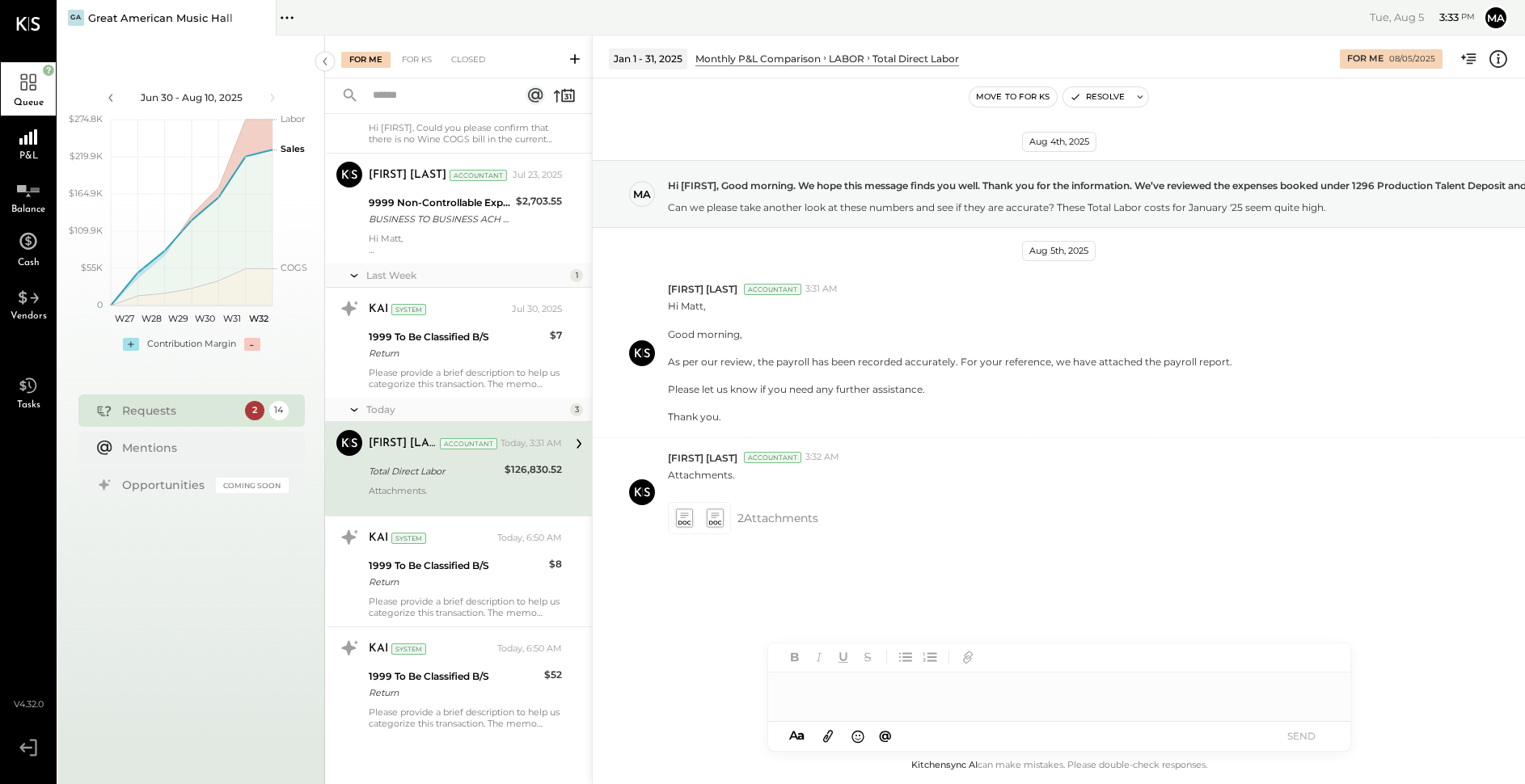type 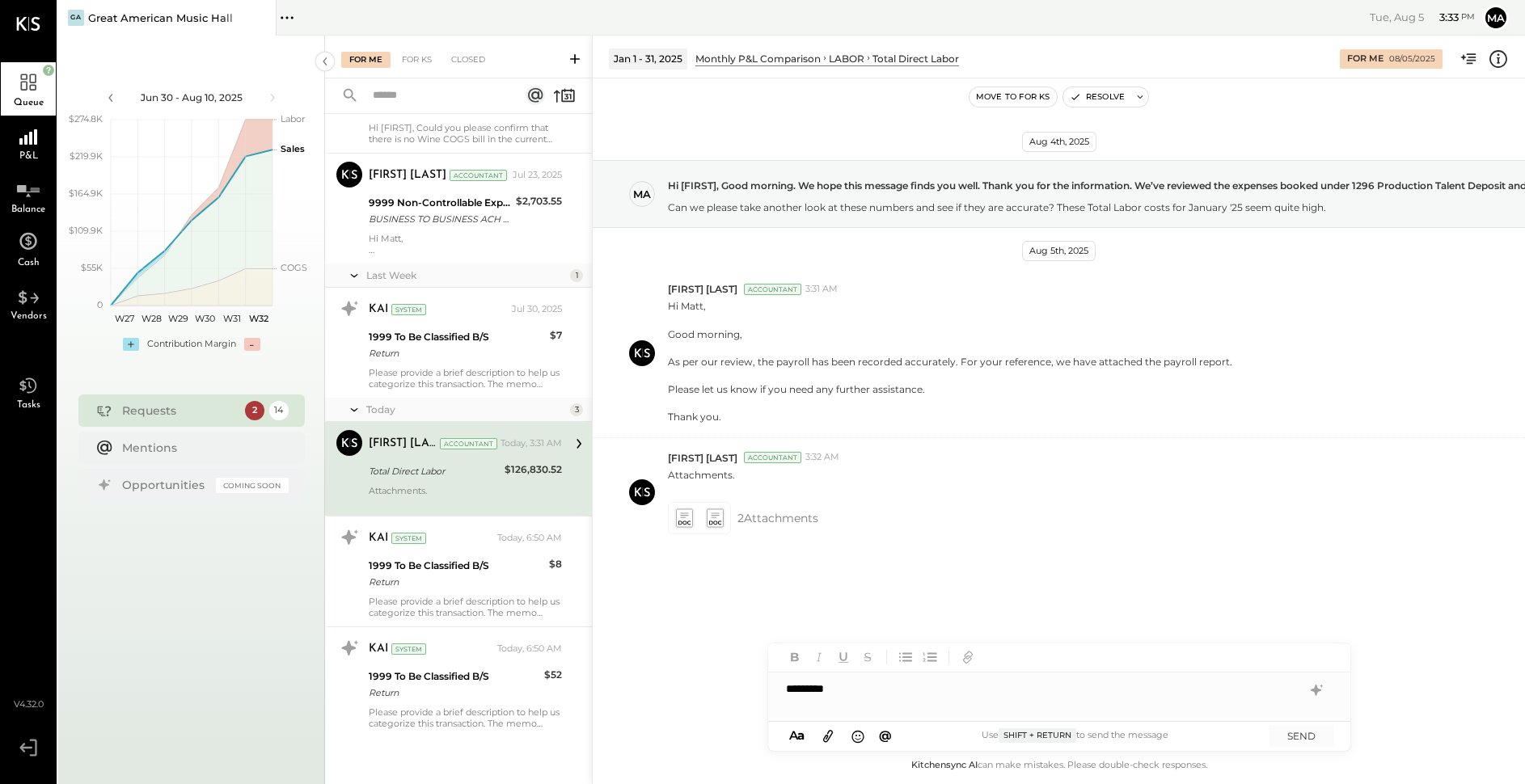click 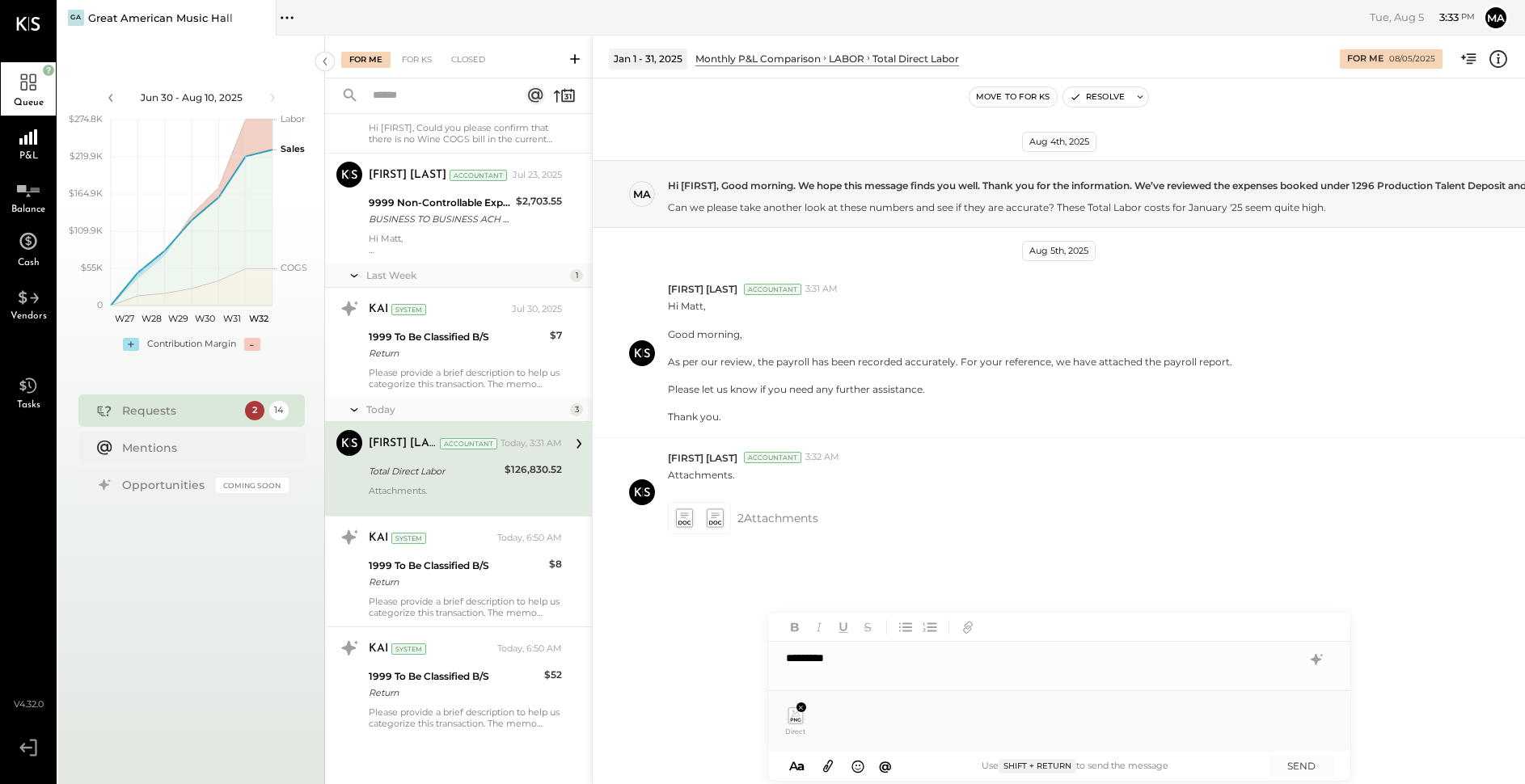 click on "*********" at bounding box center [1059, 658] 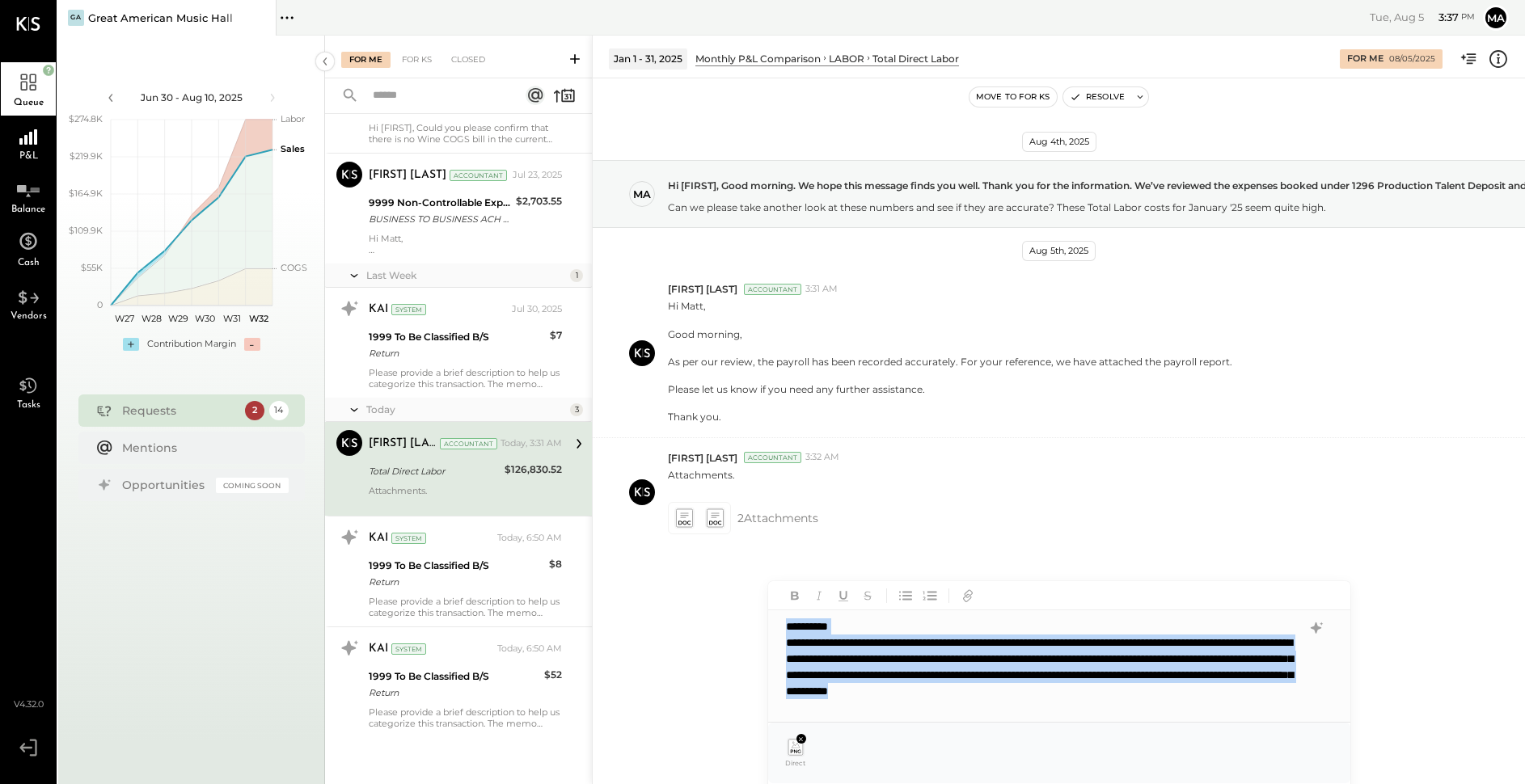 drag, startPoint x: 931, startPoint y: 705, endPoint x: 784, endPoint y: 629, distance: 165.4841 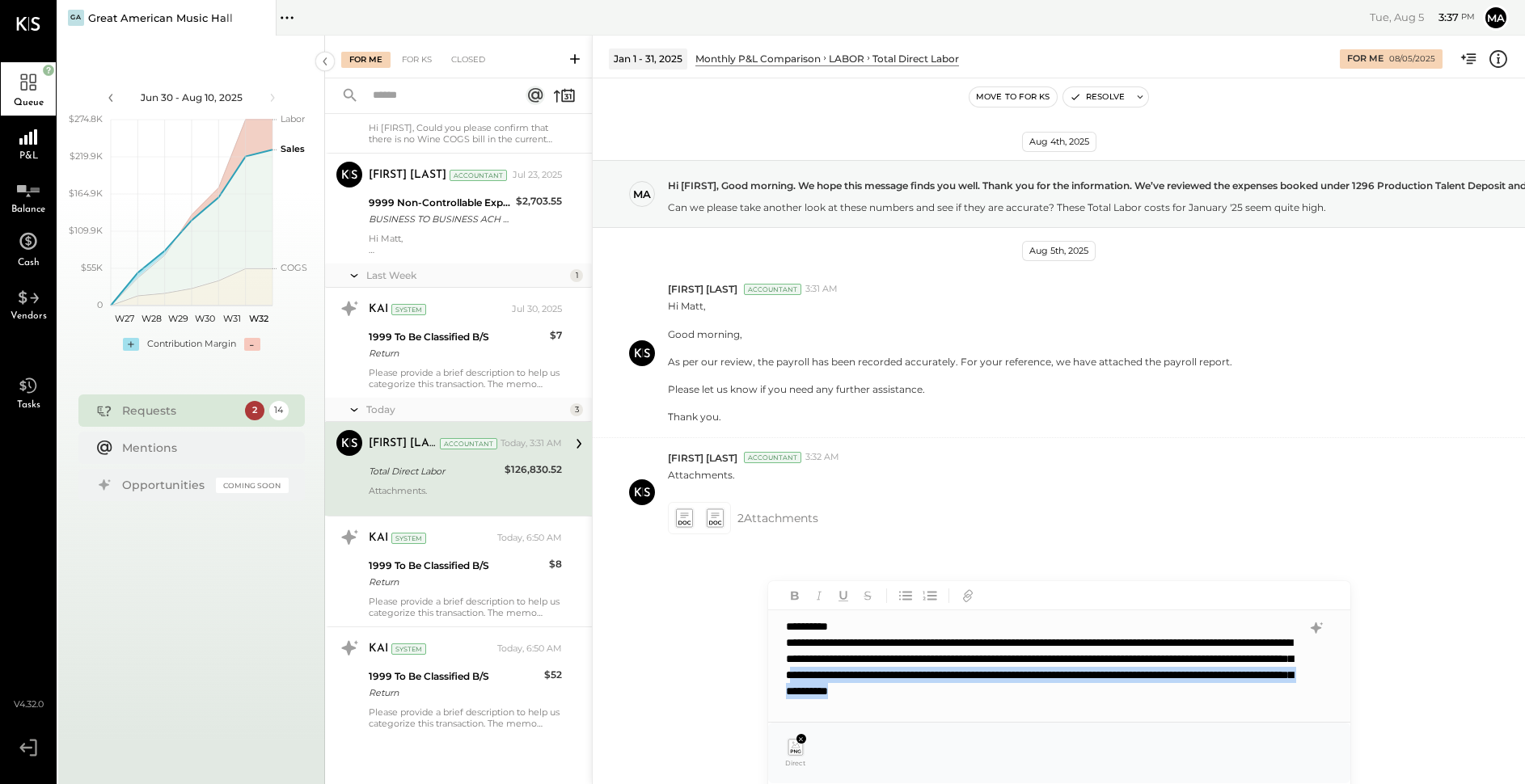 drag, startPoint x: 931, startPoint y: 710, endPoint x: 1144, endPoint y: 677, distance: 215.5412 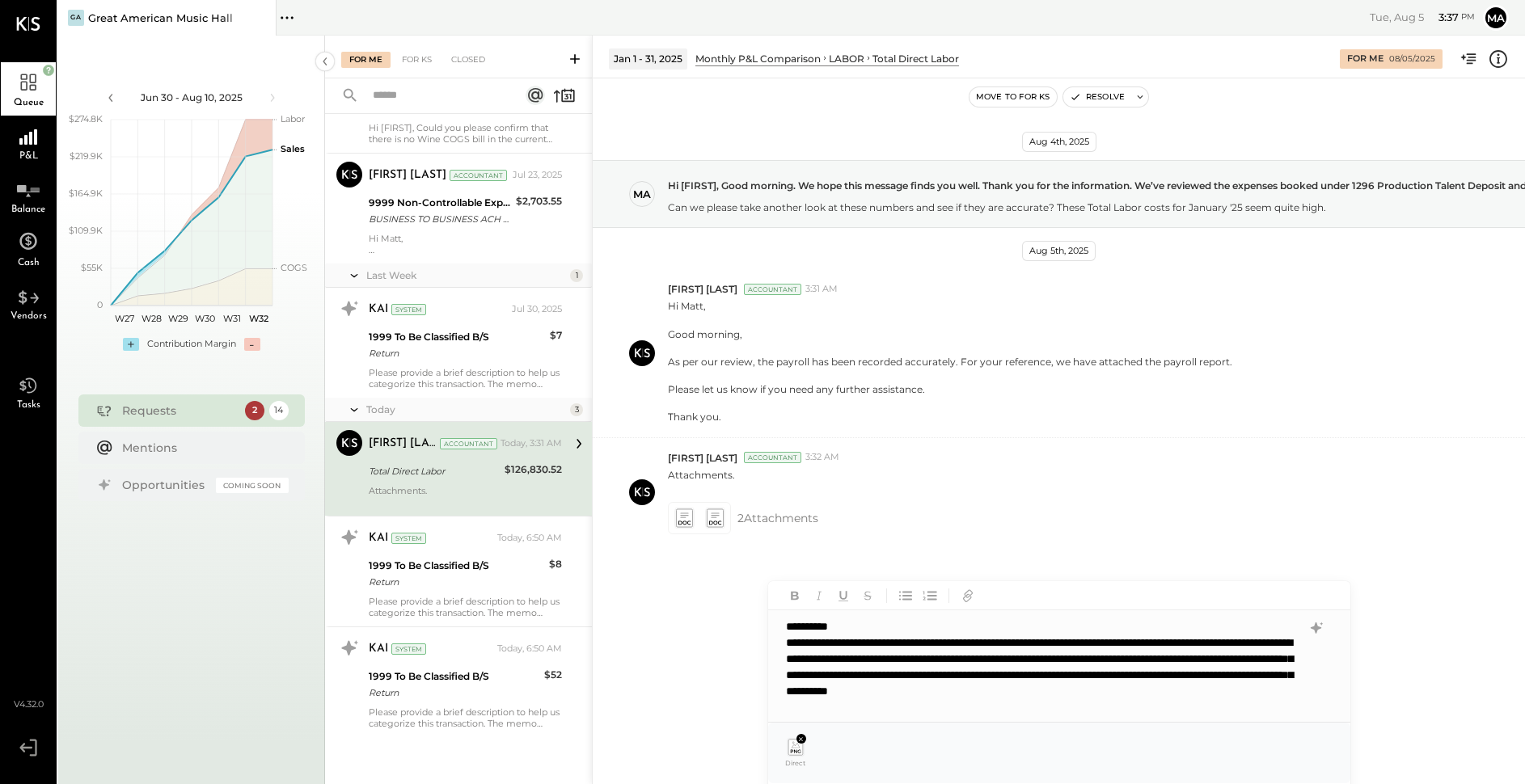 click on "**********" at bounding box center [1044, 675] 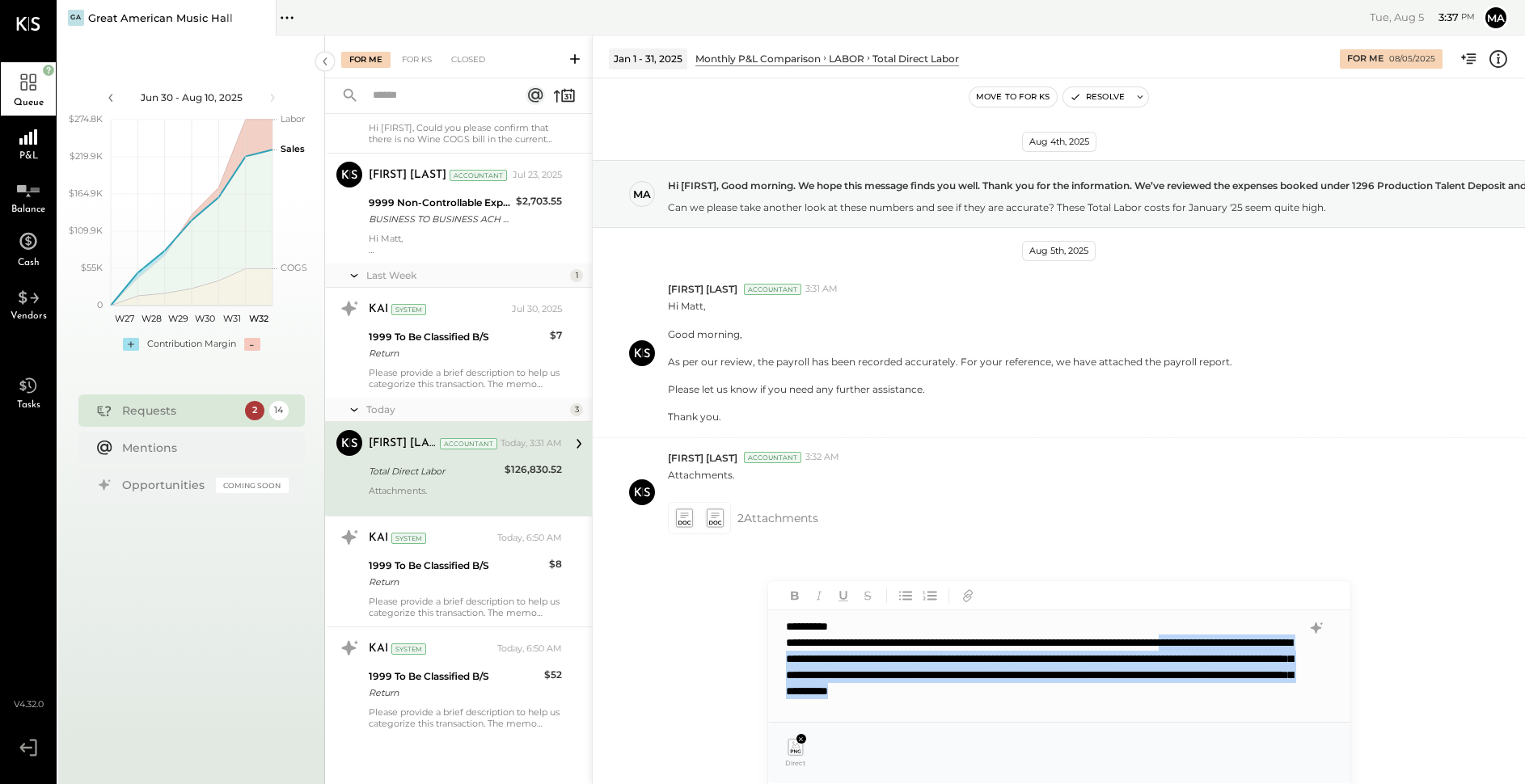 drag, startPoint x: 945, startPoint y: 710, endPoint x: 745, endPoint y: 654, distance: 207.69208 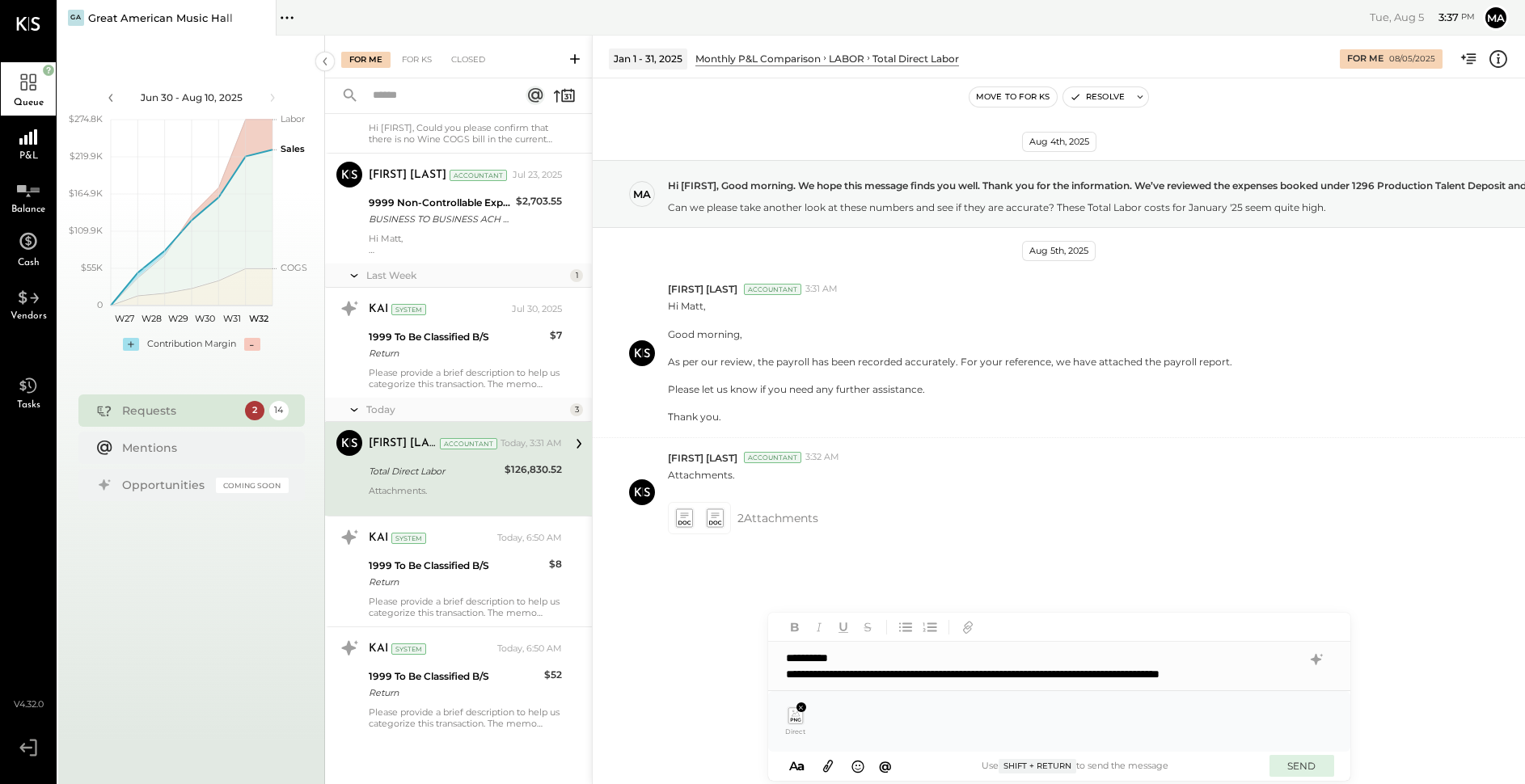 click on "SEND" at bounding box center [1302, 765] 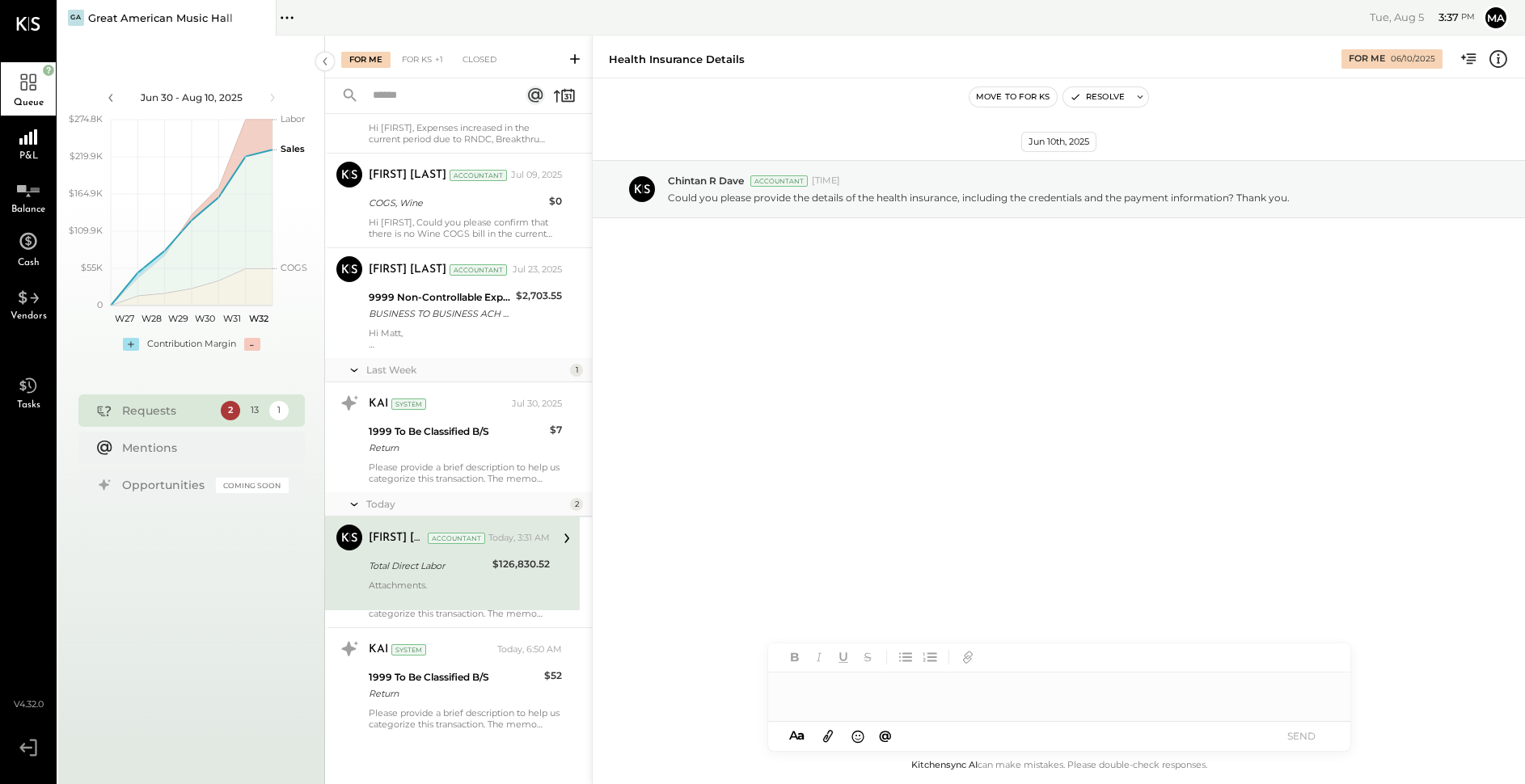 scroll, scrollTop: 43, scrollLeft: 0, axis: vertical 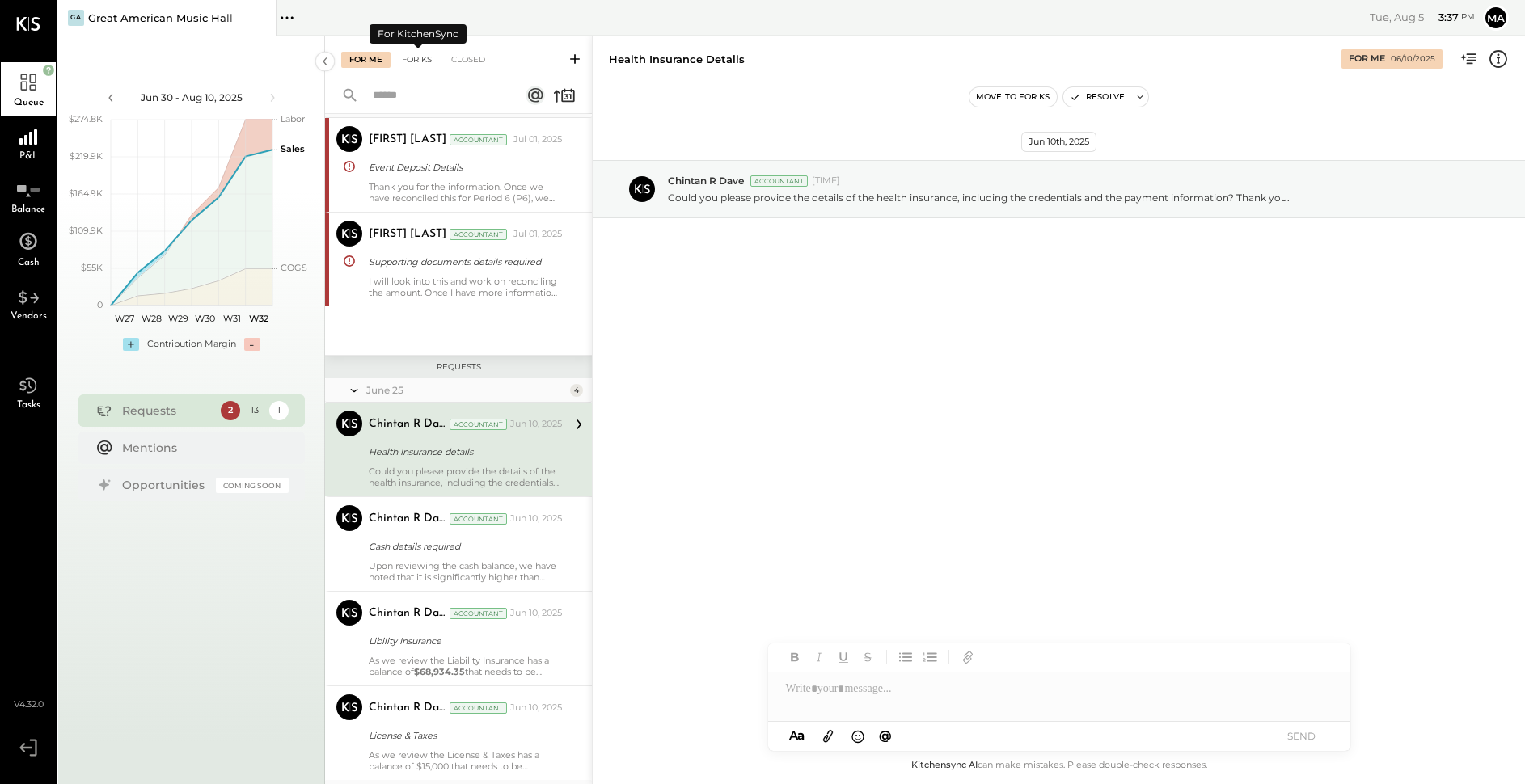 click on "For KS" at bounding box center [416, 60] 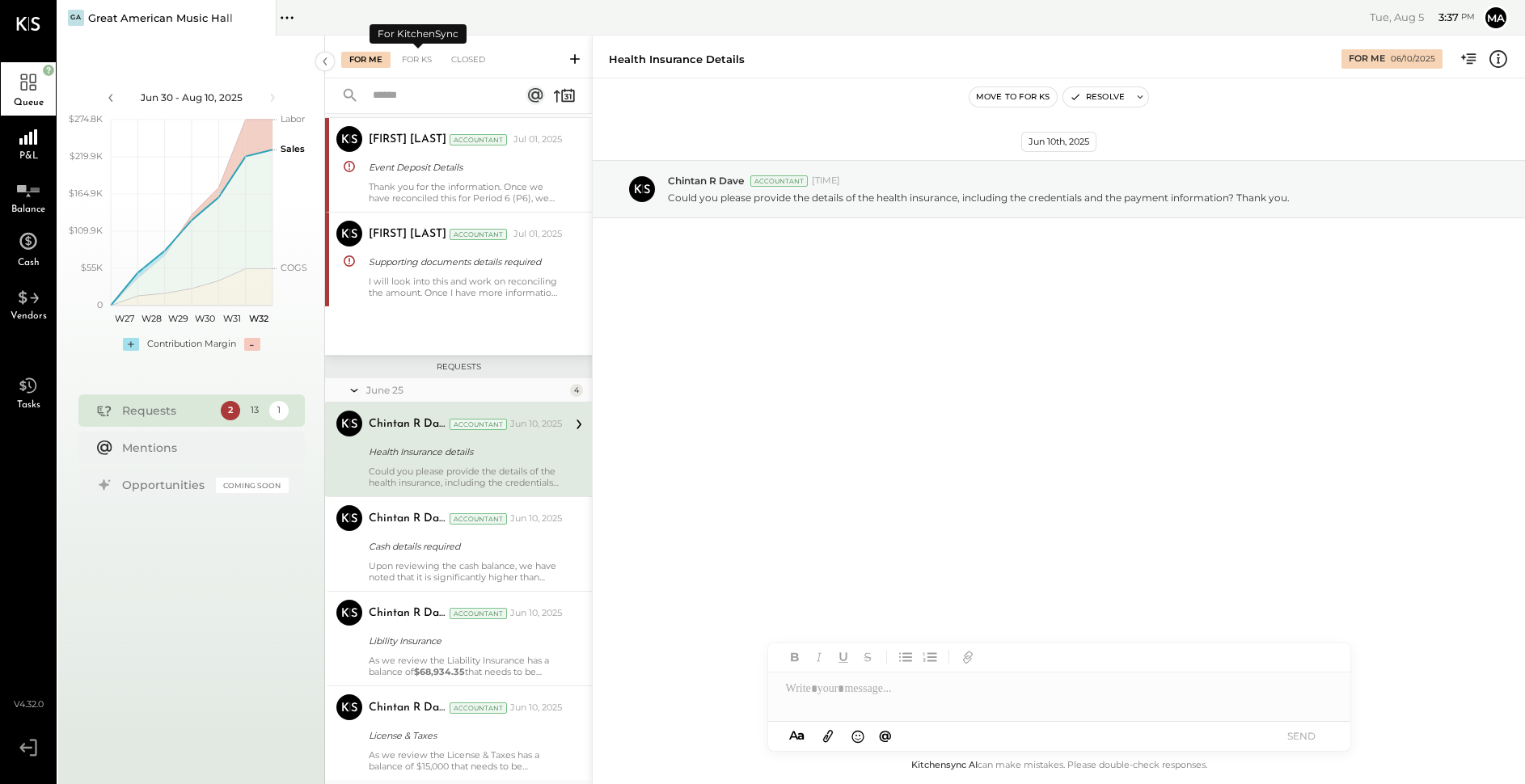 scroll, scrollTop: 0, scrollLeft: 0, axis: both 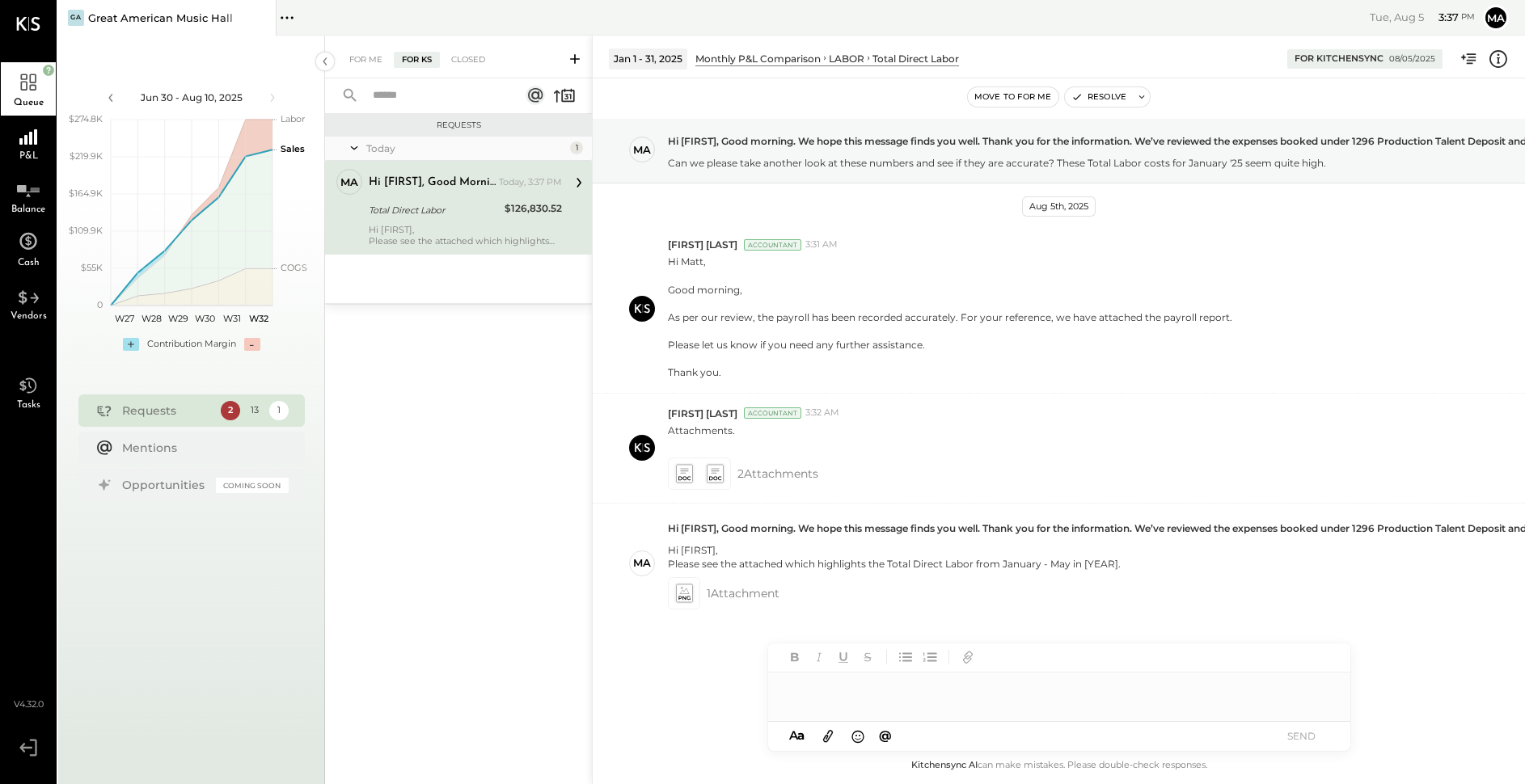 click at bounding box center (1059, 697) 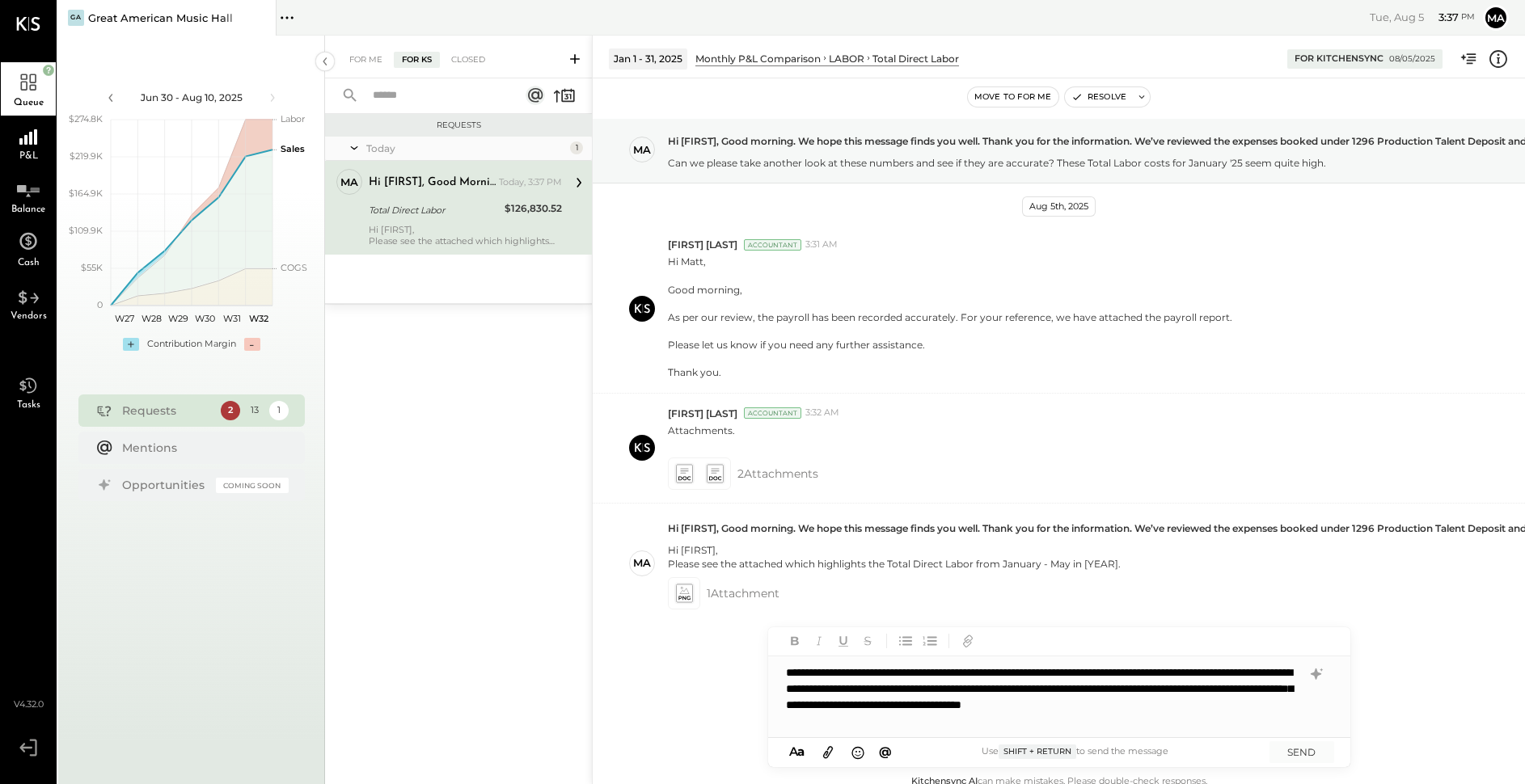 click on "**********" at bounding box center (1059, 697) 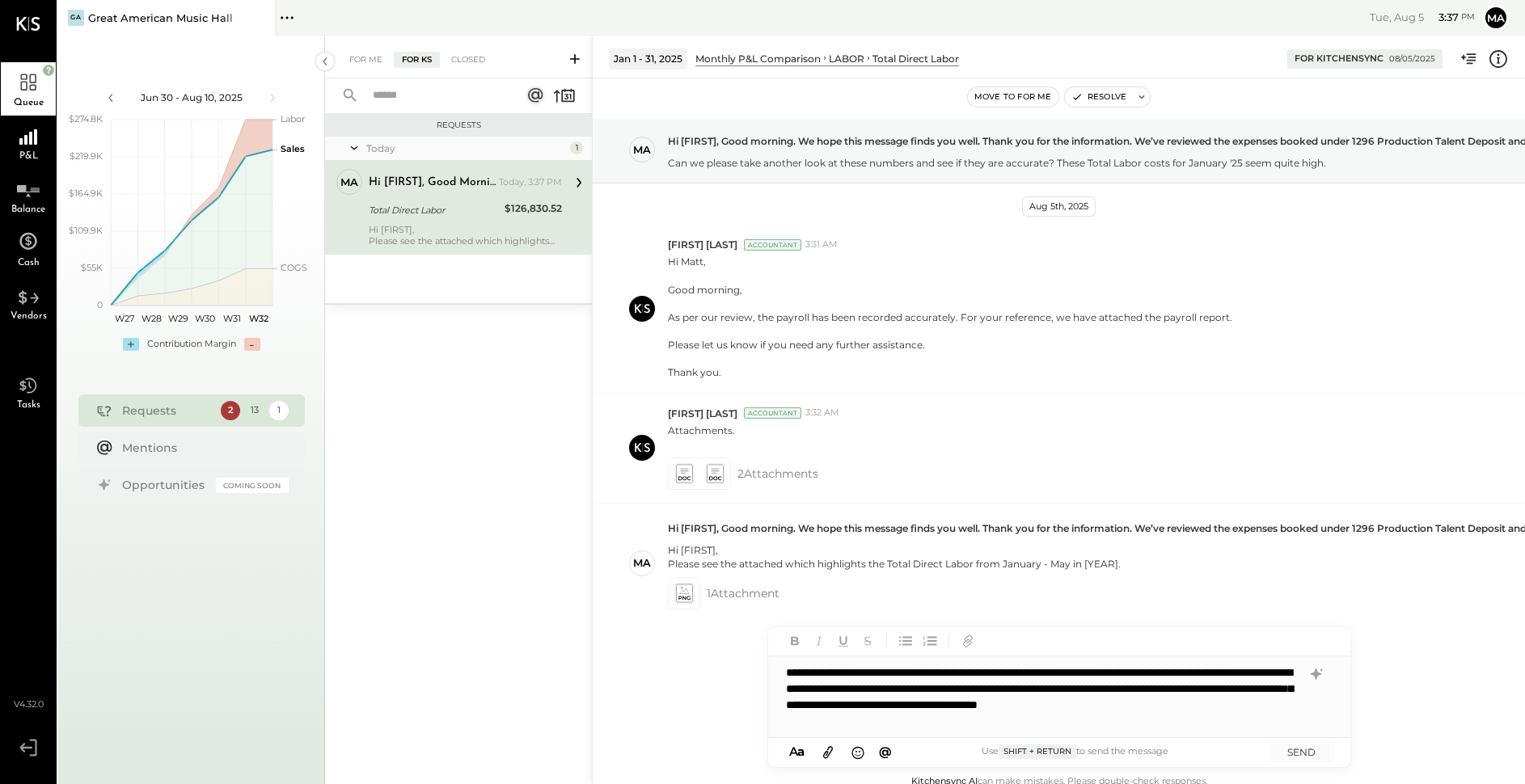 click on "**********" at bounding box center [1059, 697] 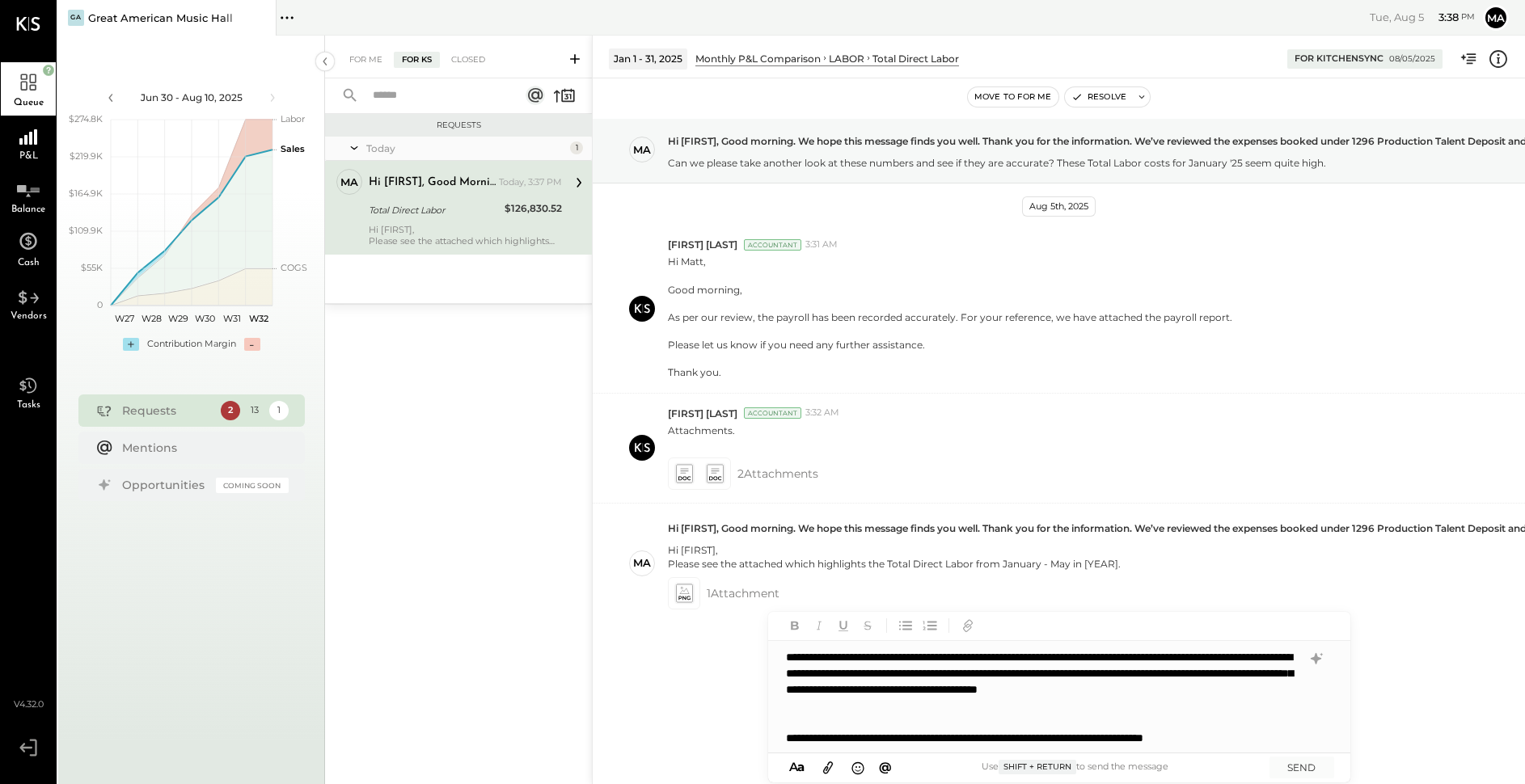 scroll, scrollTop: 8, scrollLeft: 0, axis: vertical 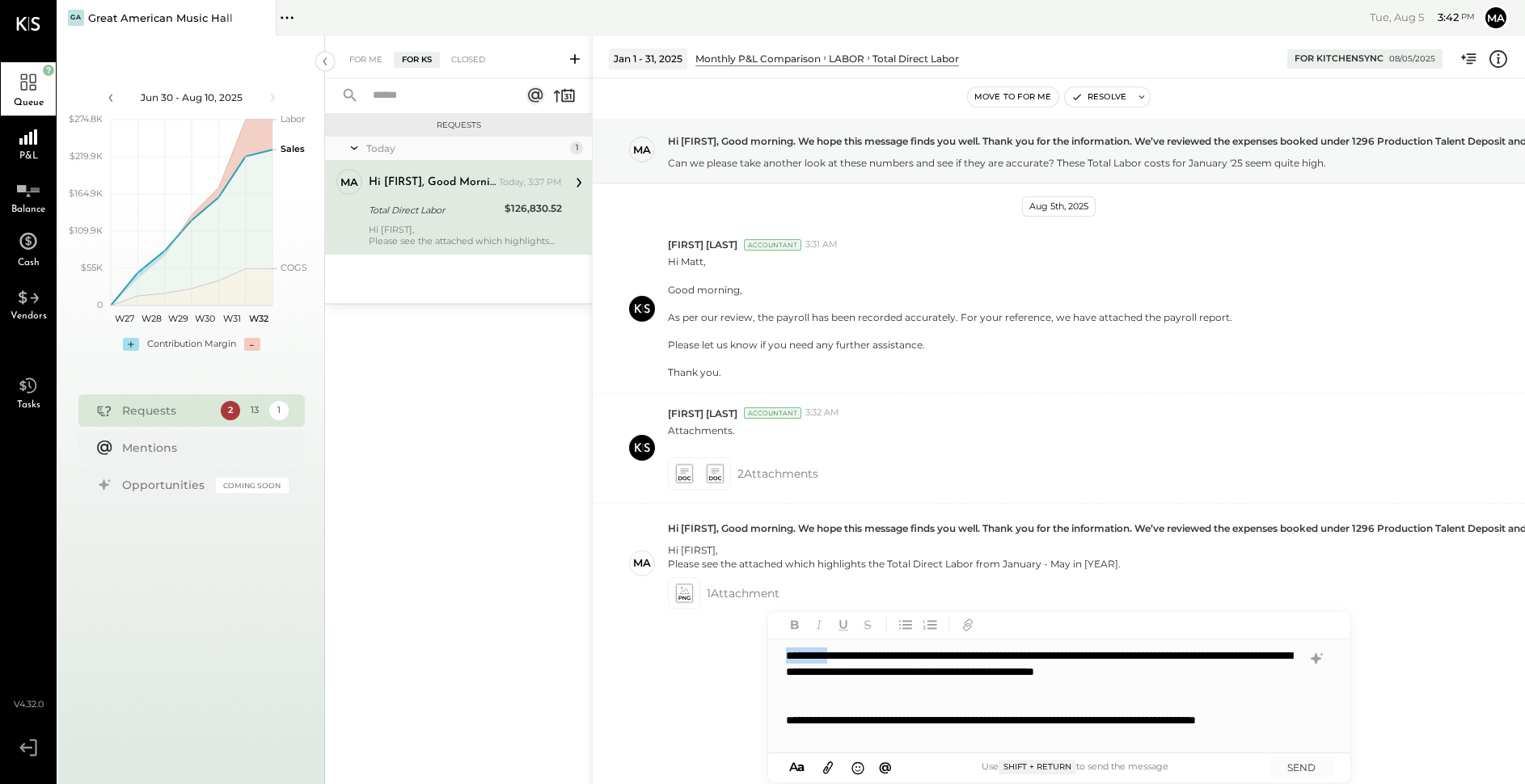 drag, startPoint x: 827, startPoint y: 655, endPoint x: 770, endPoint y: 657, distance: 57.03508 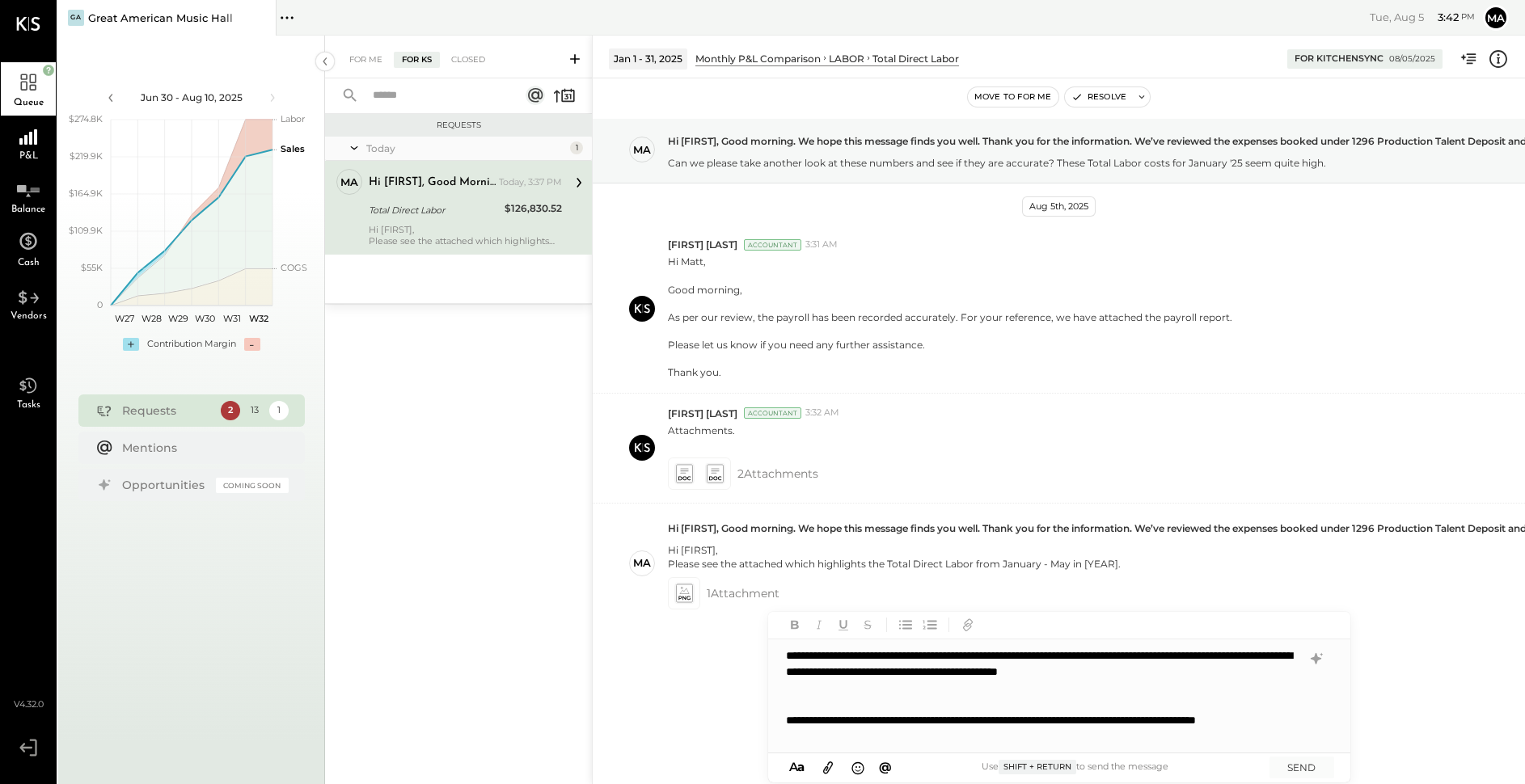 click on "**********" at bounding box center (1037, 672) 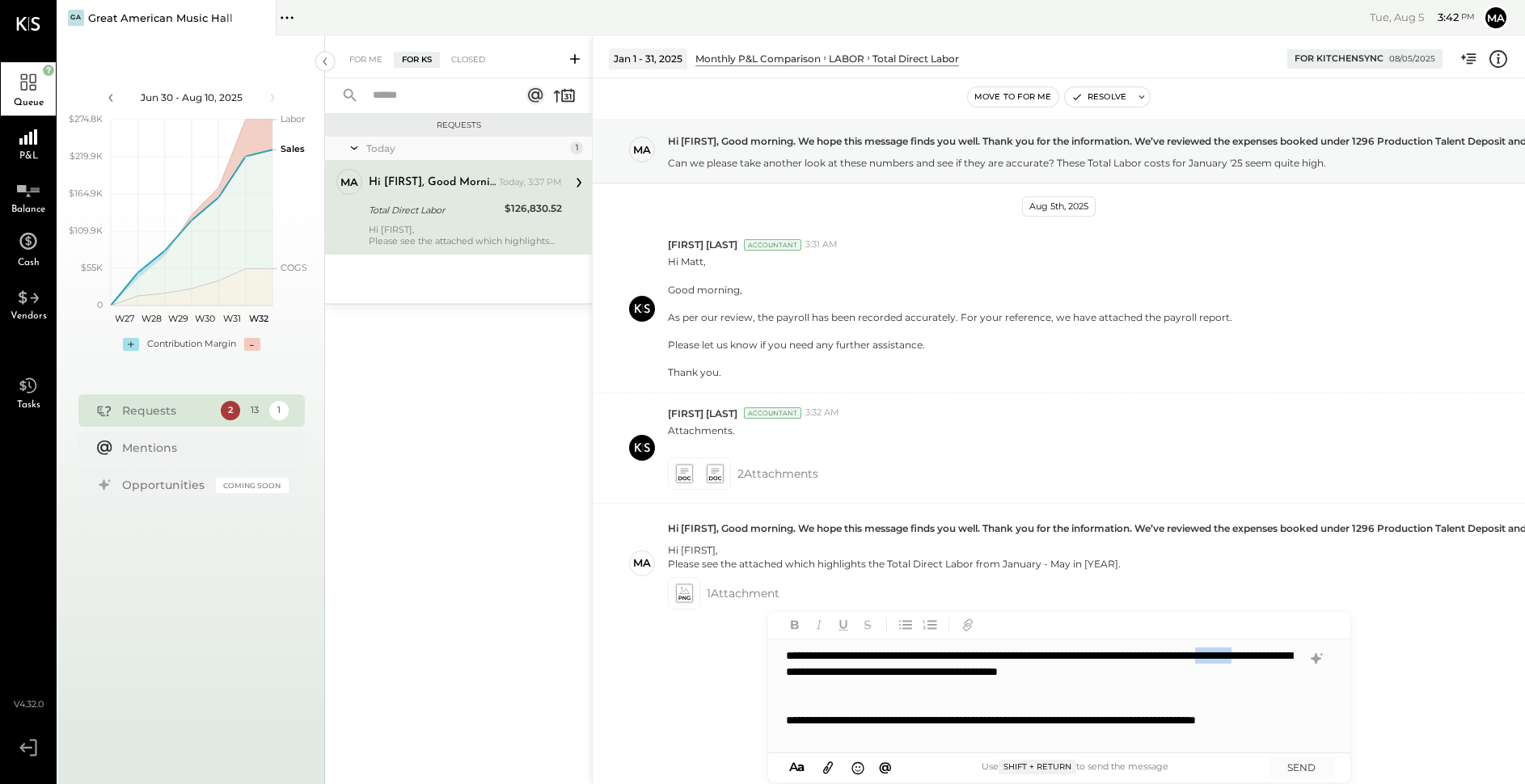 click on "**********" at bounding box center [1037, 672] 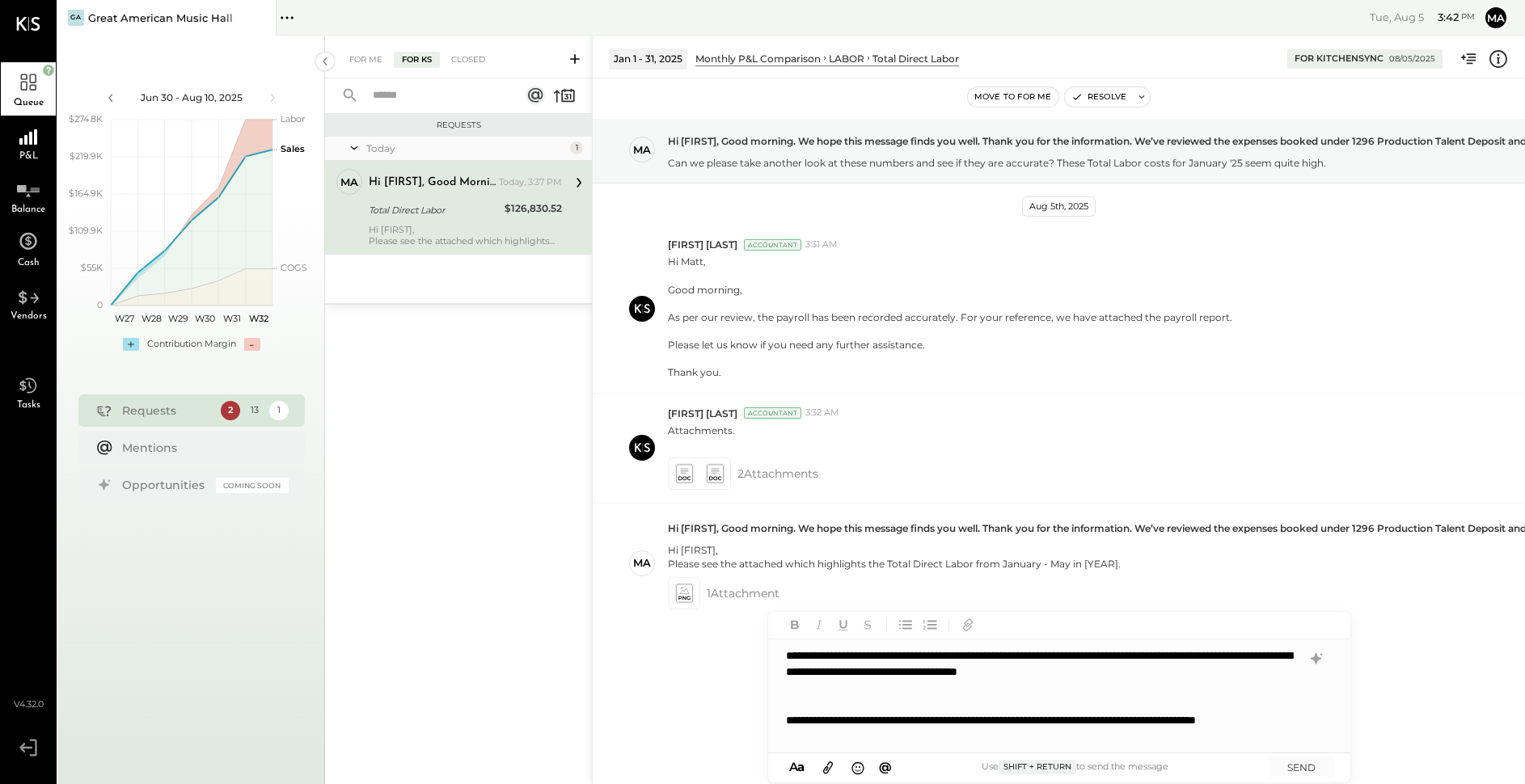 click on "**********" at bounding box center [1037, 672] 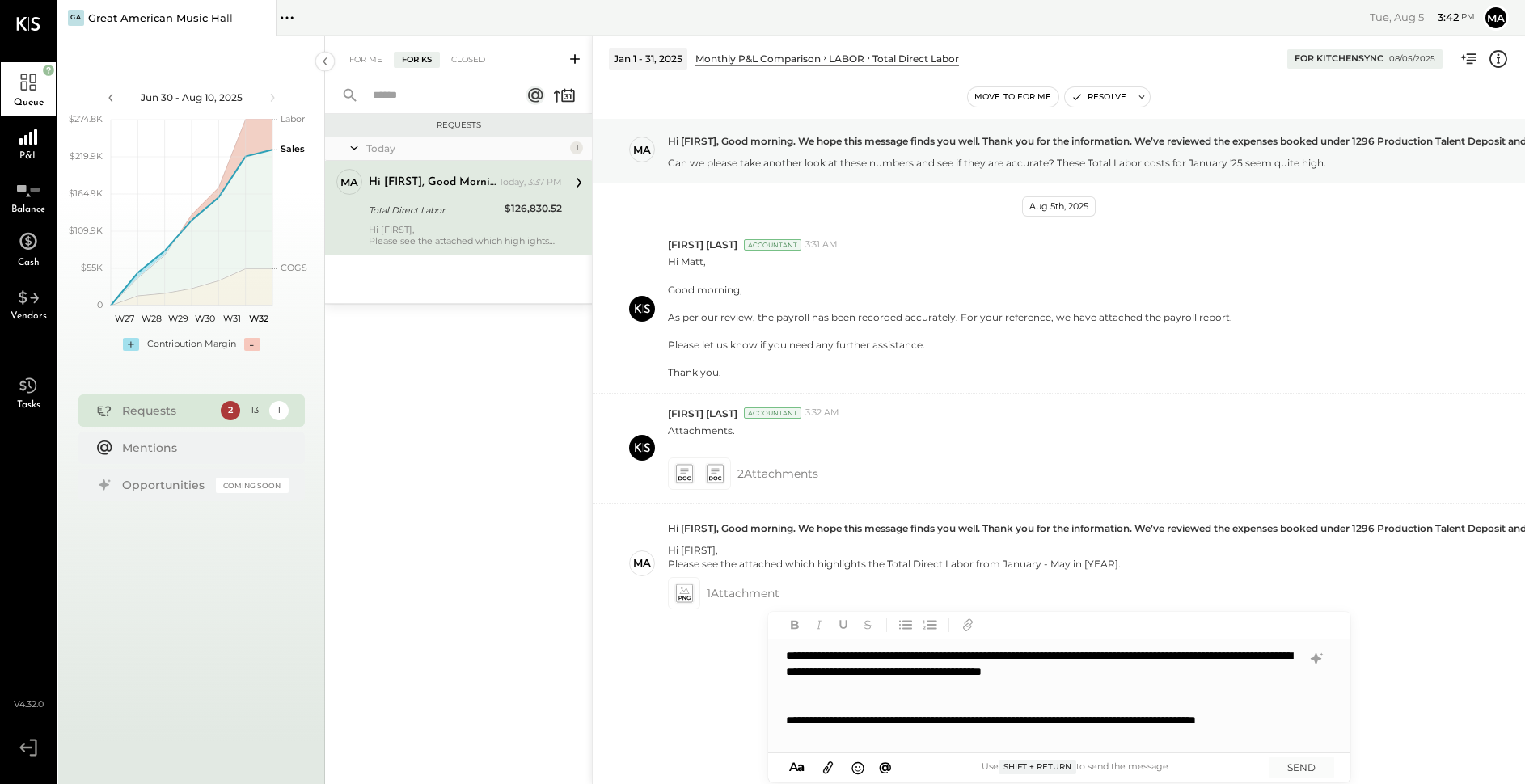 click on "**********" at bounding box center [1037, 672] 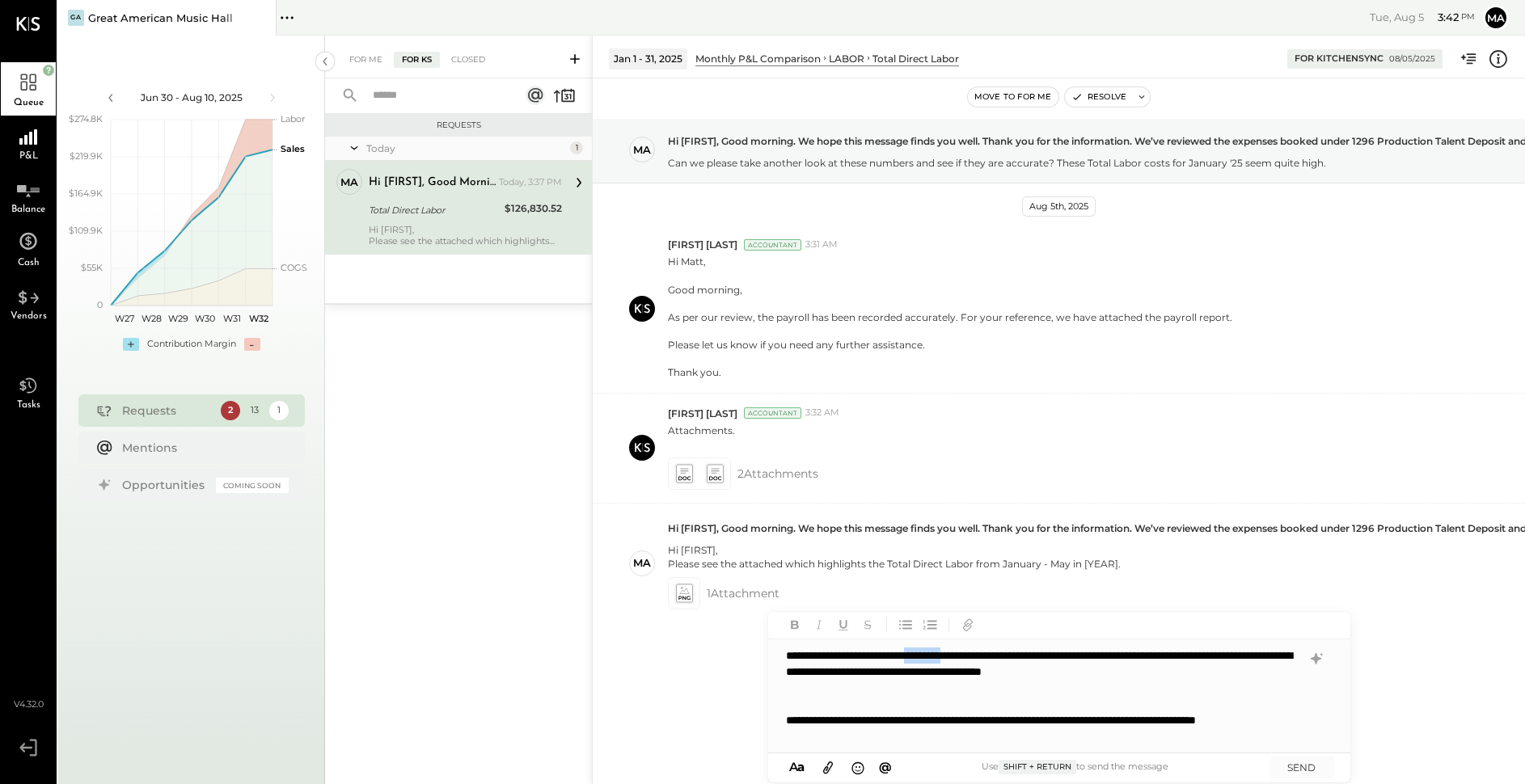 click on "**********" at bounding box center (1037, 672) 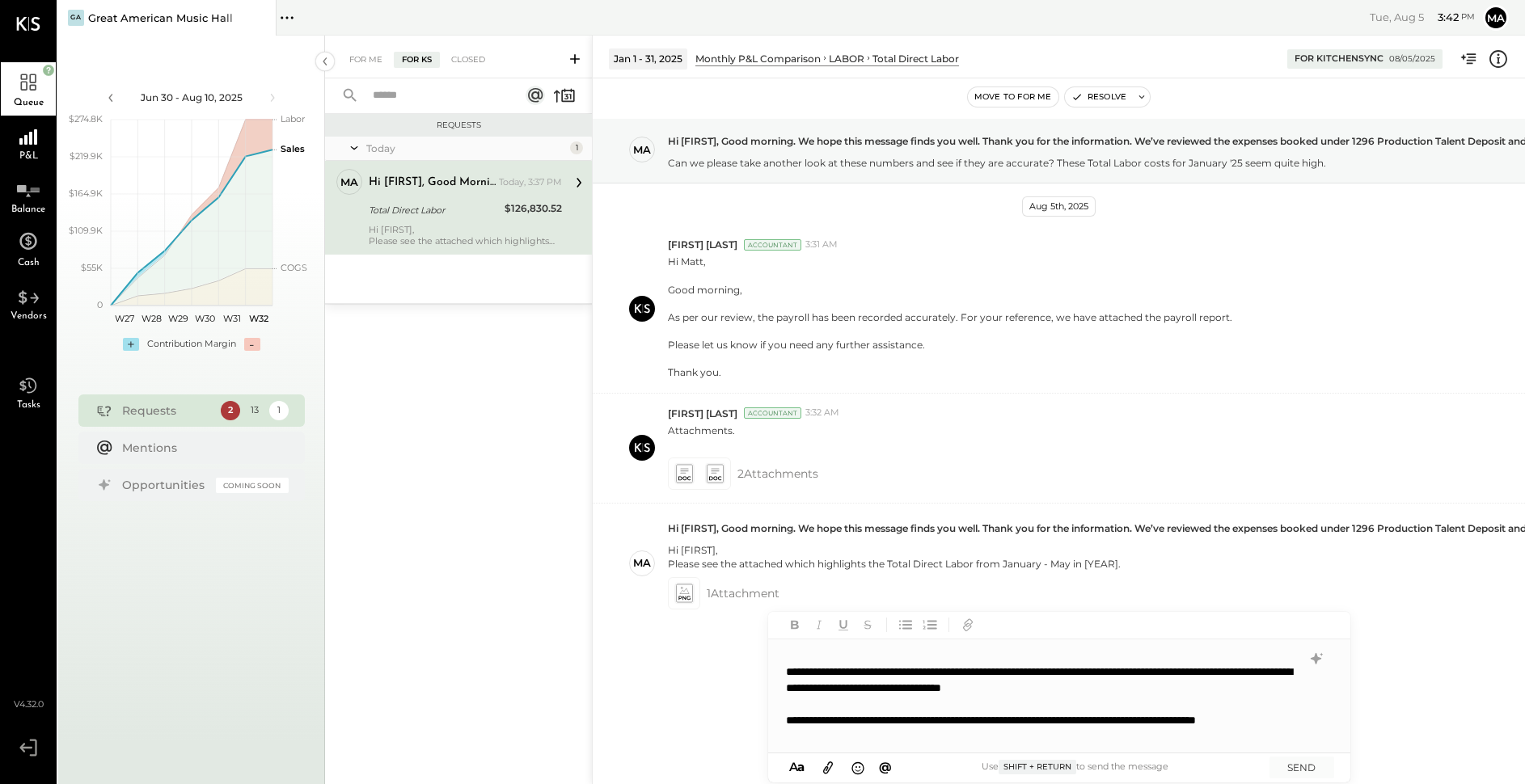 scroll, scrollTop: 65, scrollLeft: 0, axis: vertical 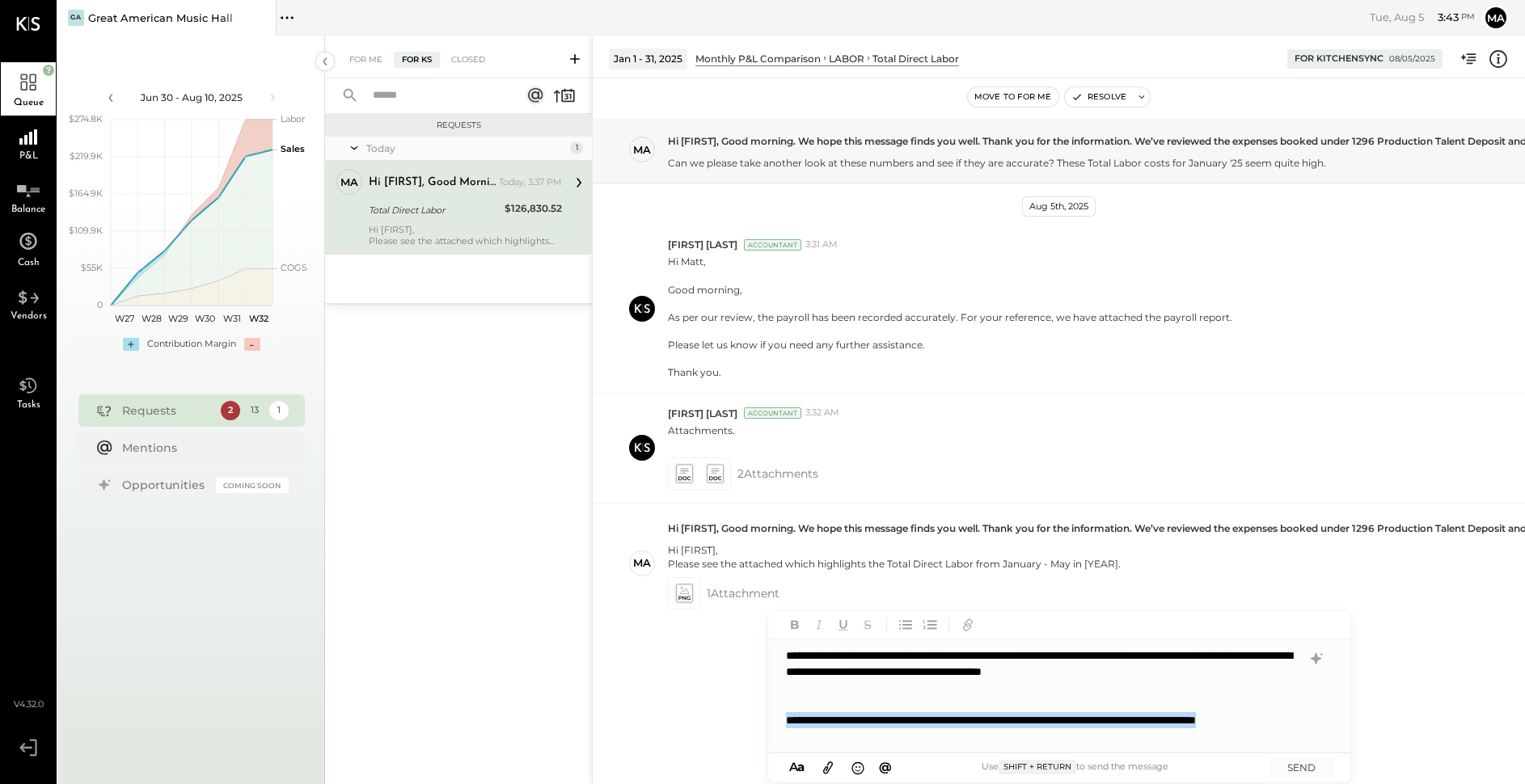 drag, startPoint x: 878, startPoint y: 736, endPoint x: 782, endPoint y: 714, distance: 98.48858 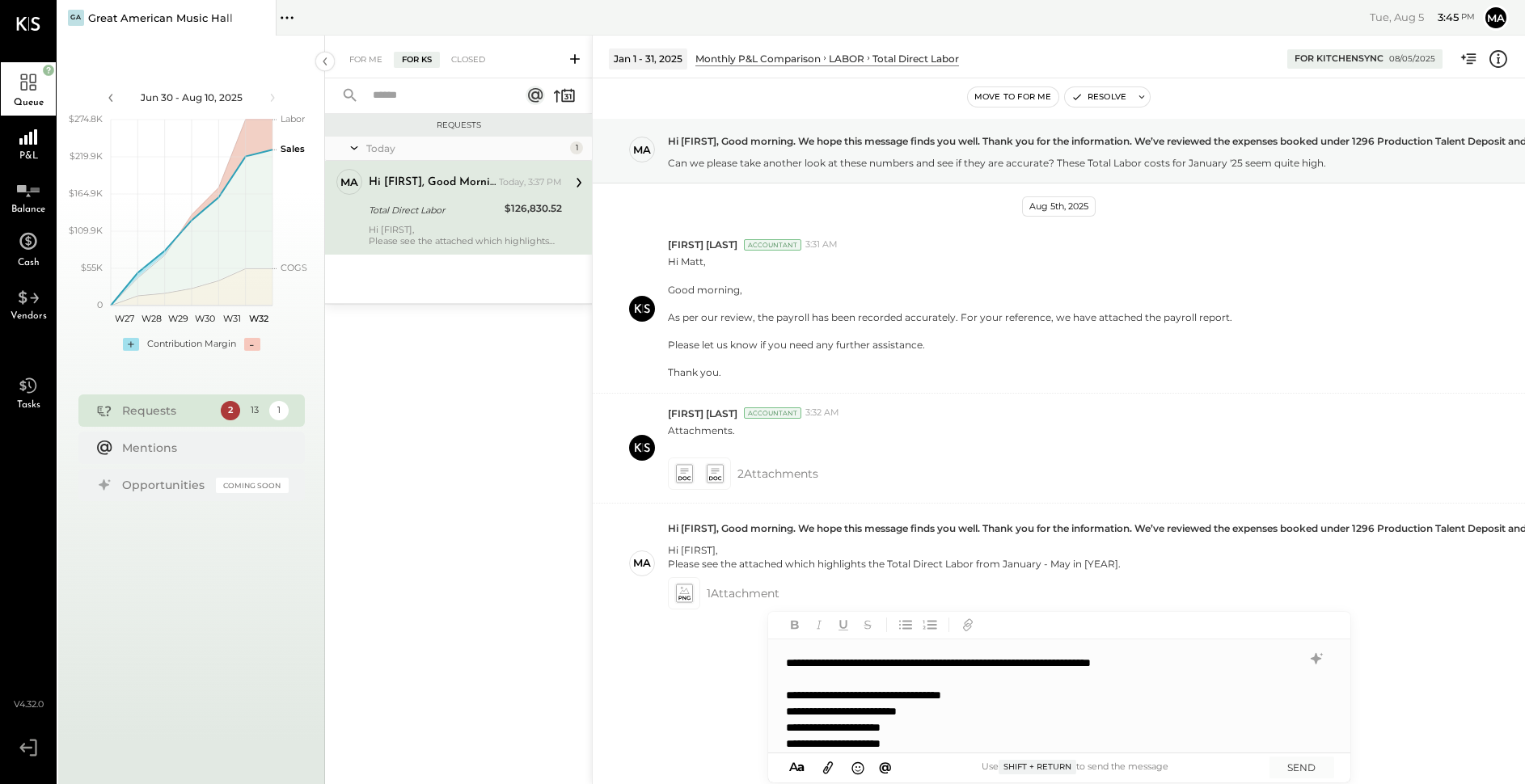 scroll, scrollTop: 154, scrollLeft: 0, axis: vertical 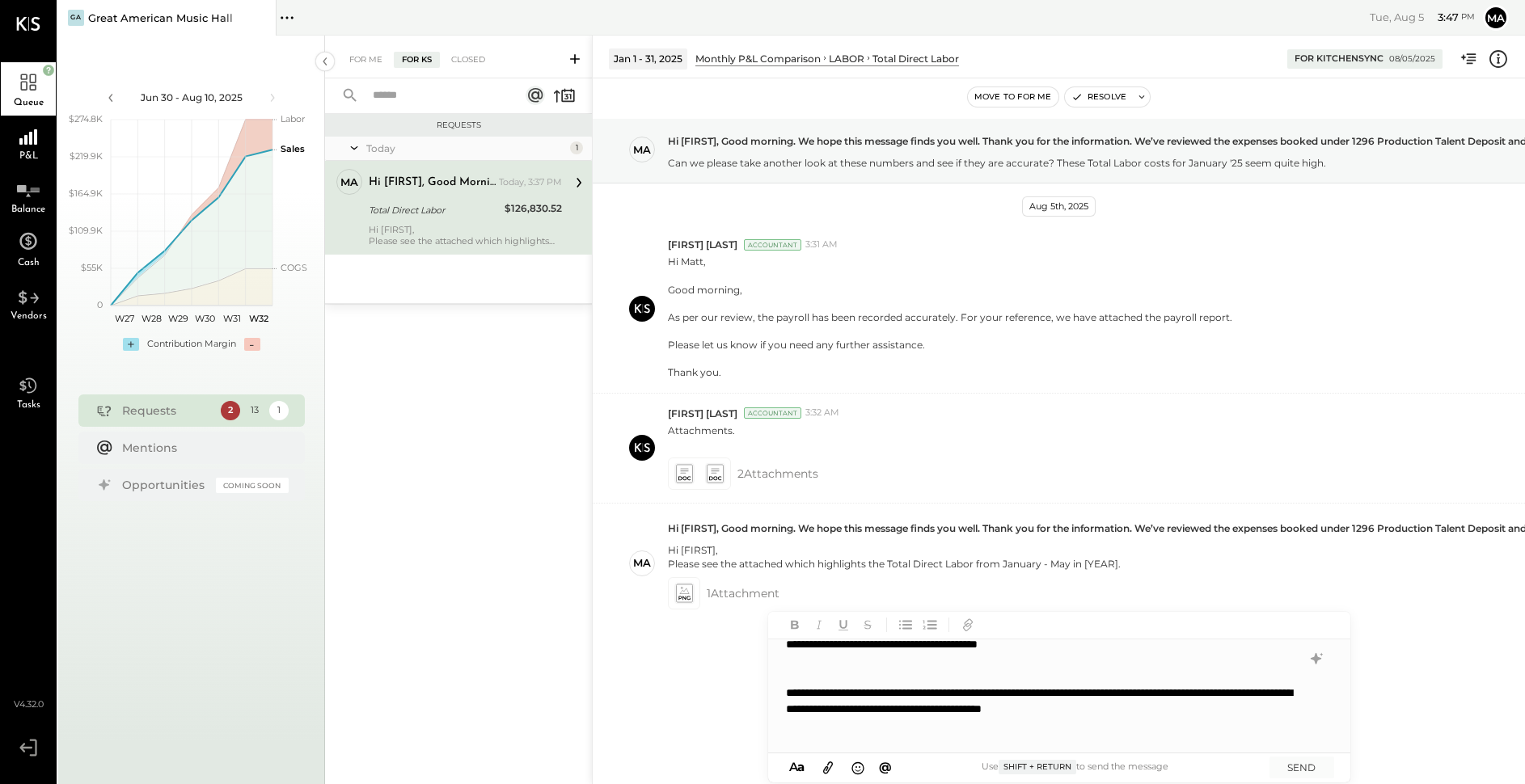 click on "**********" at bounding box center [1037, 709] 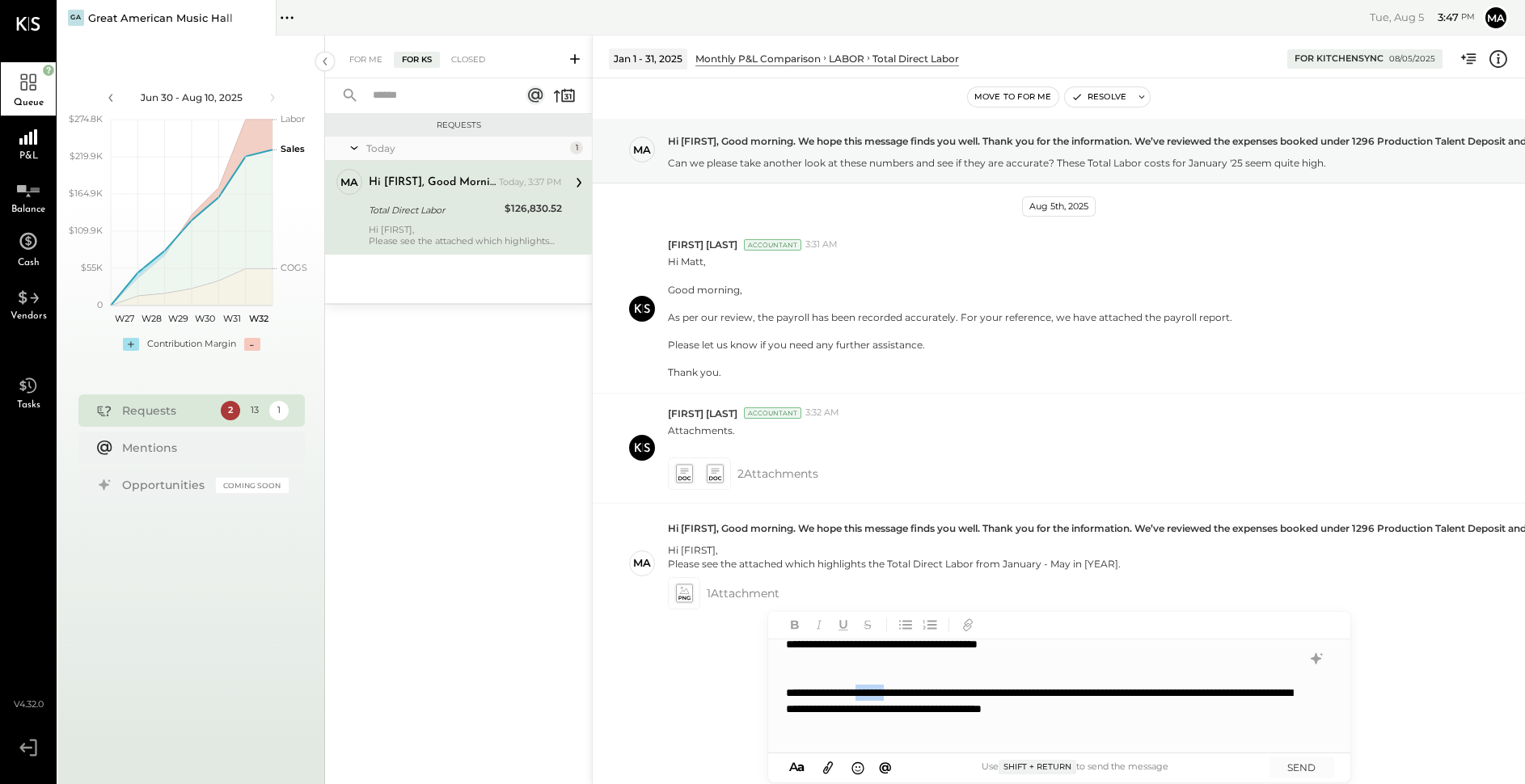 click on "**********" at bounding box center [1037, 709] 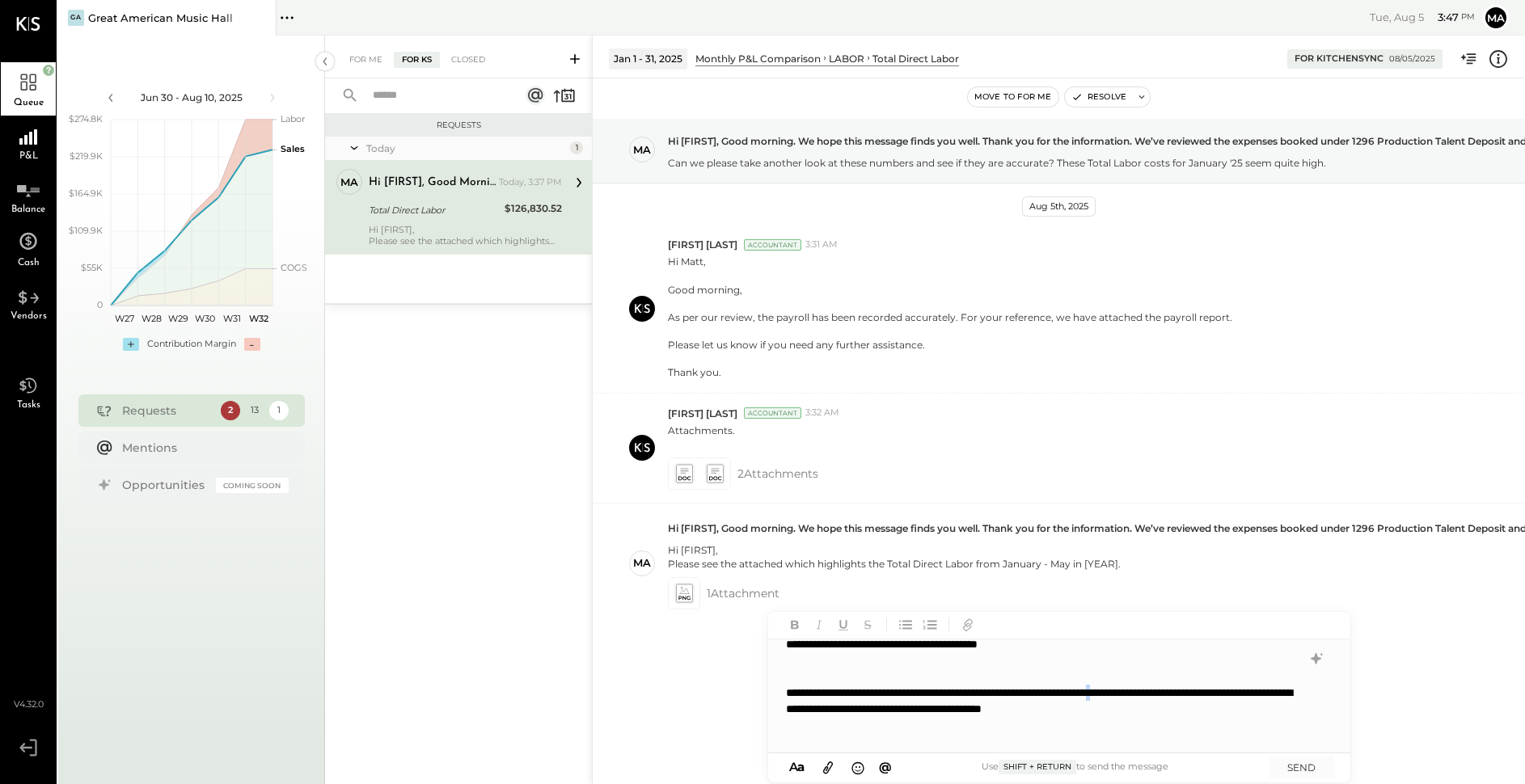 click on "**********" at bounding box center [1037, 709] 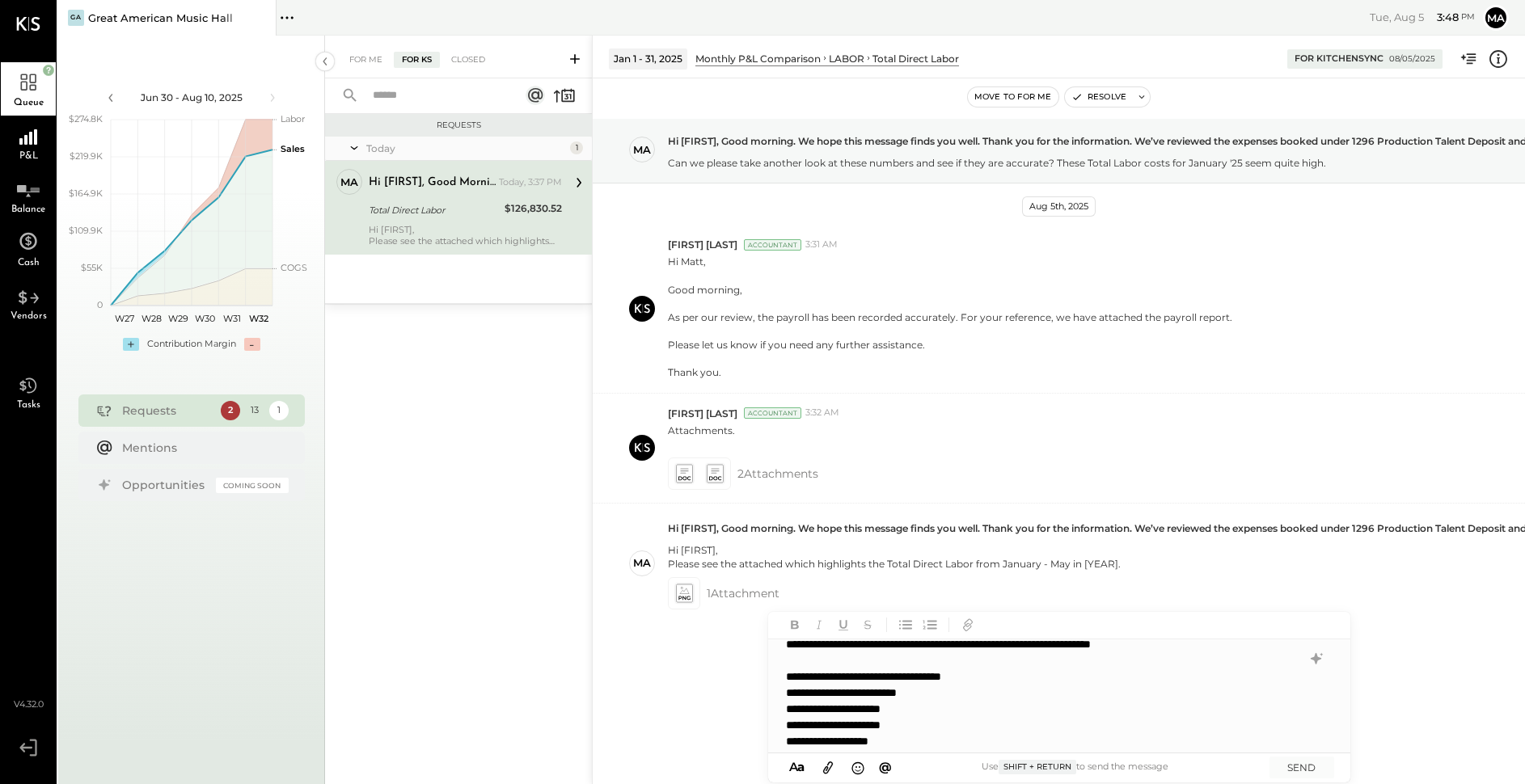 scroll, scrollTop: 162, scrollLeft: 0, axis: vertical 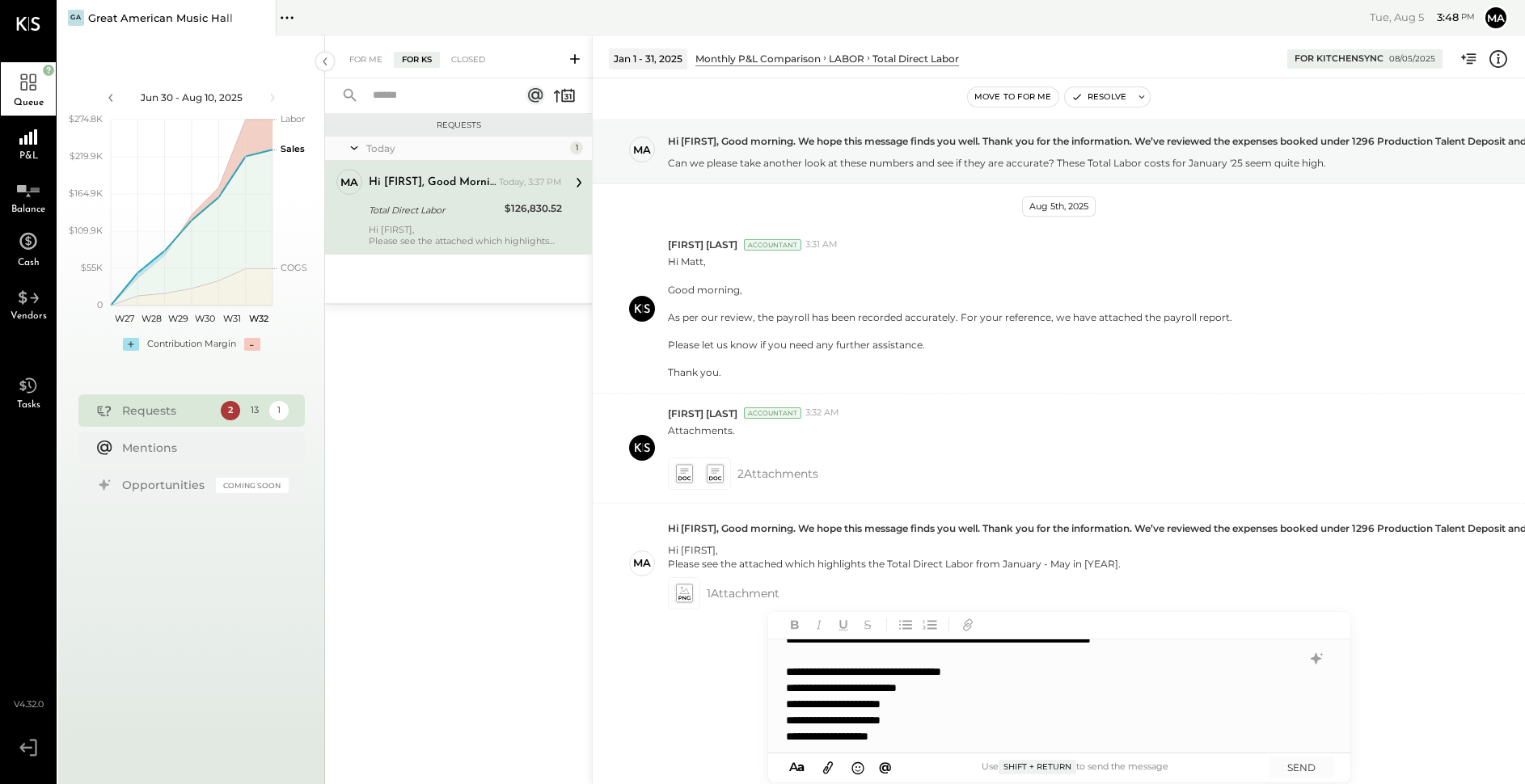 click on "**********" at bounding box center (1037, 736) 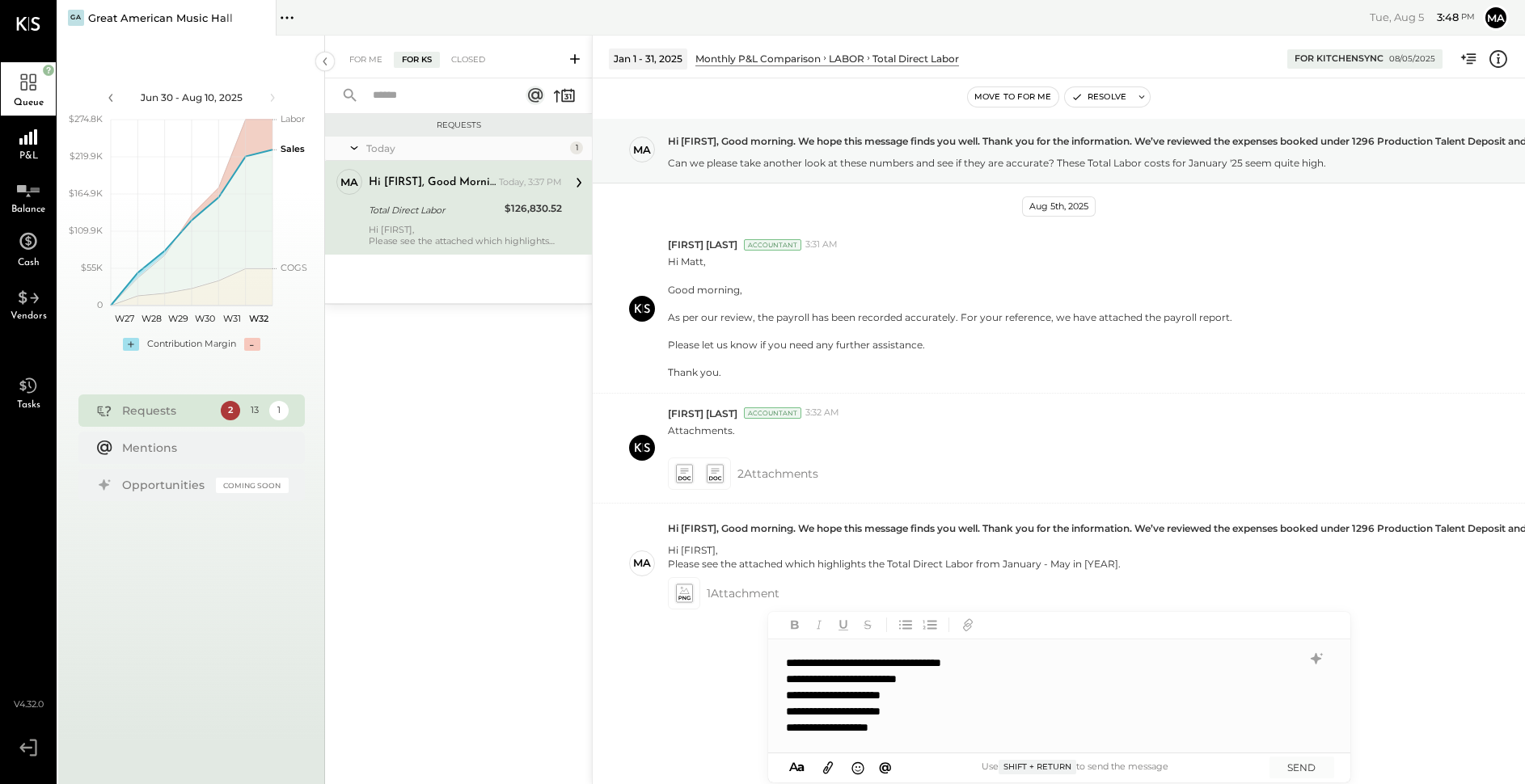 scroll, scrollTop: 187, scrollLeft: 0, axis: vertical 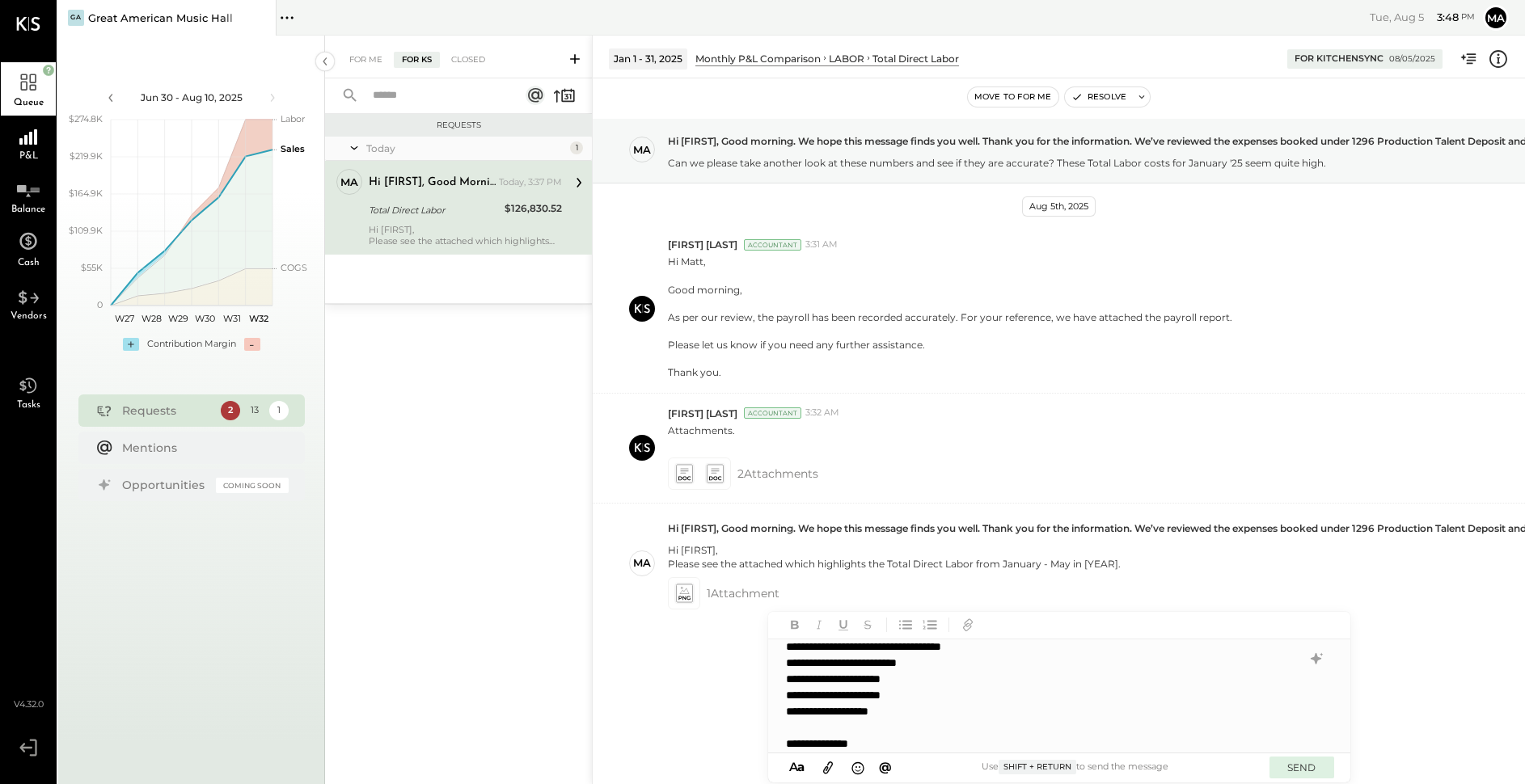 click on "SEND" at bounding box center (1302, 767) 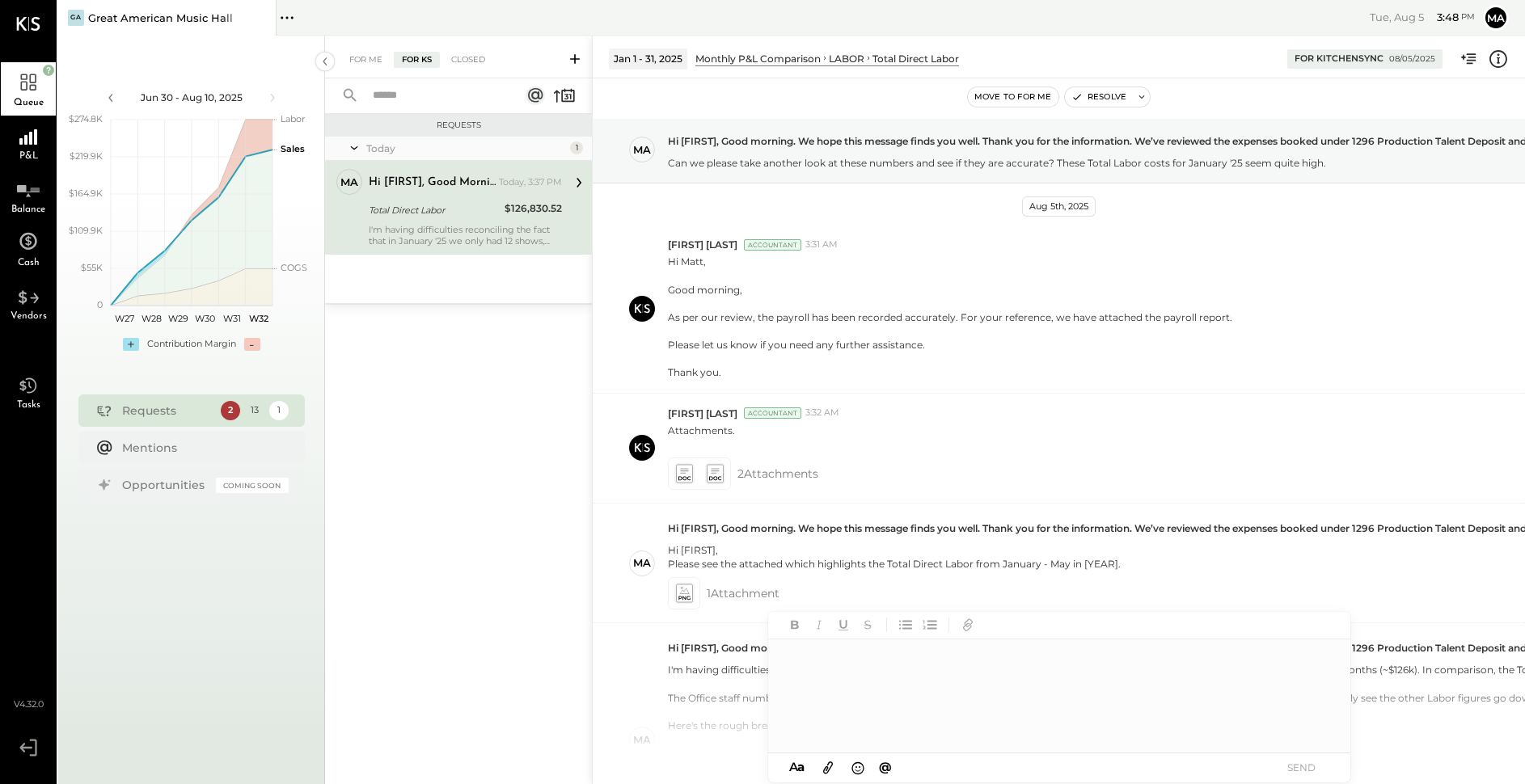 scroll, scrollTop: 306, scrollLeft: 0, axis: vertical 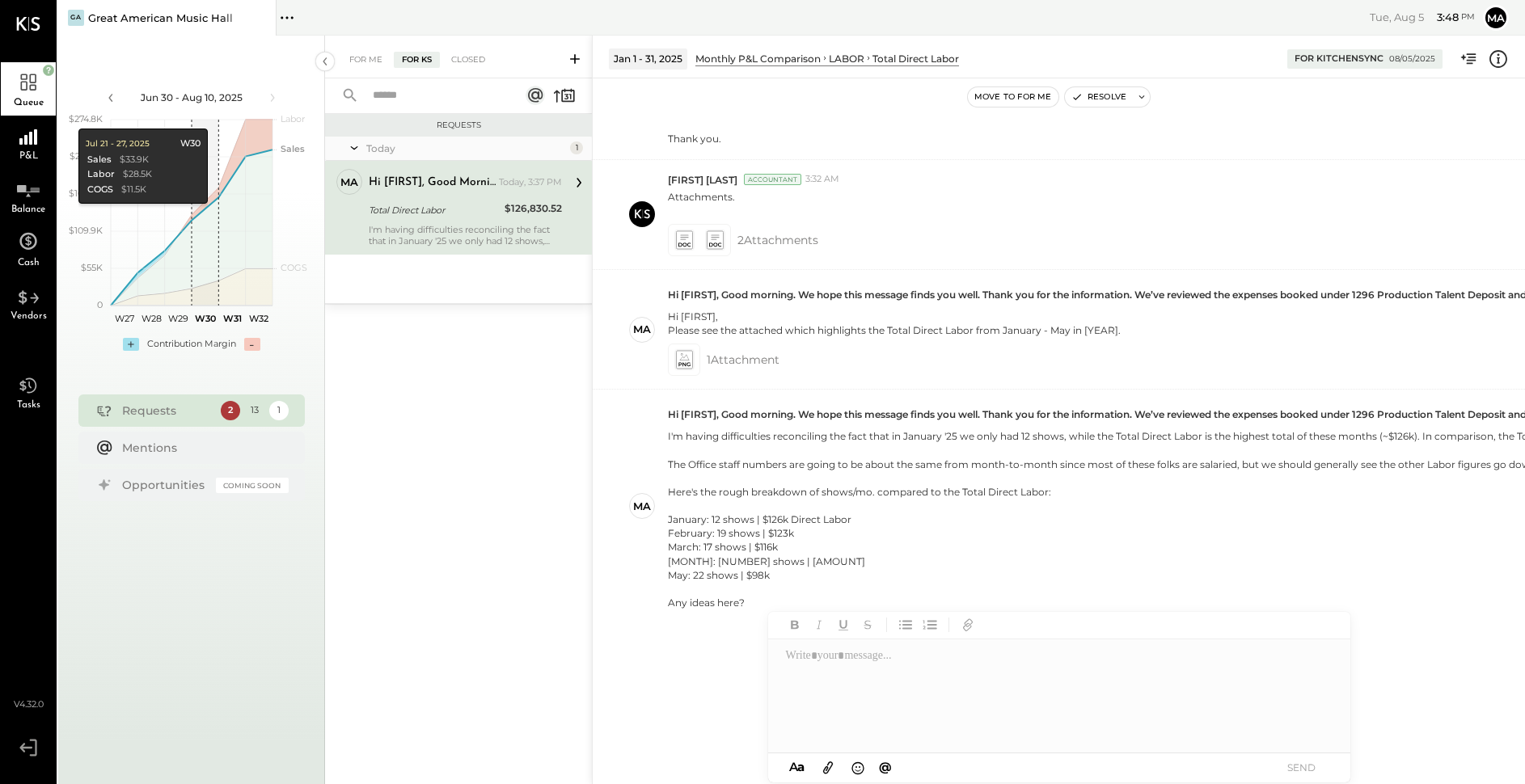 click on "For Me For KS Closed" at bounding box center [458, 57] 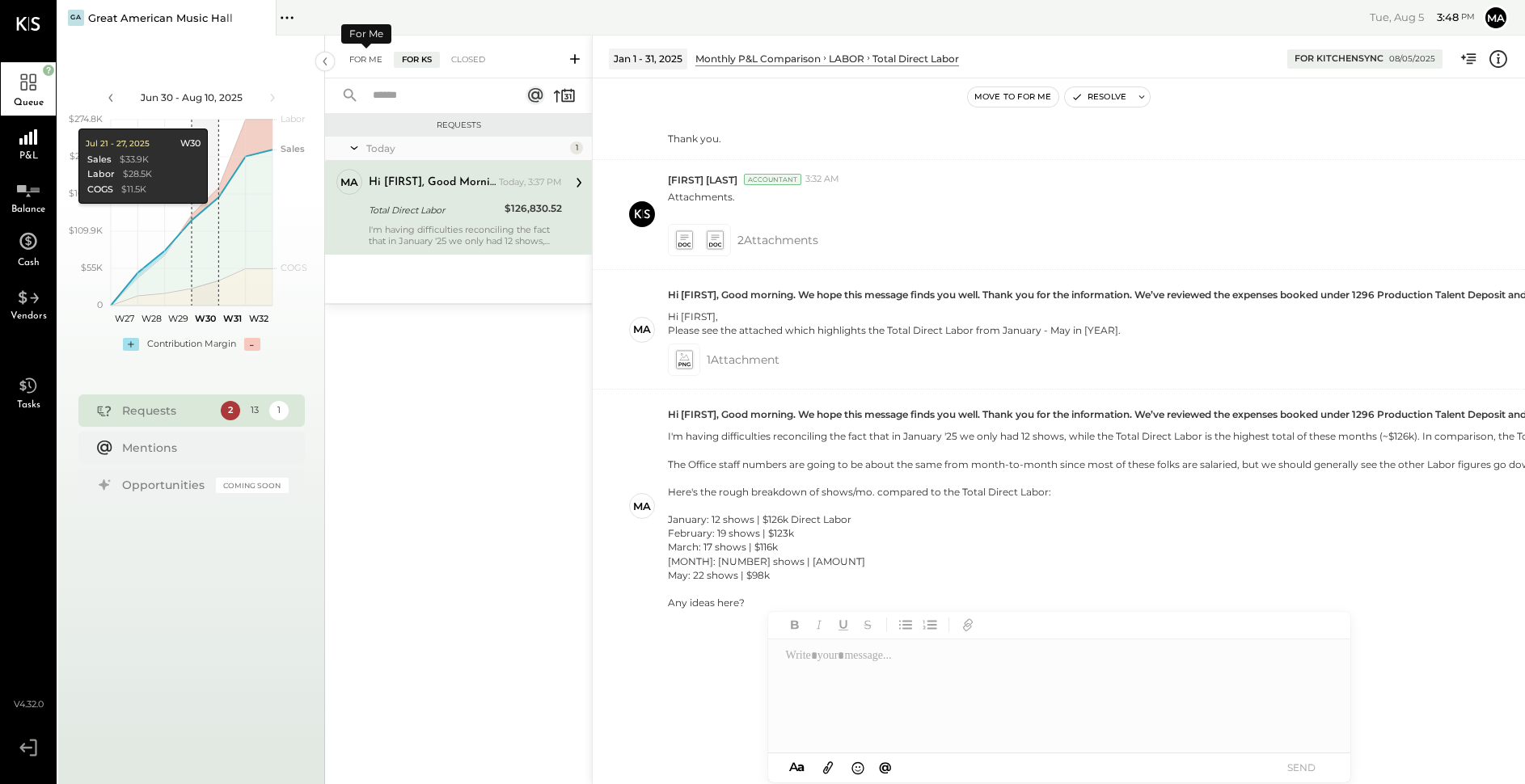click on "For Me" at bounding box center [365, 60] 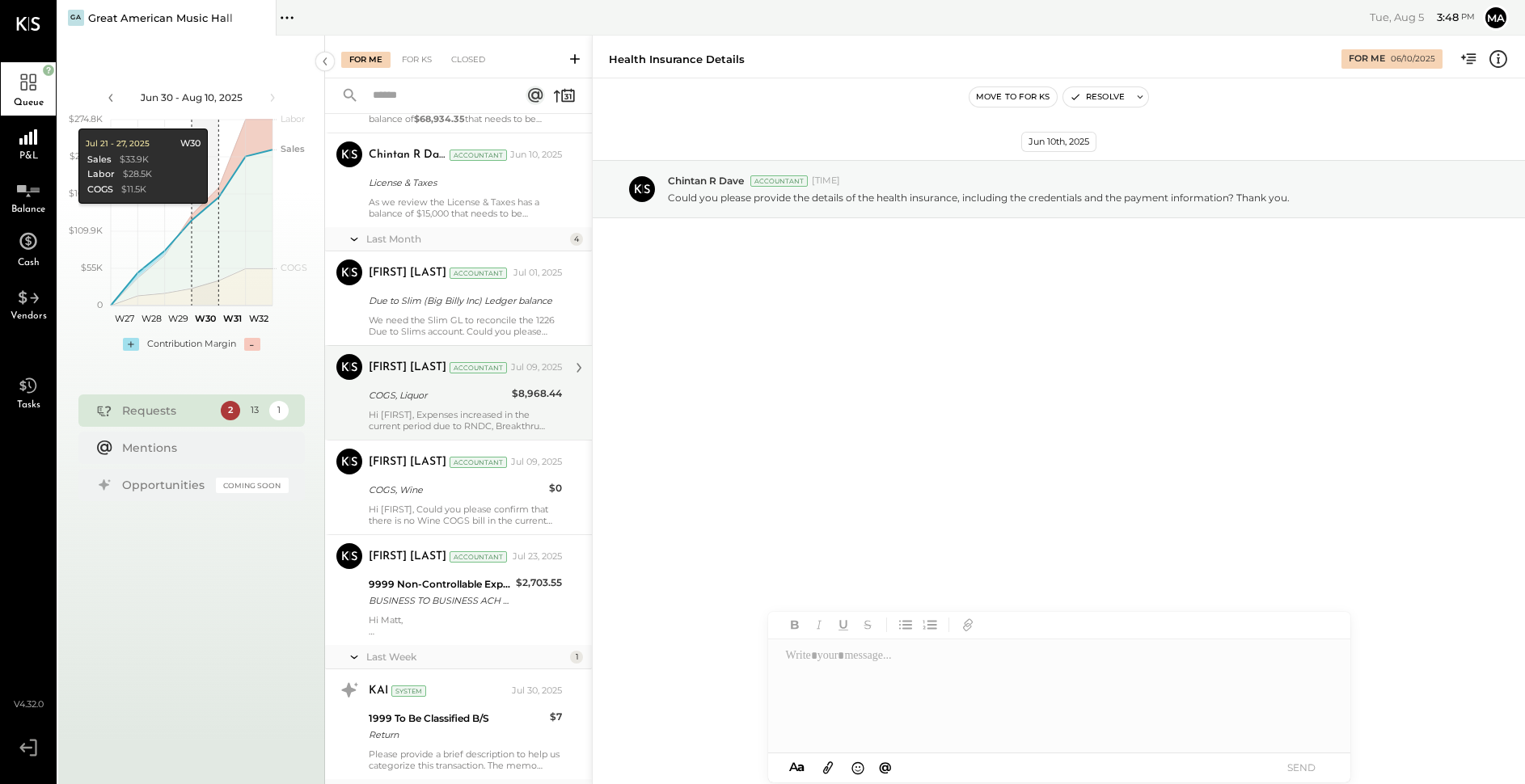 scroll, scrollTop: 883, scrollLeft: 0, axis: vertical 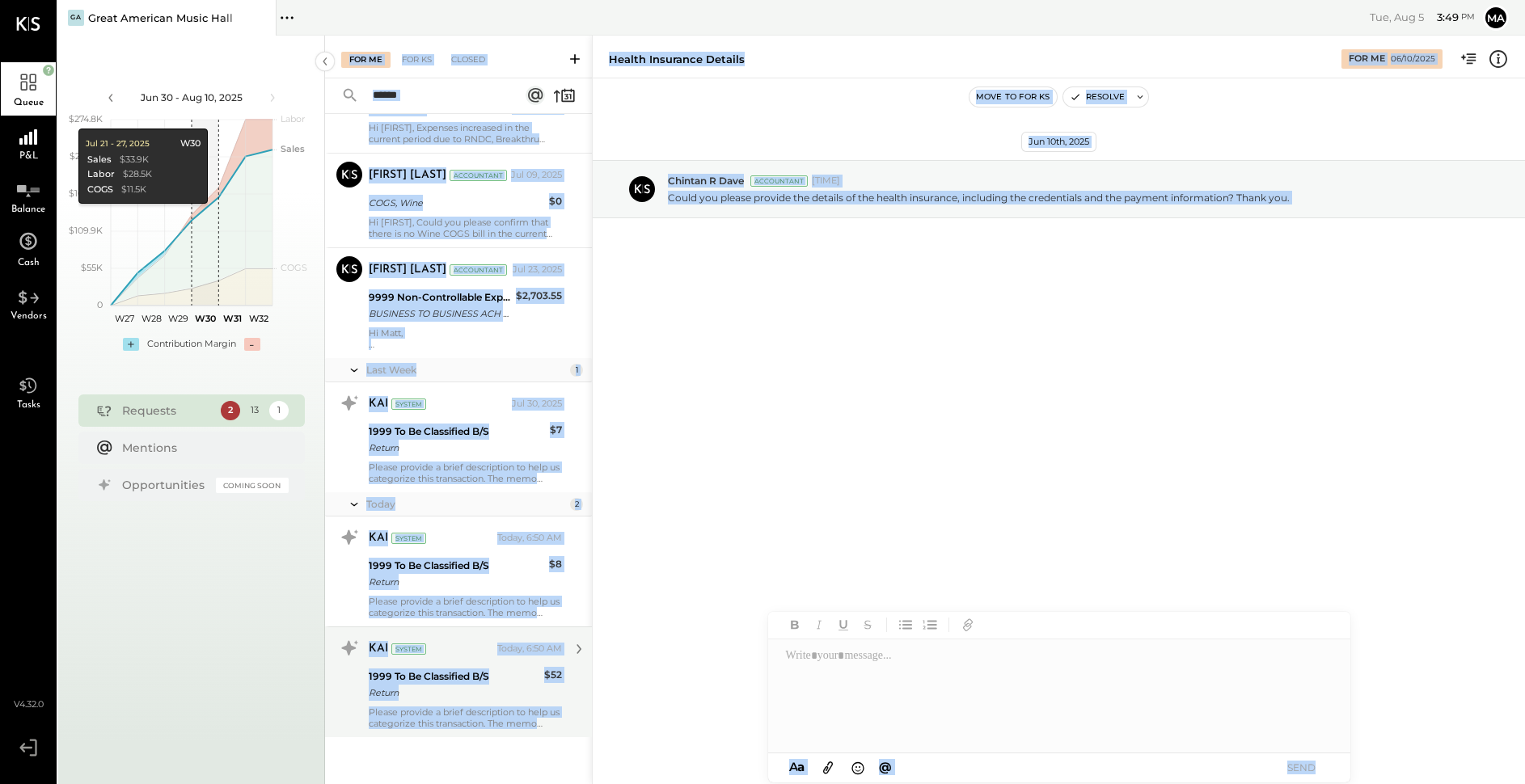 click on "Return" at bounding box center [454, 693] 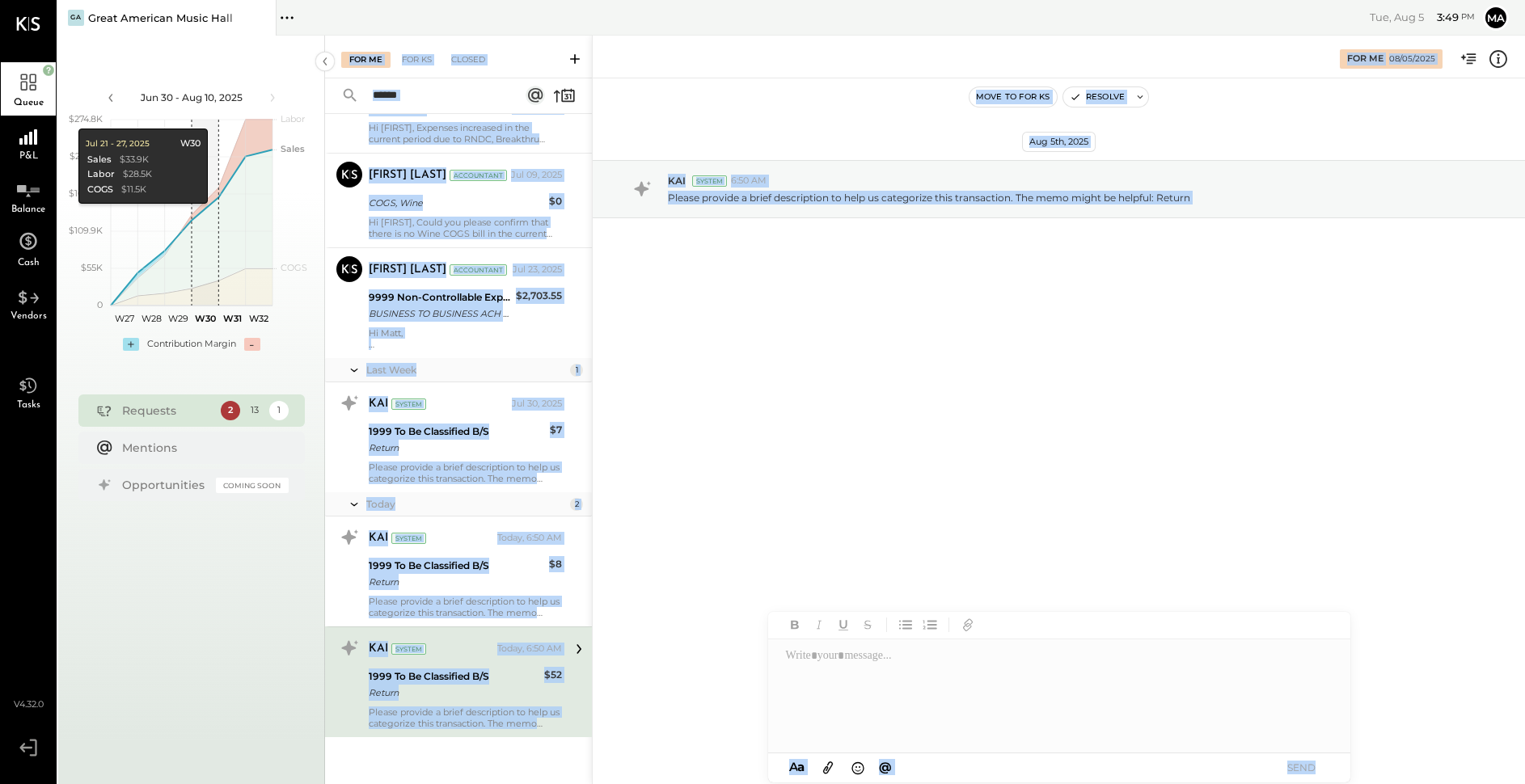 click on "[DATE] [TIME] Please provide a brief description to help us categorize this transaction. The memo might be helpful: Return" at bounding box center [1058, 411] 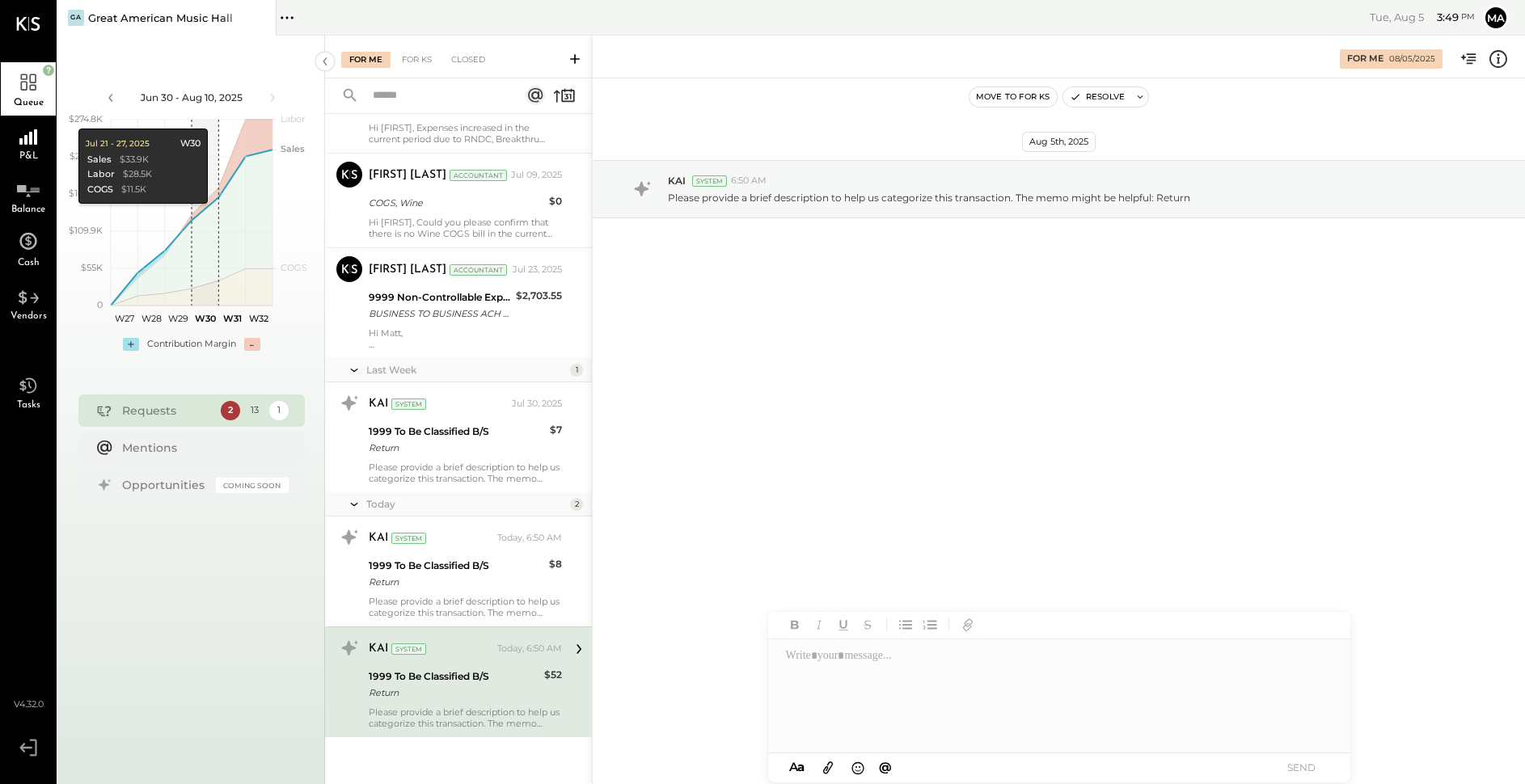 click on "System" at bounding box center [408, 649] 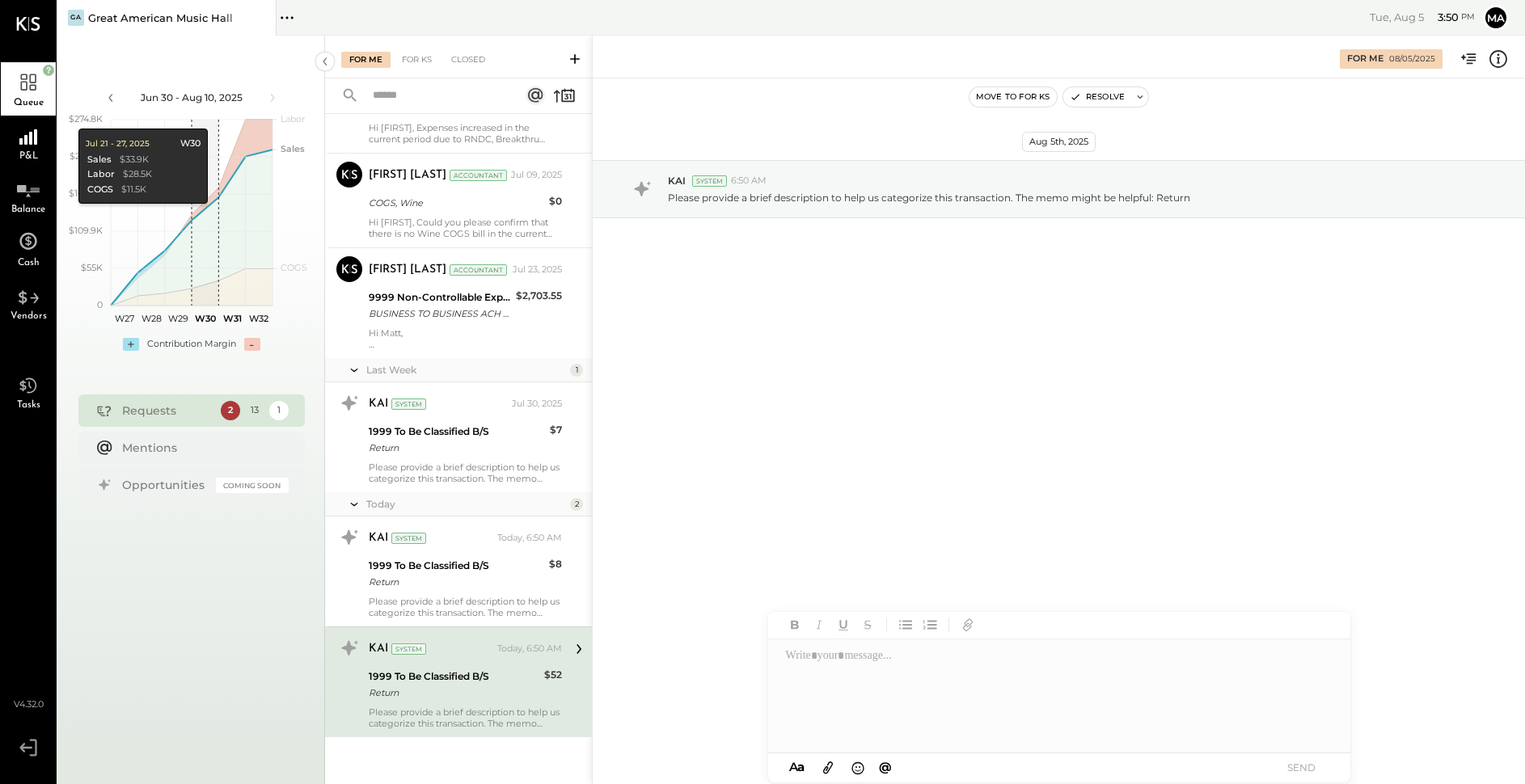 click 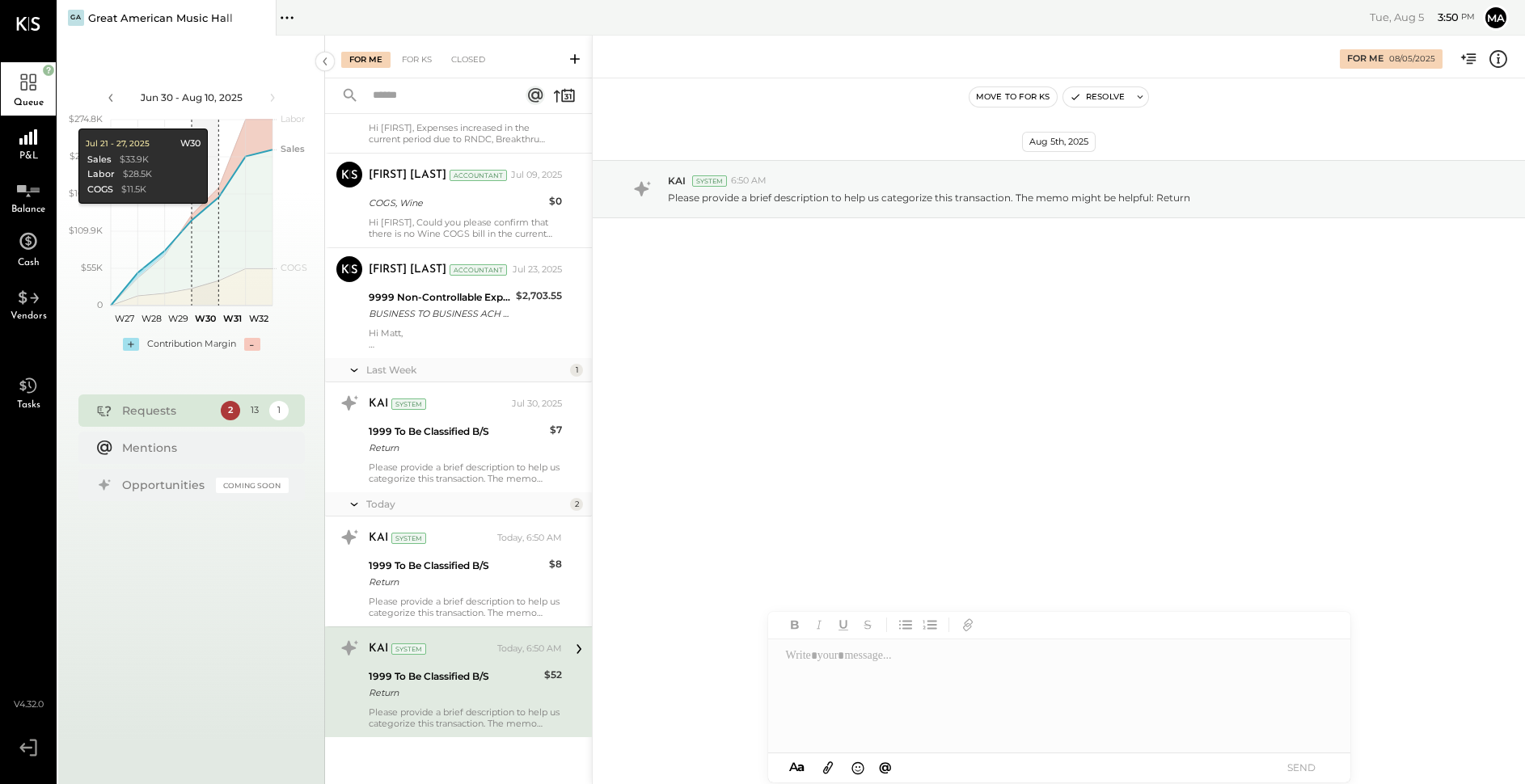 click on "1999 To Be Classified B/S" at bounding box center (454, 677) 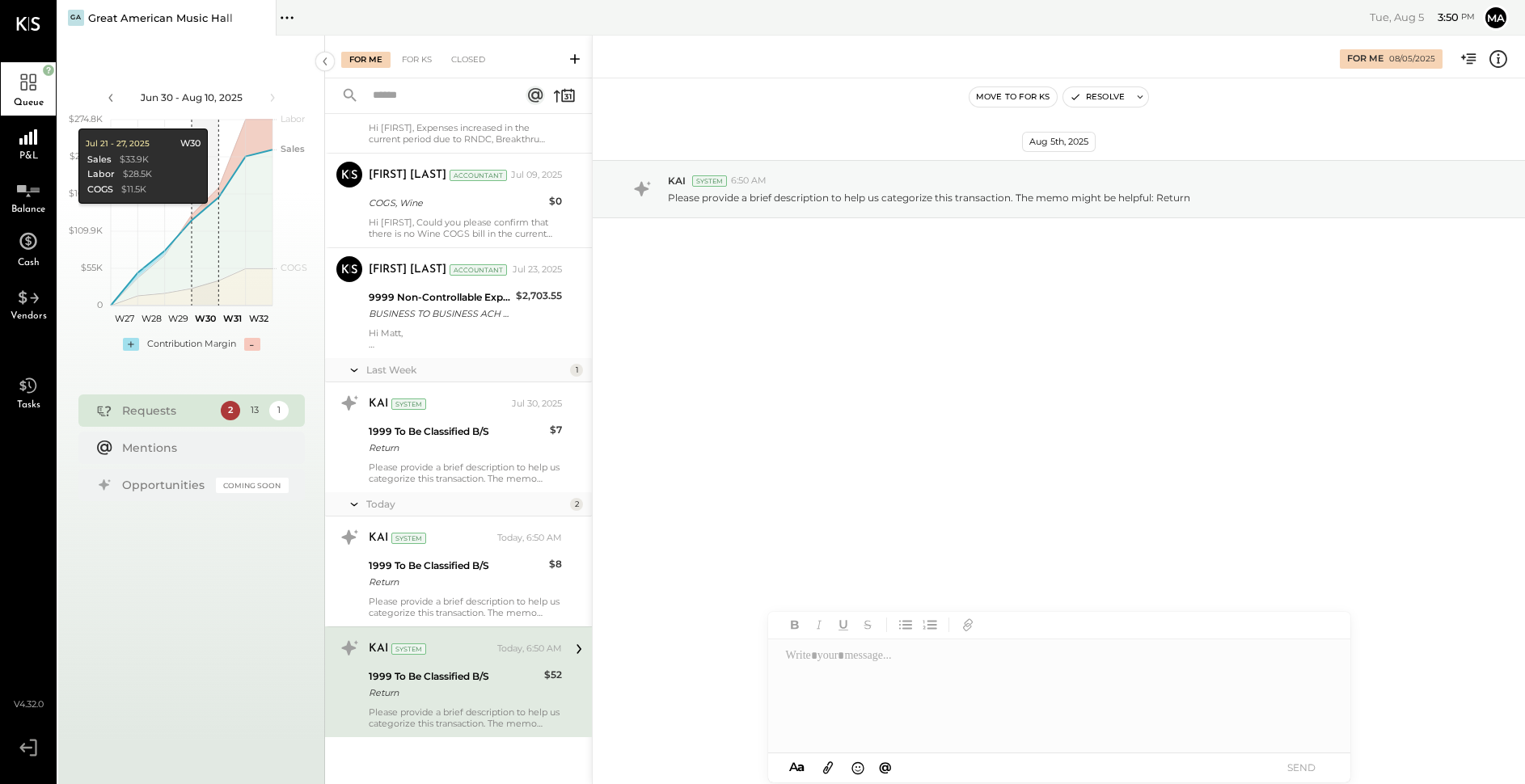 click on "1999 To Be Classified B/S" at bounding box center (454, 677) 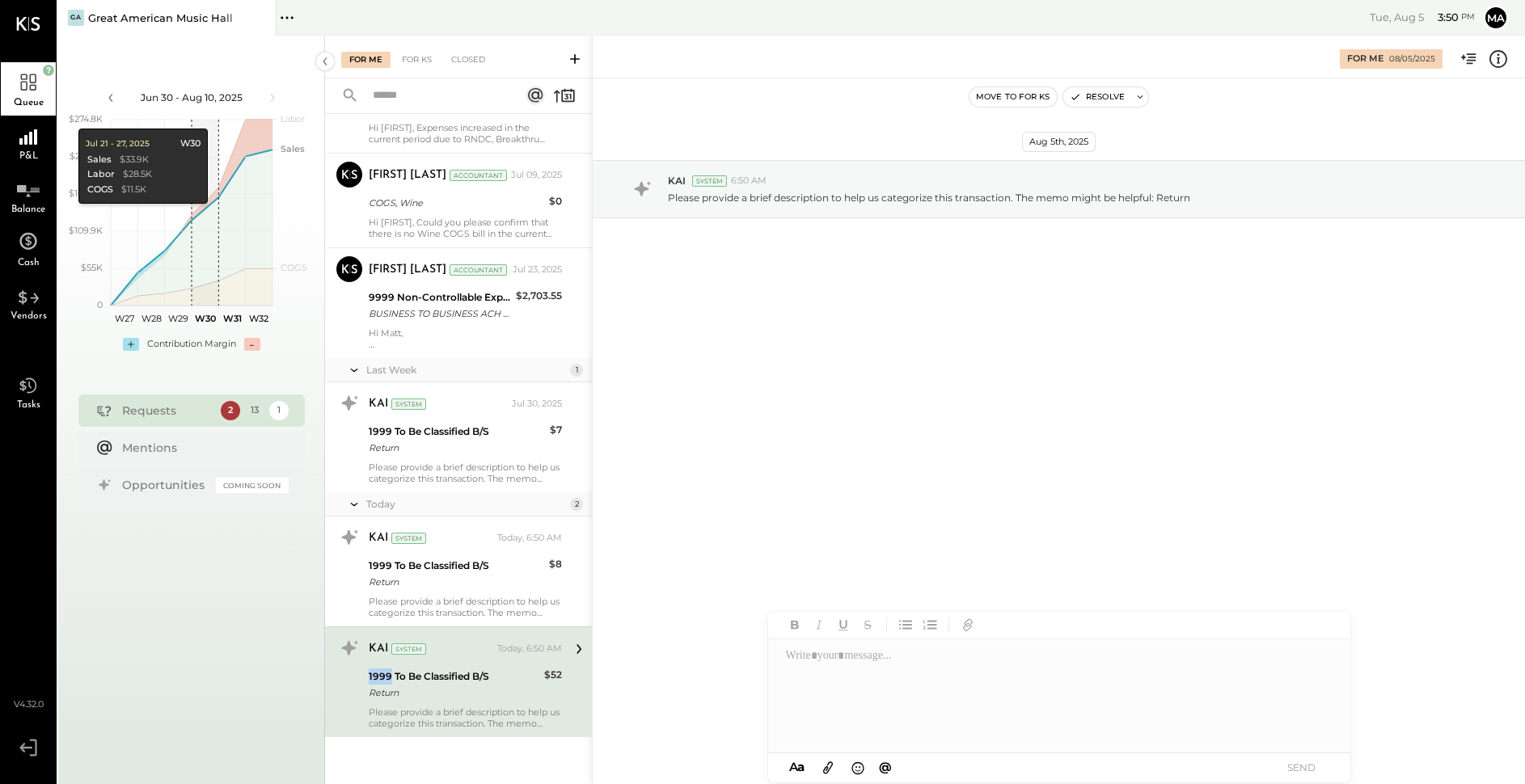 click on "1999 To Be Classified B/S" at bounding box center [454, 677] 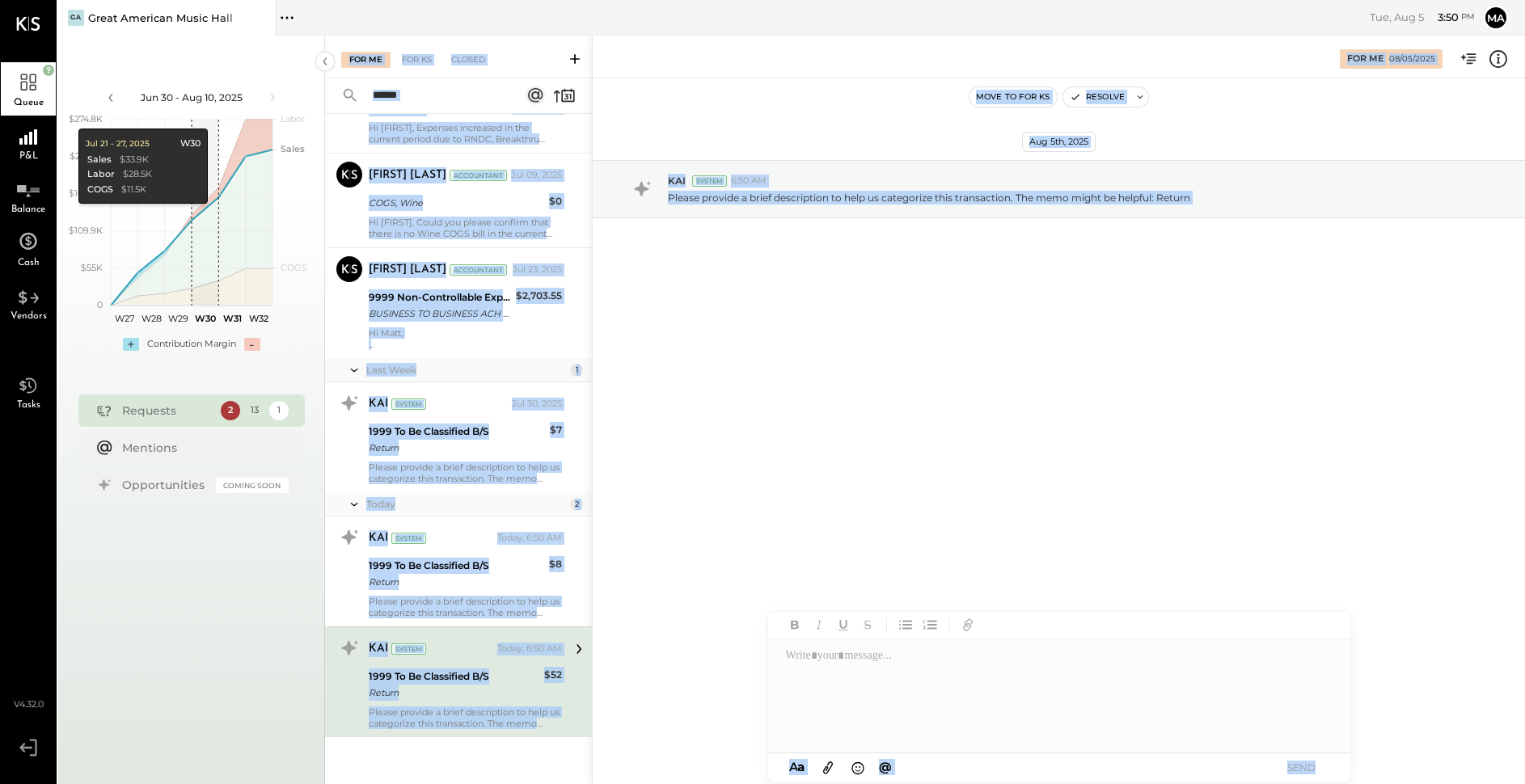 click on "Return" at bounding box center [454, 693] 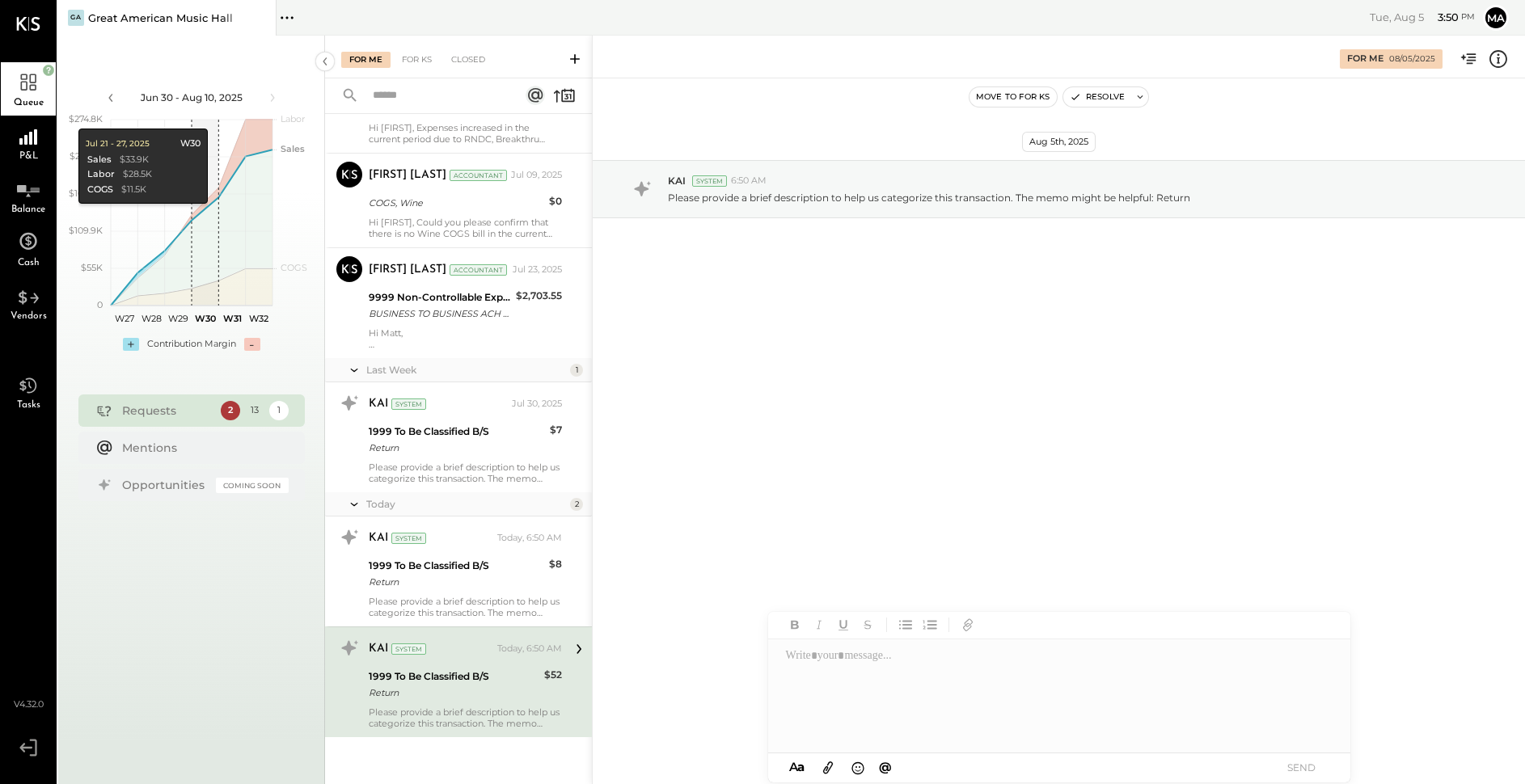 click on "KAI System Today, 6:50 AM 1999 To Be Classified B/S Return $52 Please provide a brief description to help us categorize this transaction. The memo might be helpful: Return" at bounding box center (458, 681) 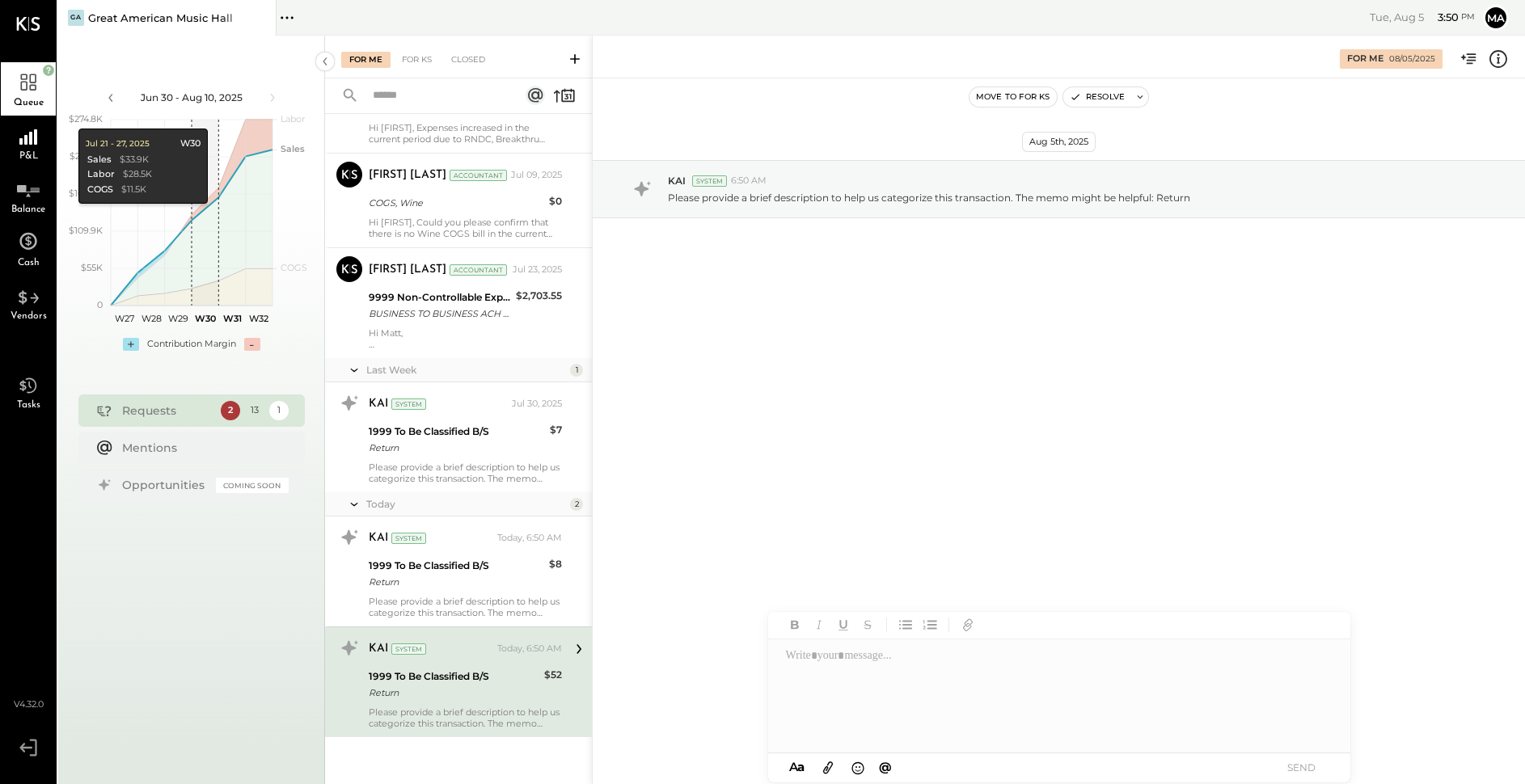 click 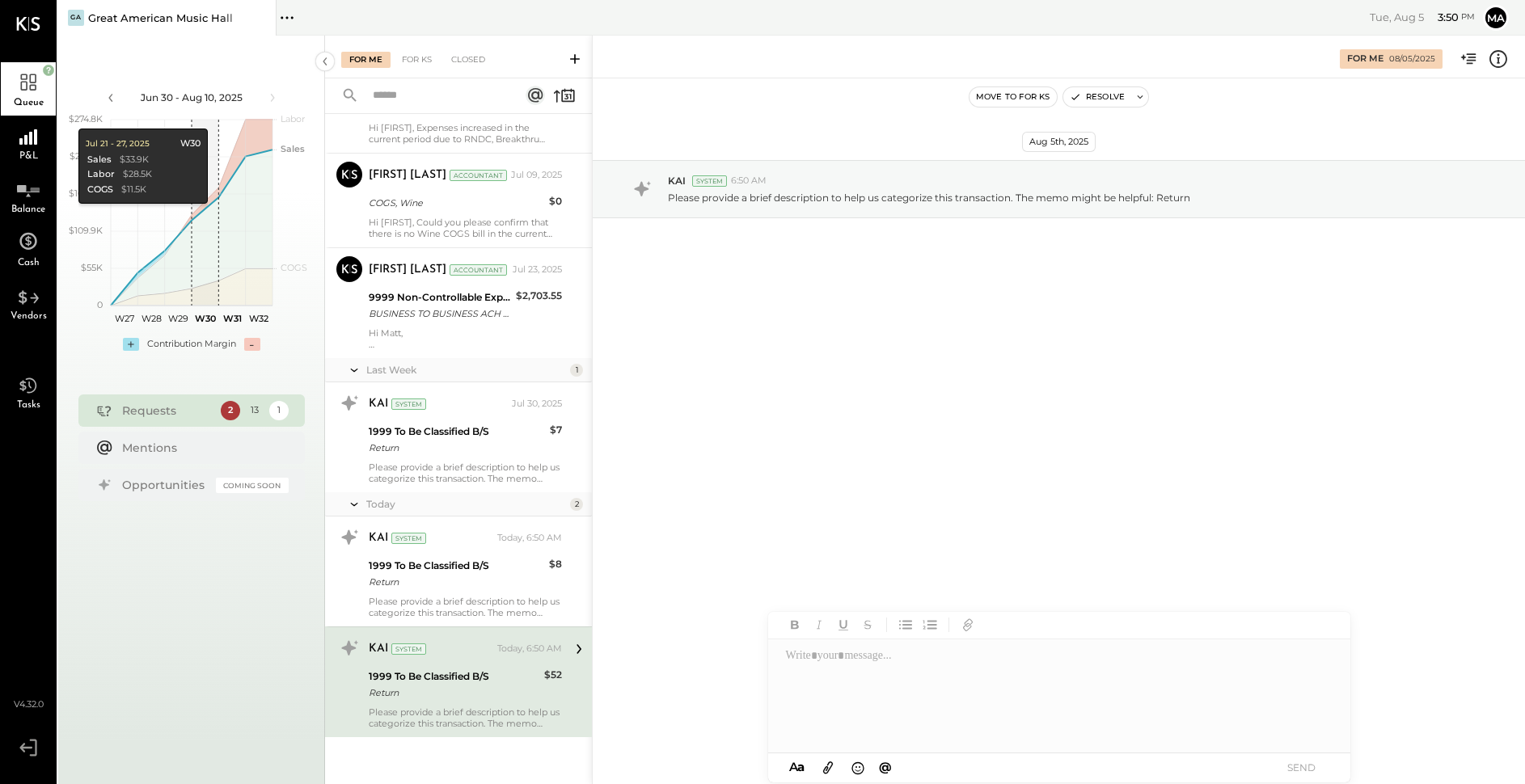 click 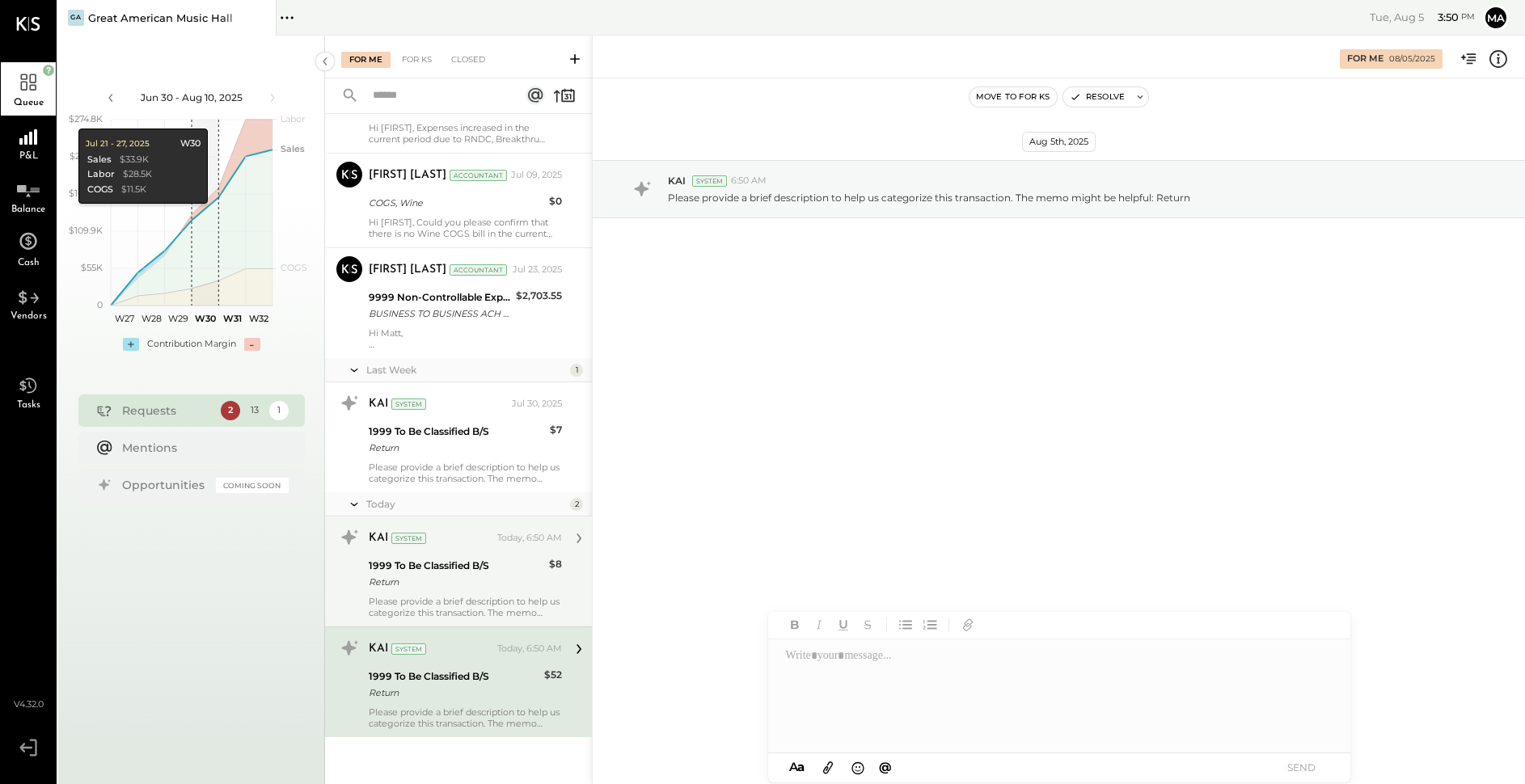 click on "1999 To Be Classified B/S" at bounding box center [456, 566] 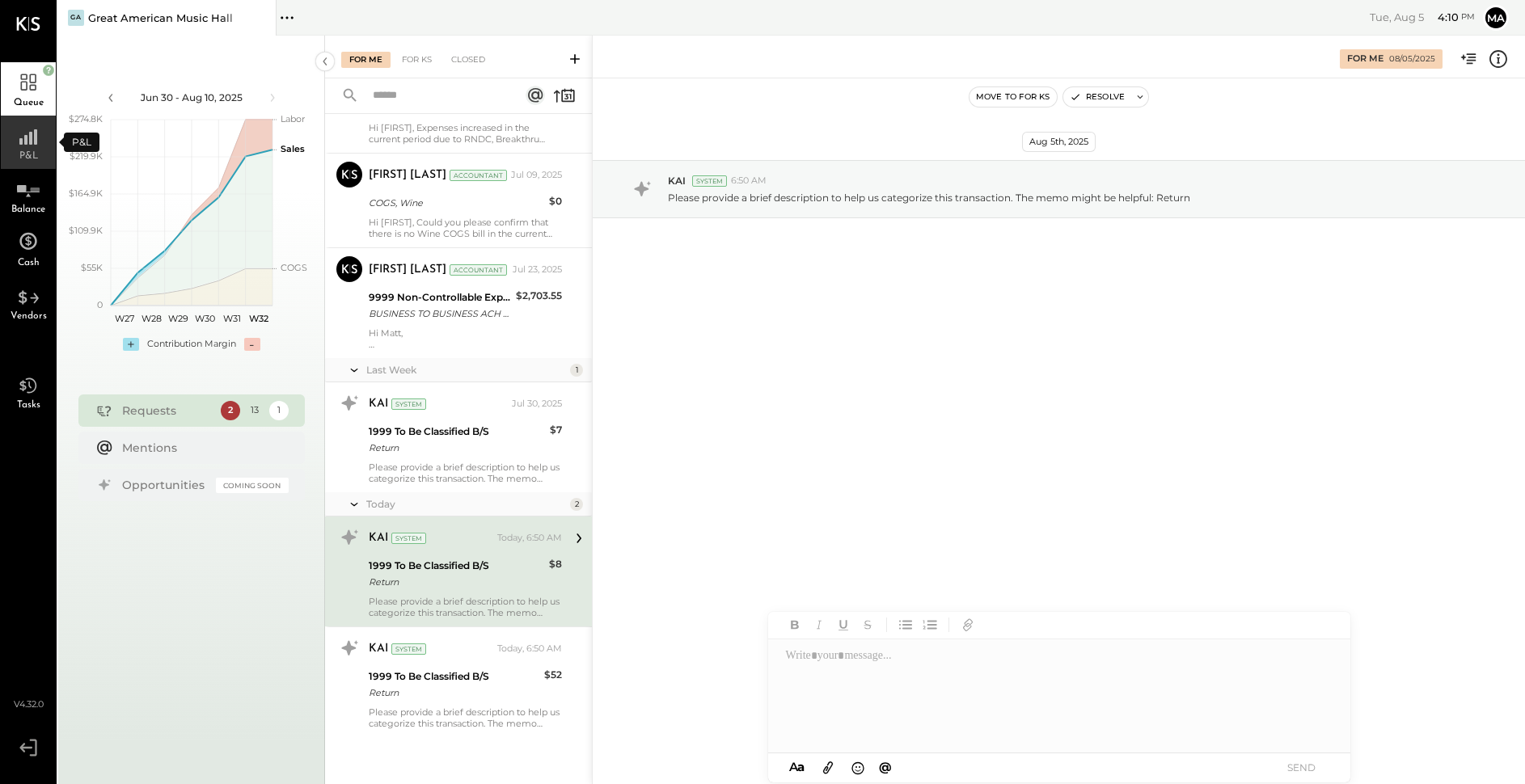 click 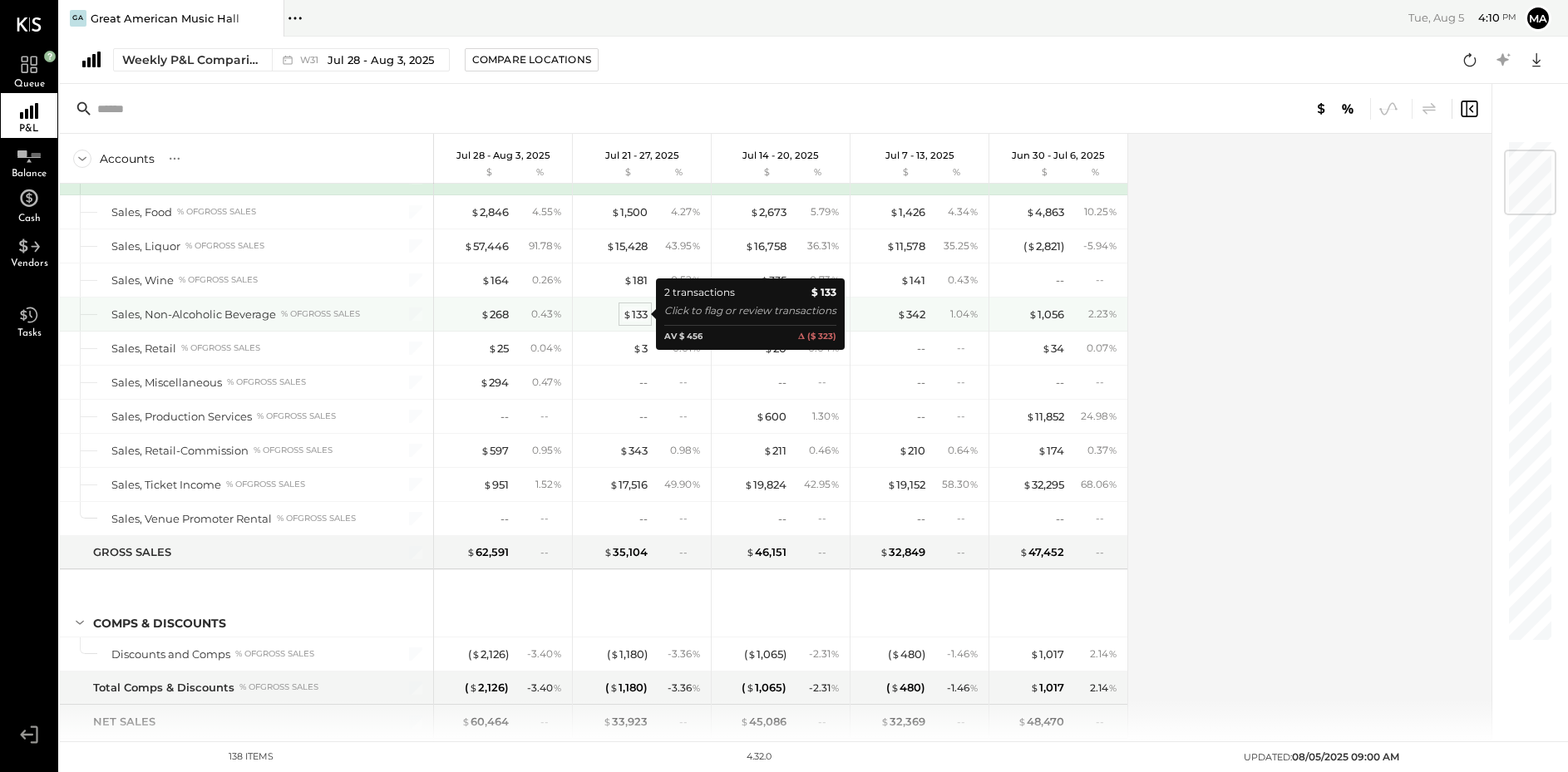 scroll, scrollTop: 3702, scrollLeft: 0, axis: vertical 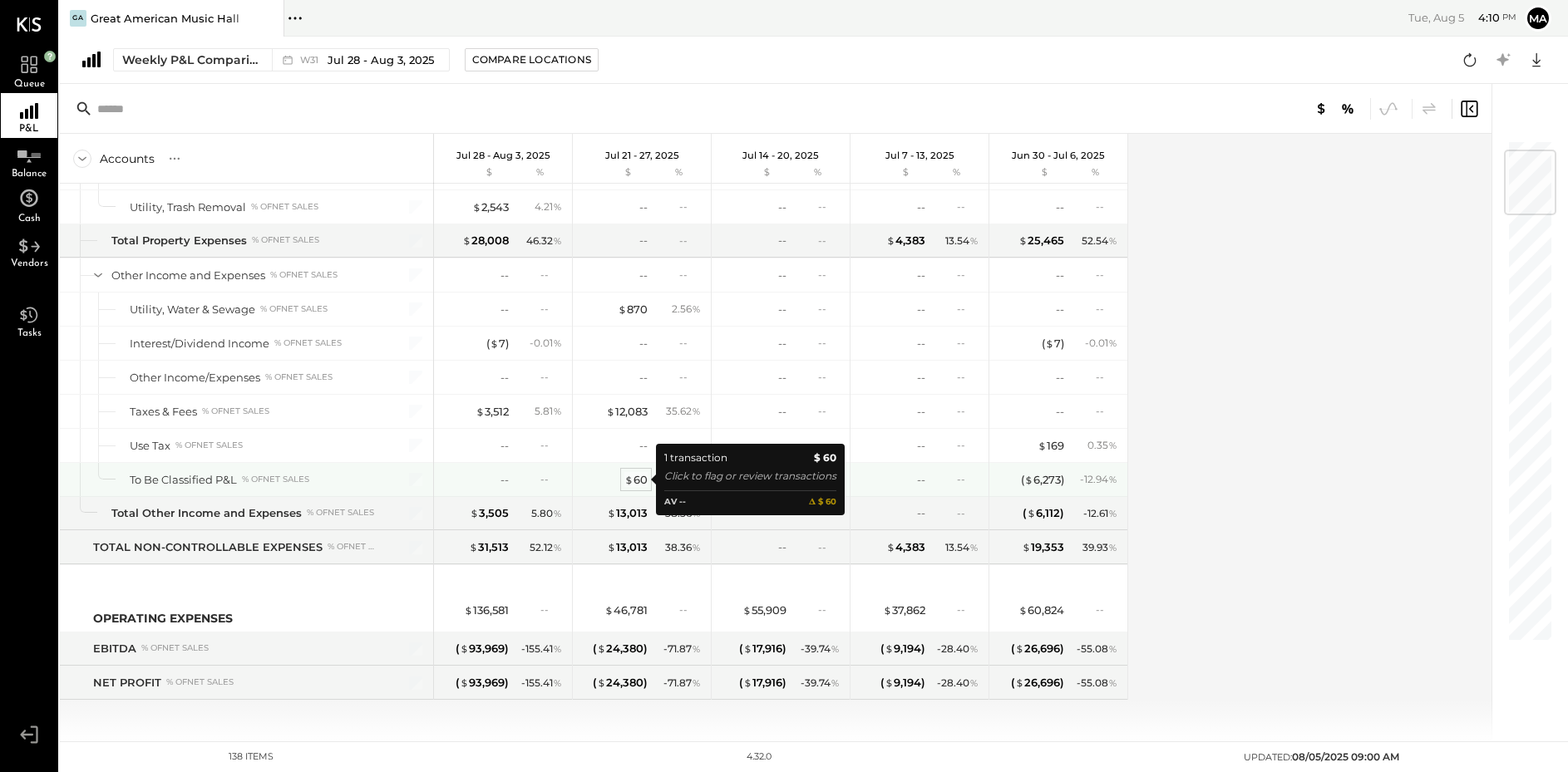 click on "$ 60" at bounding box center (636, 479) 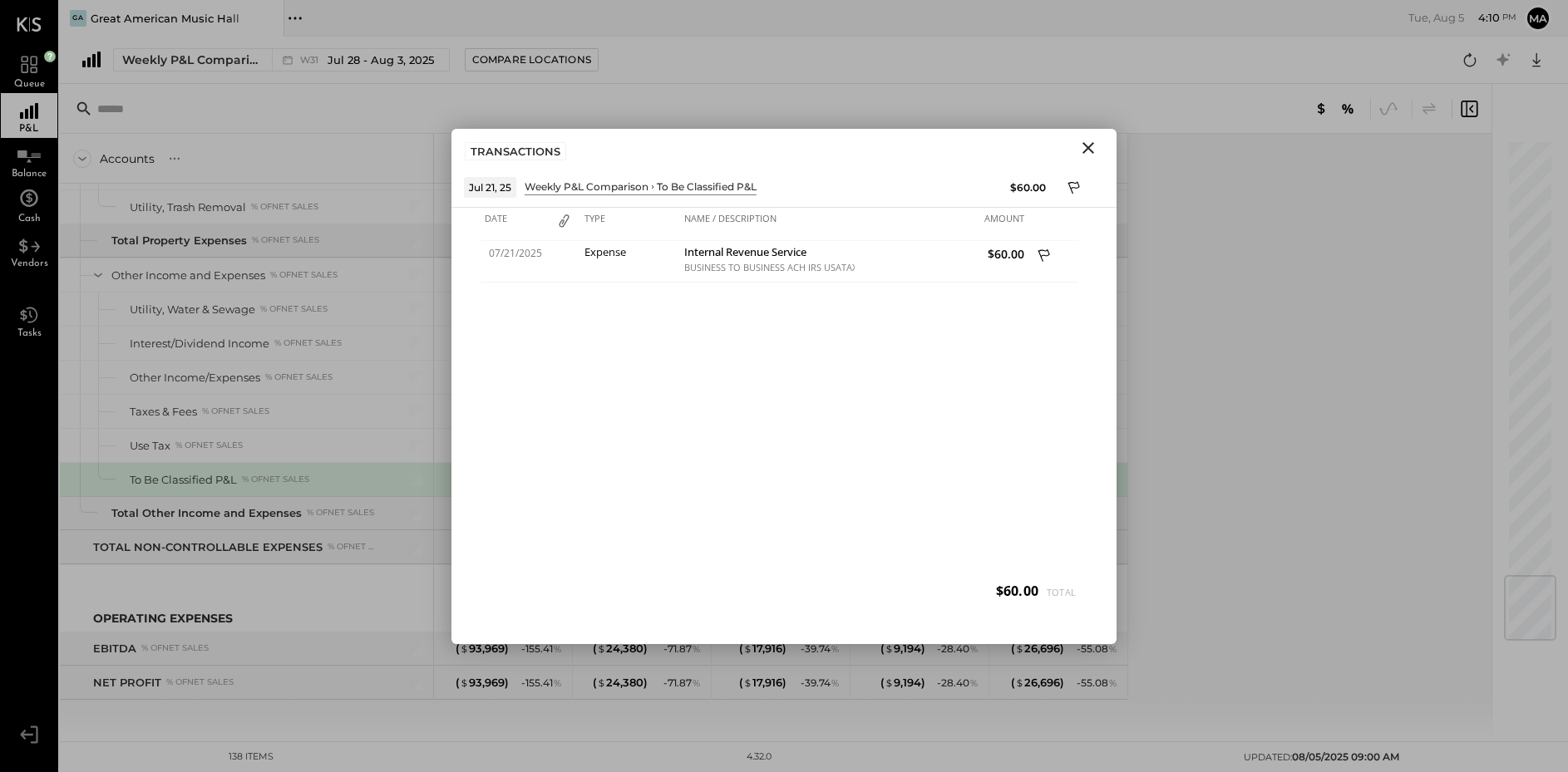 click 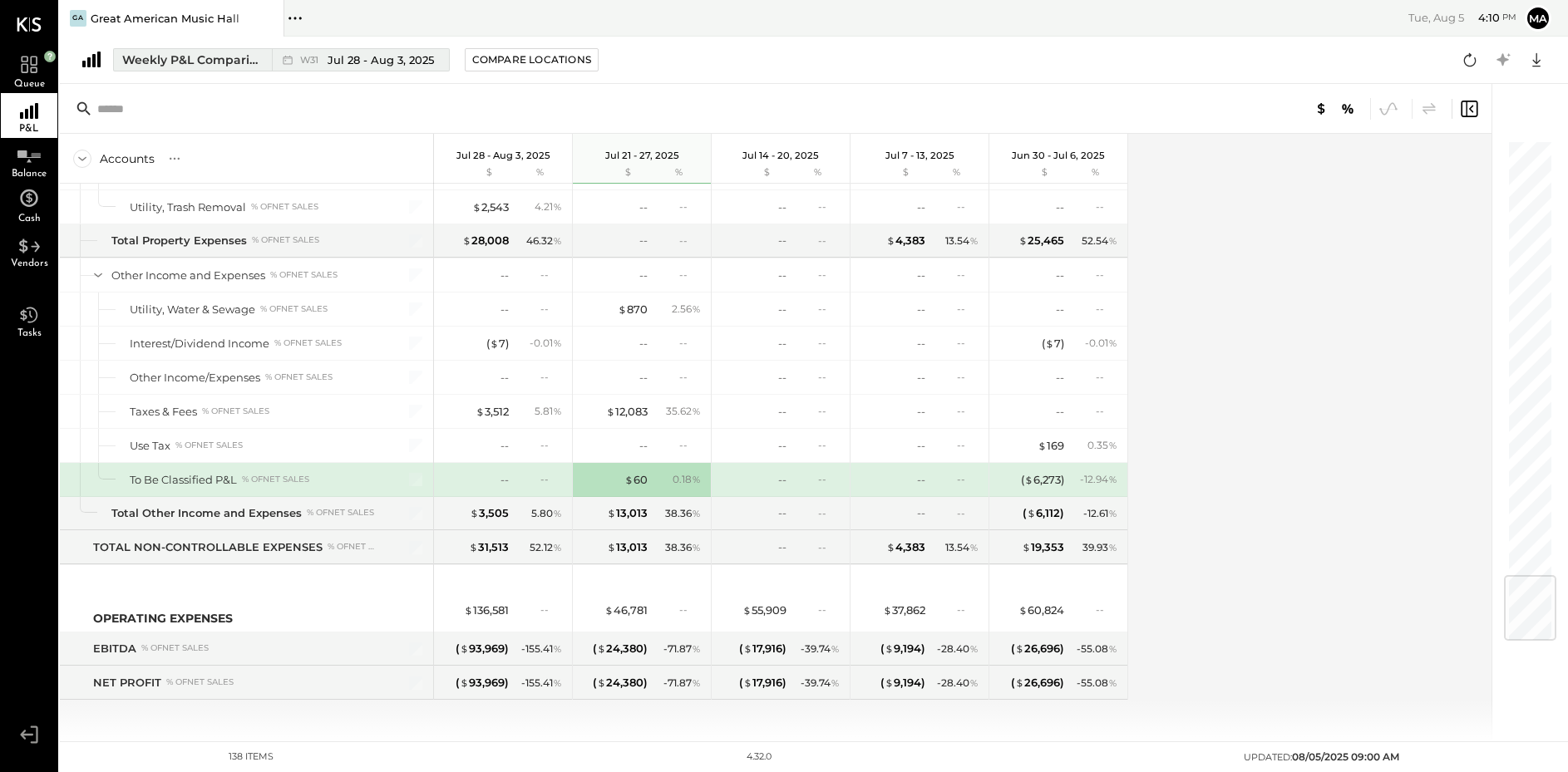 click on "Jul 28 - Aug 3, 2025" at bounding box center (381, 60) 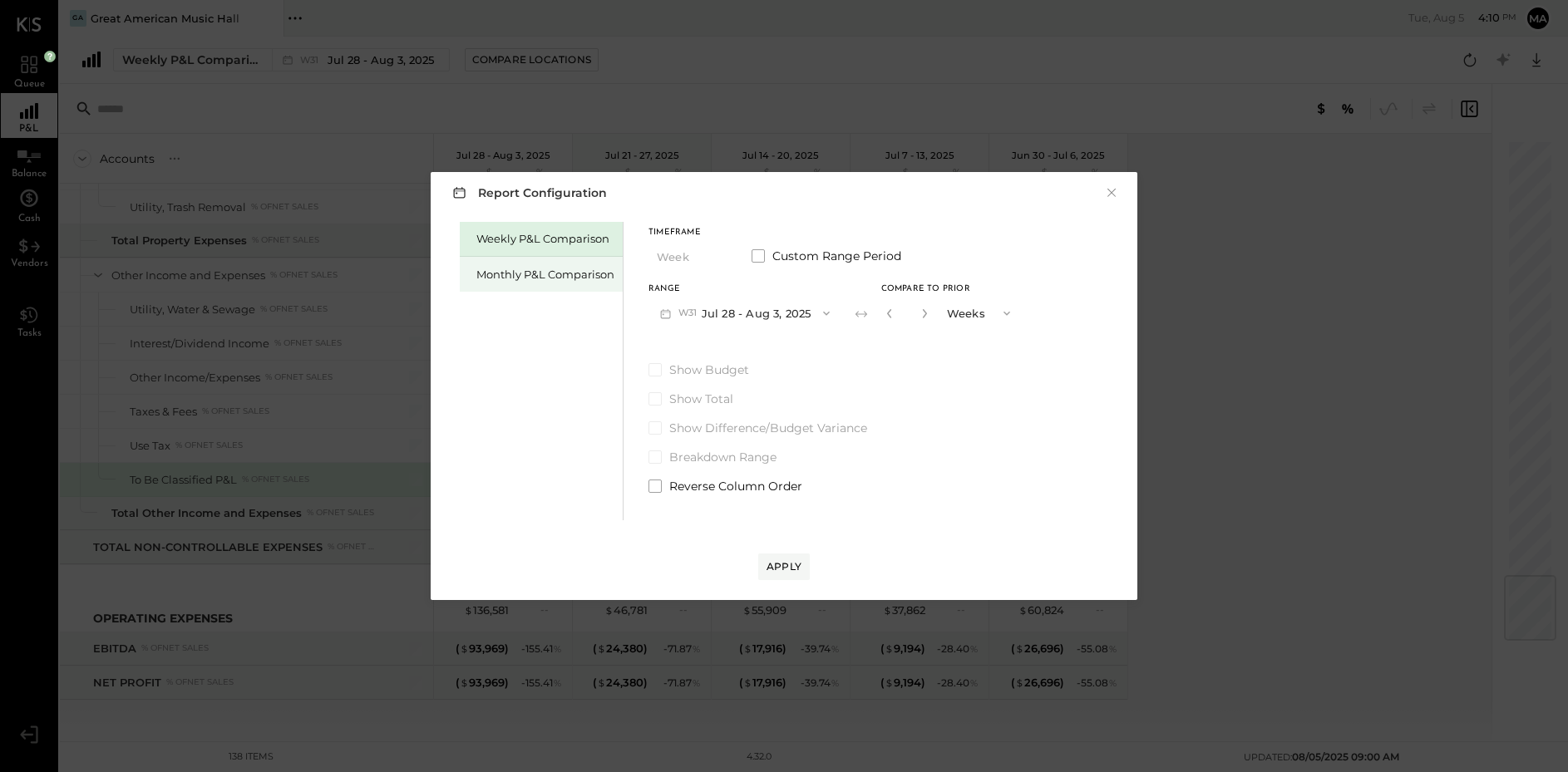 click on "Monthly P&L Comparison" at bounding box center (545, 274) 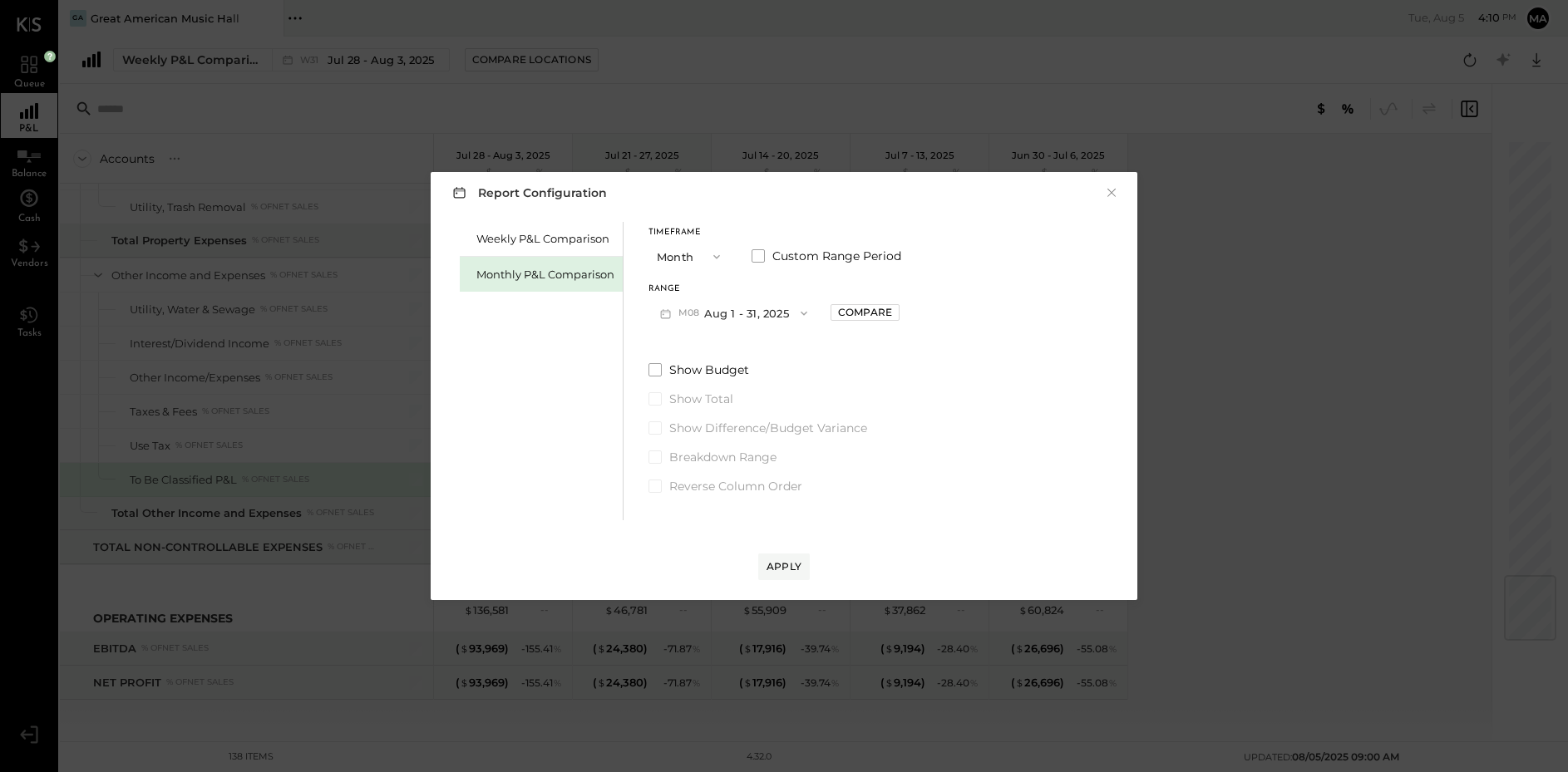 click on "M08 Aug 1 - 31, 2025" at bounding box center [733, 312] 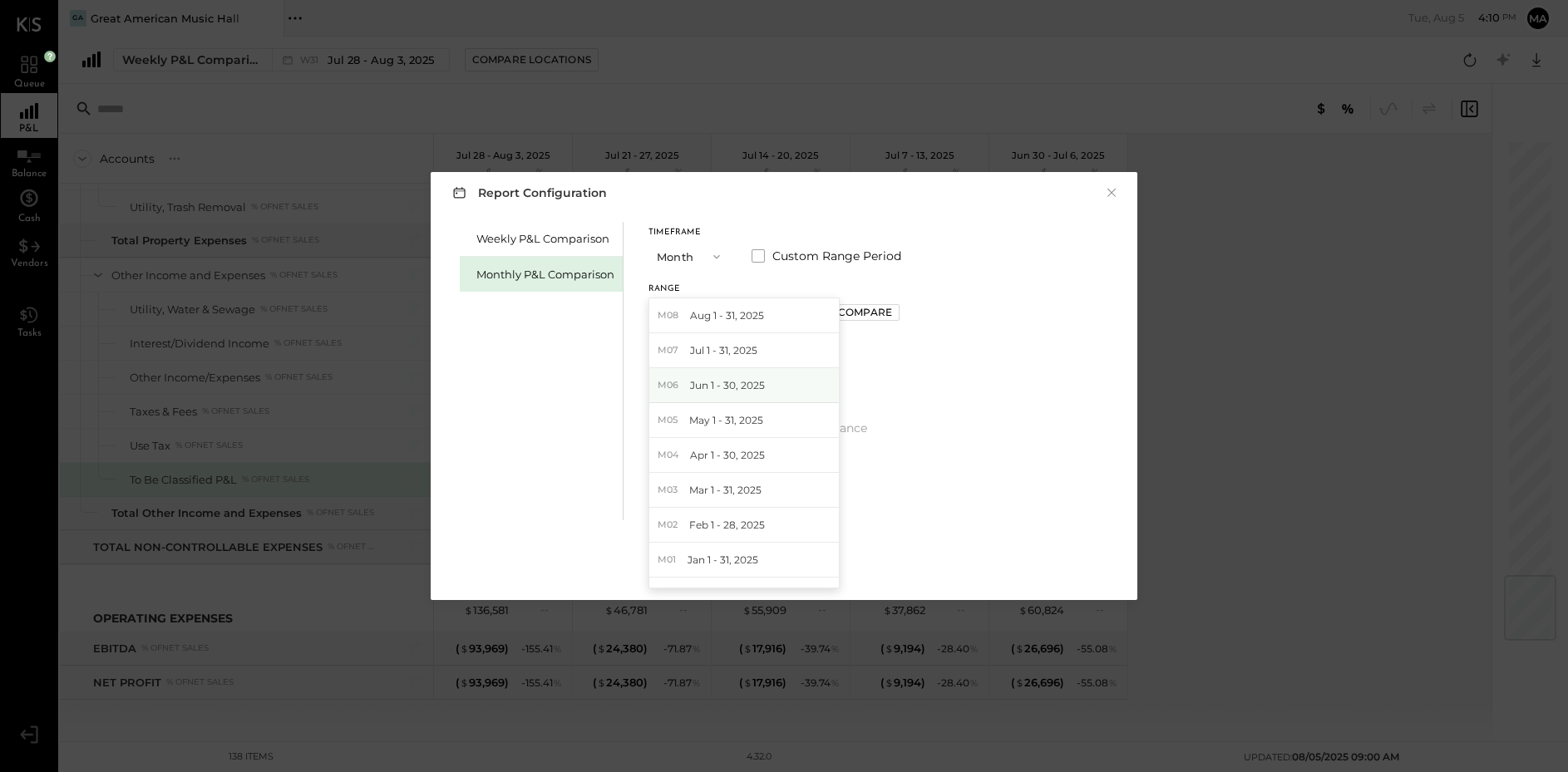 click on "Jun 1 - 30, 2025" at bounding box center (727, 385) 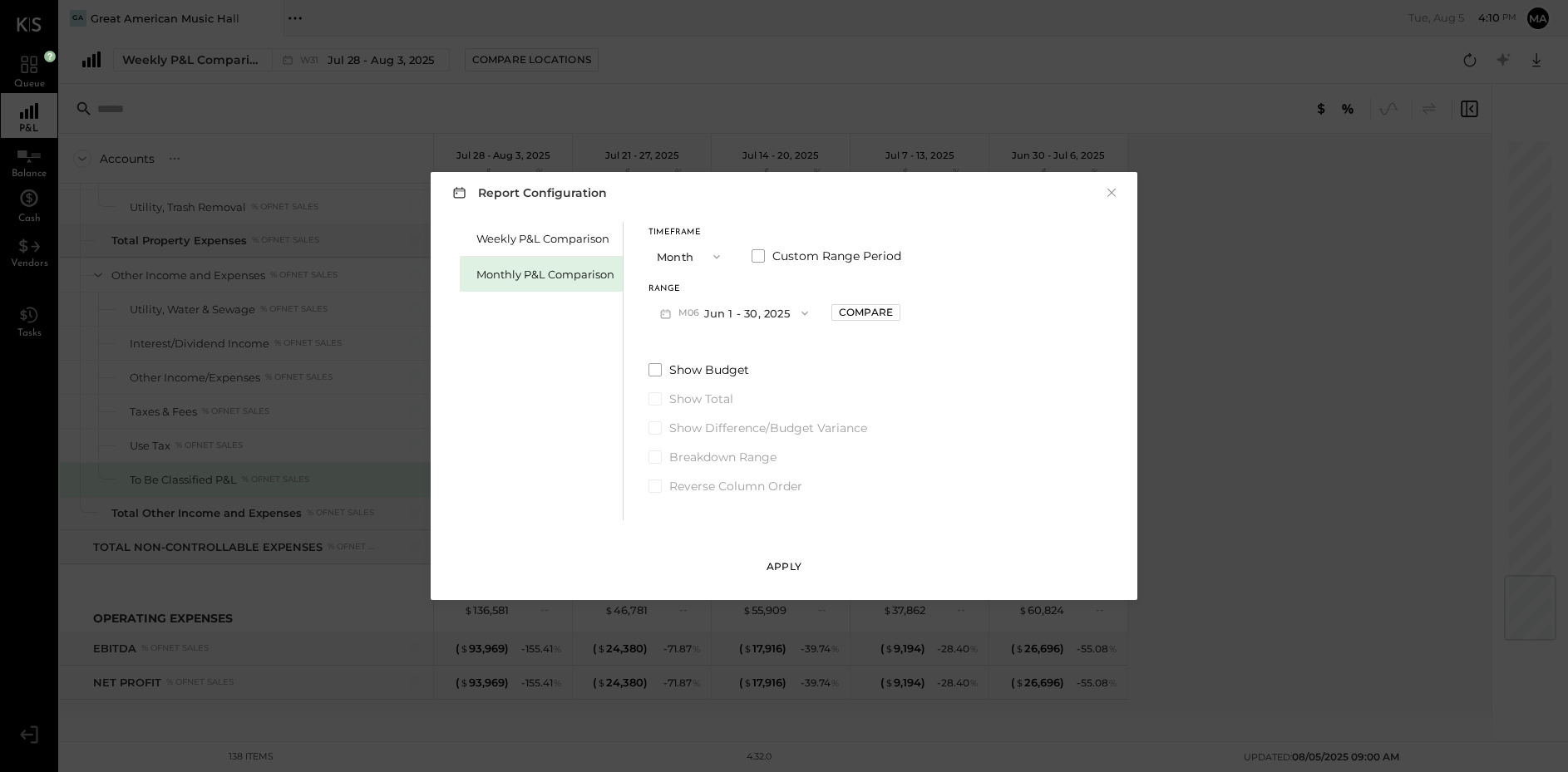 click on "Apply" at bounding box center (784, 566) 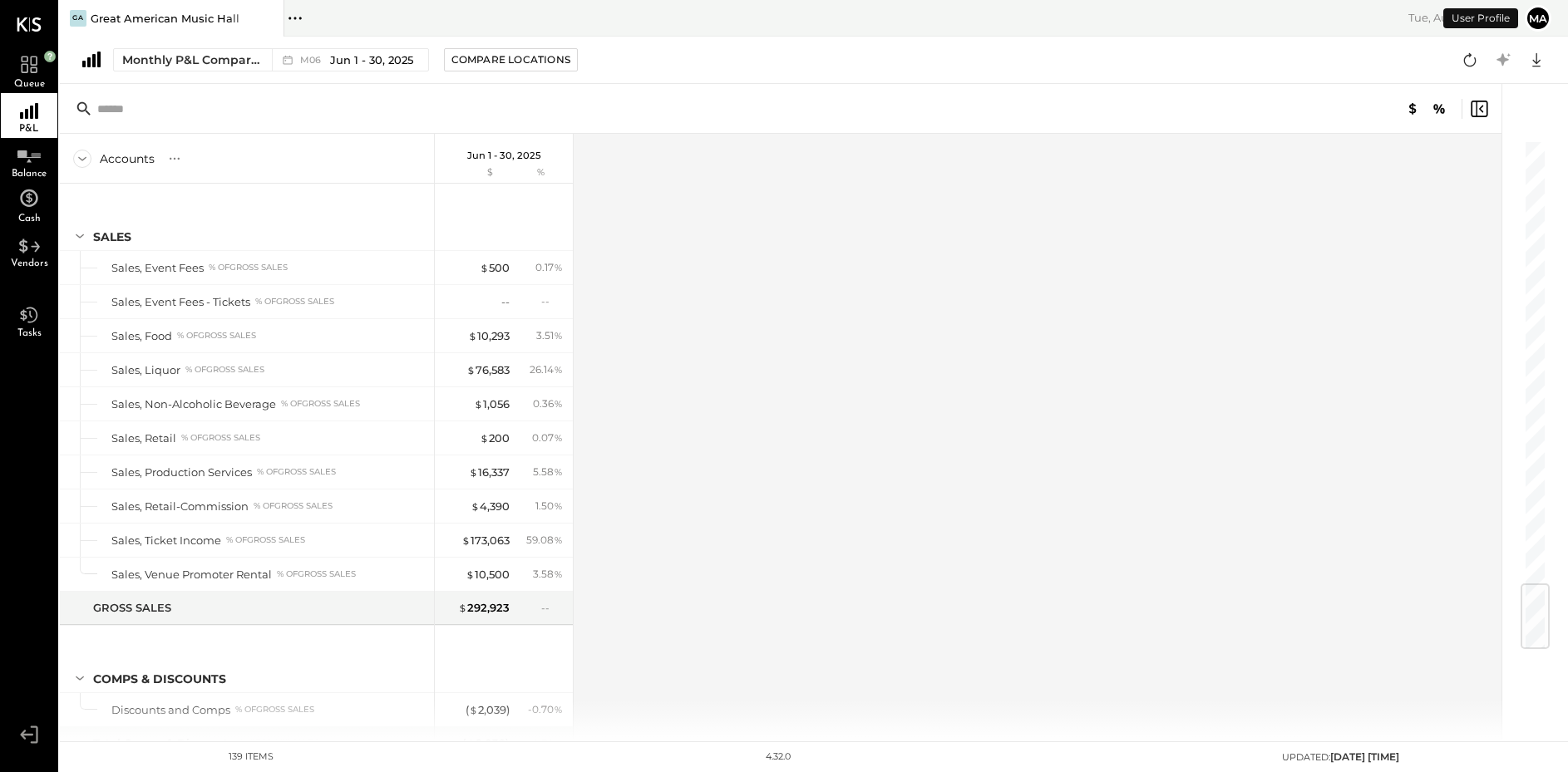 scroll, scrollTop: 3770, scrollLeft: 0, axis: vertical 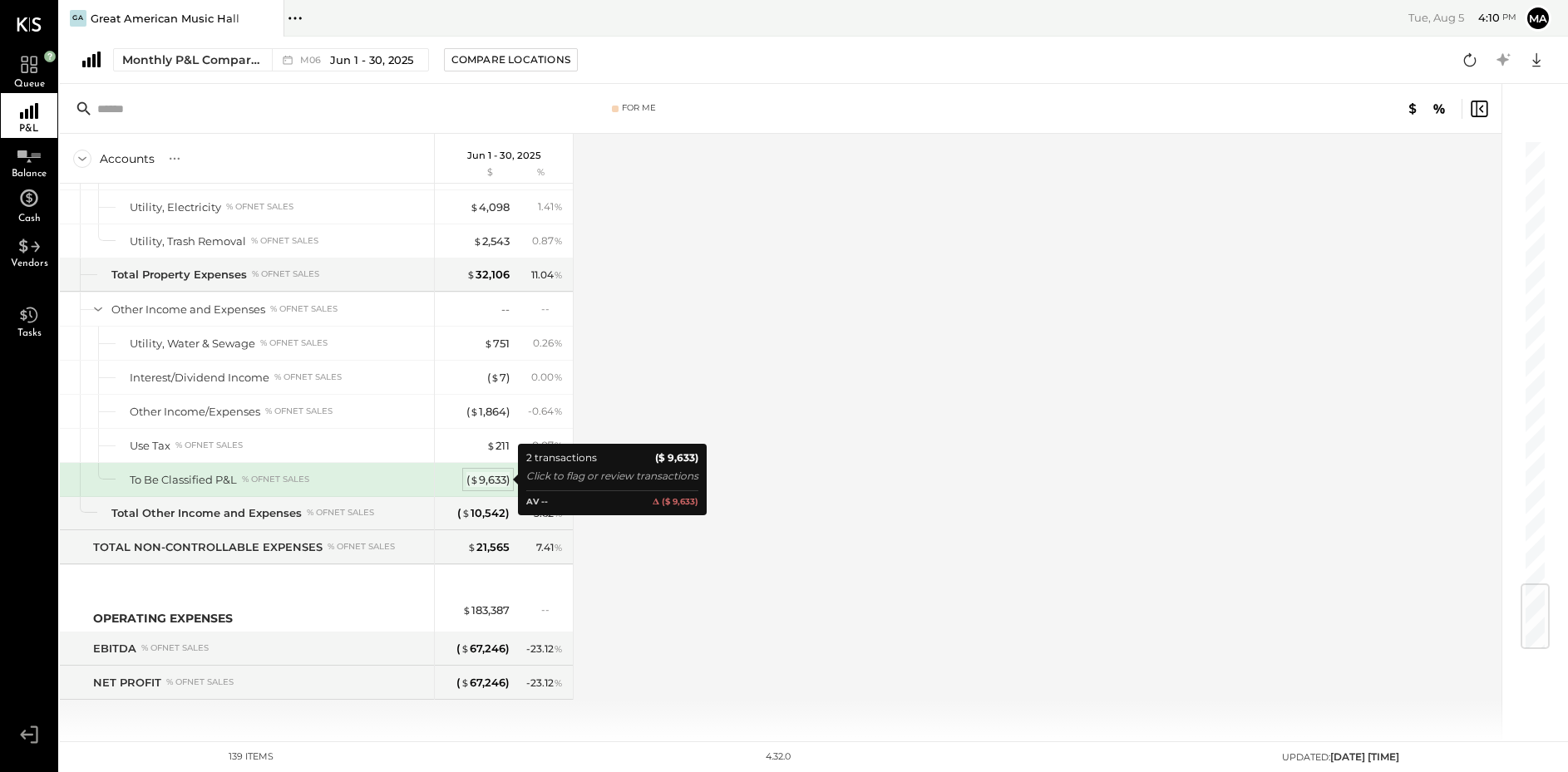 click on "( $ 9,633 )" at bounding box center [488, 479] 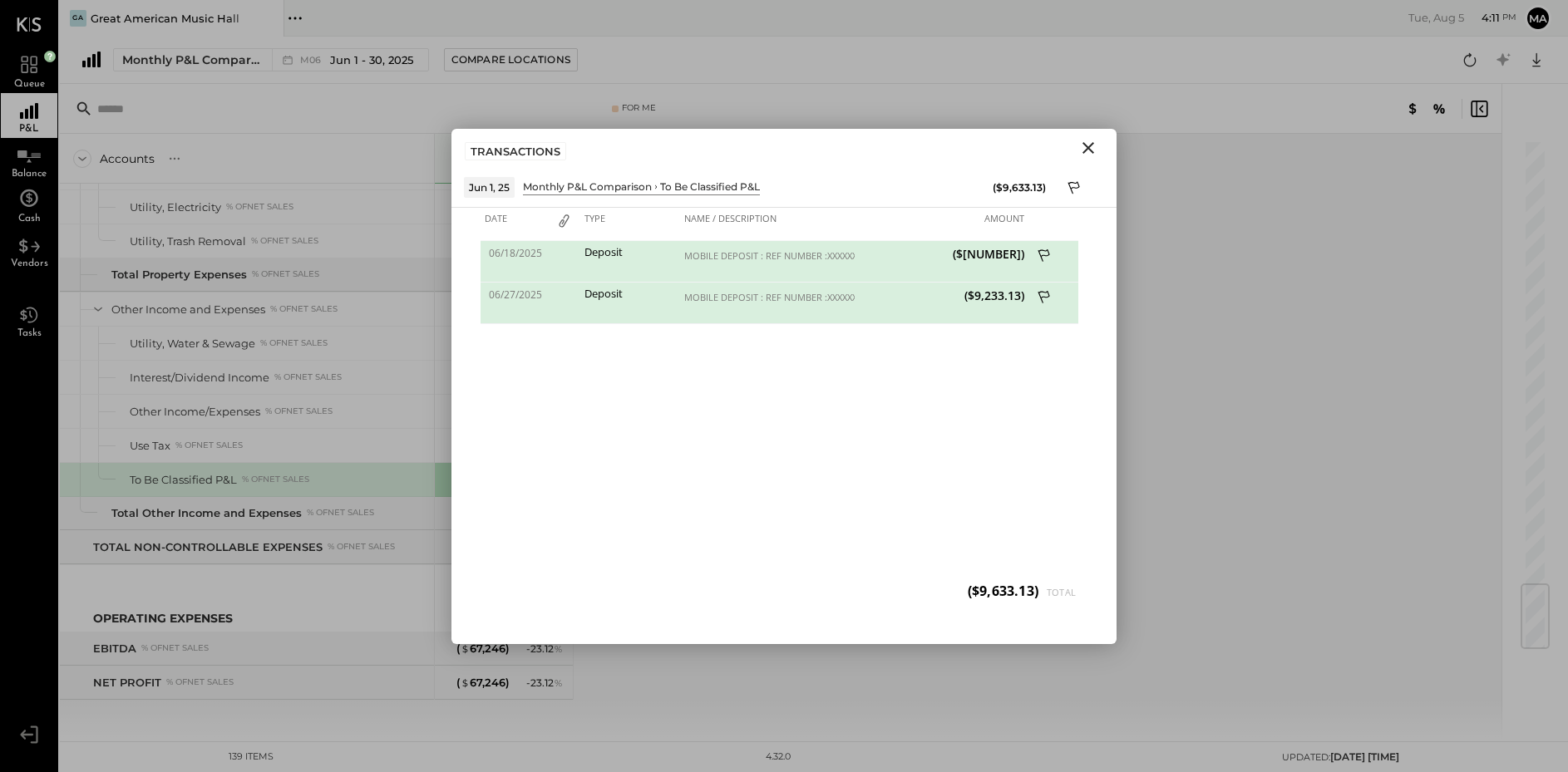 click 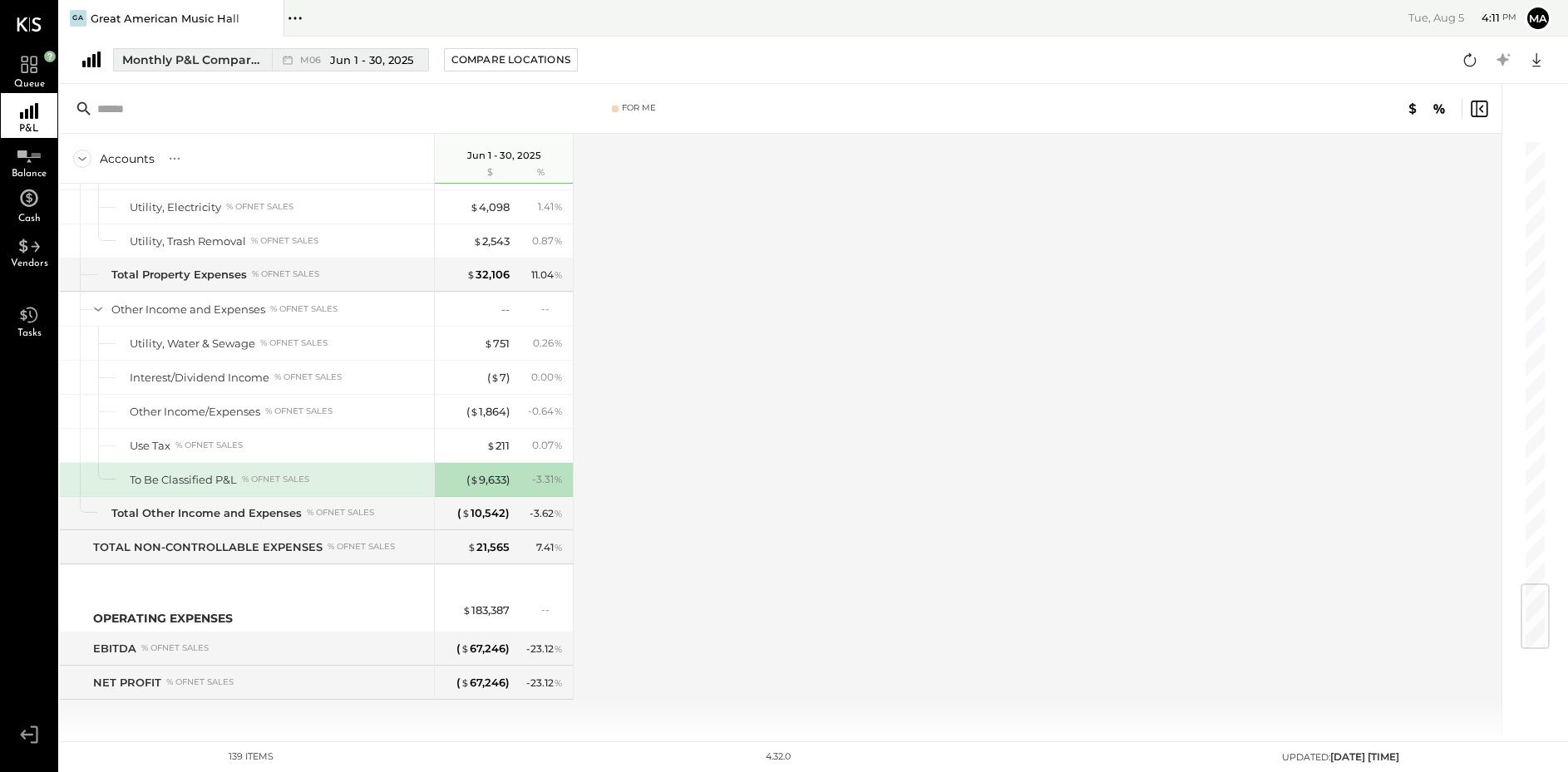 click on "Jun 1 - 30, 2025" at bounding box center [372, 60] 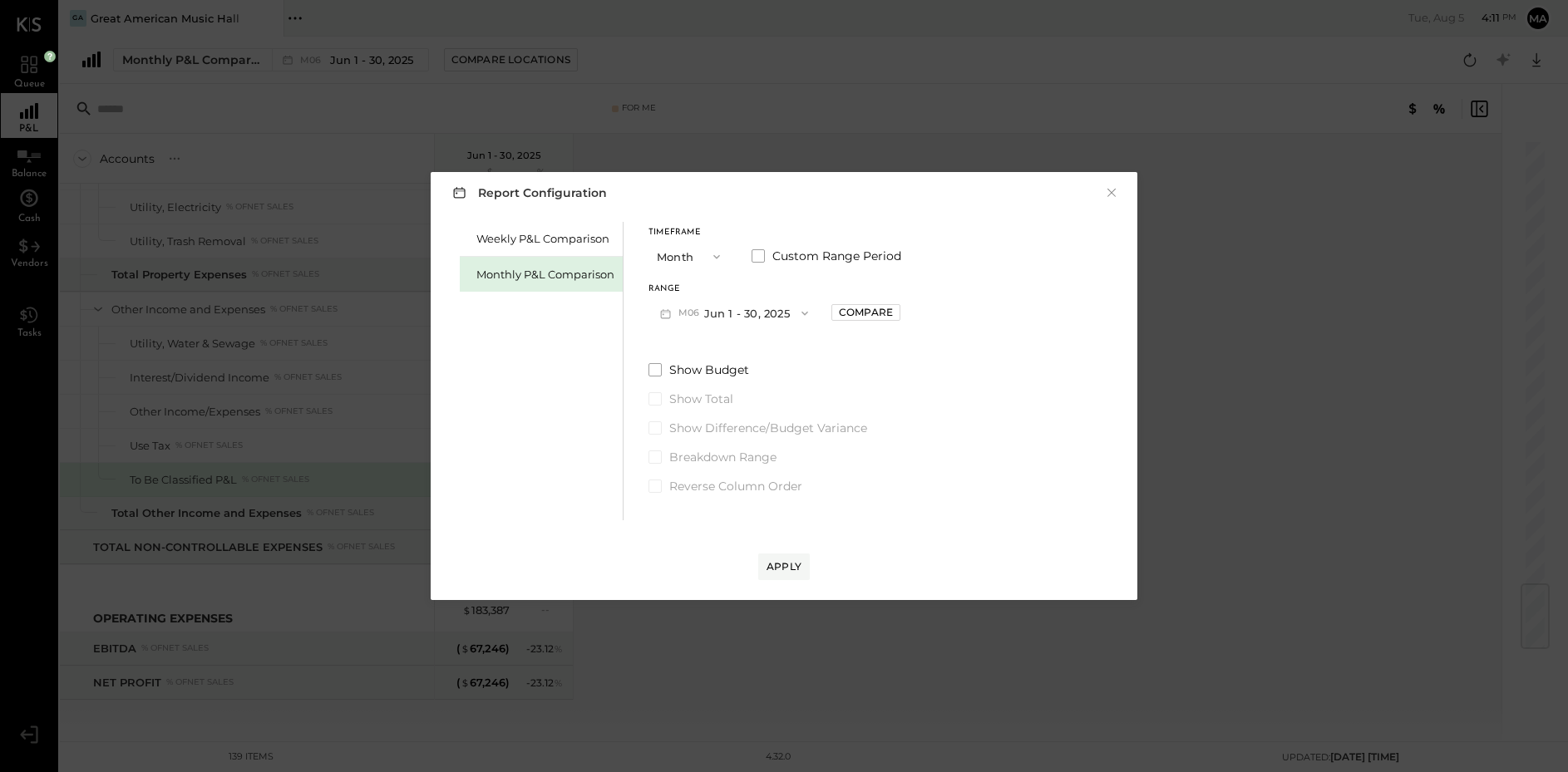 click on "M06 Jun 1 - 30, 2025" at bounding box center (734, 312) 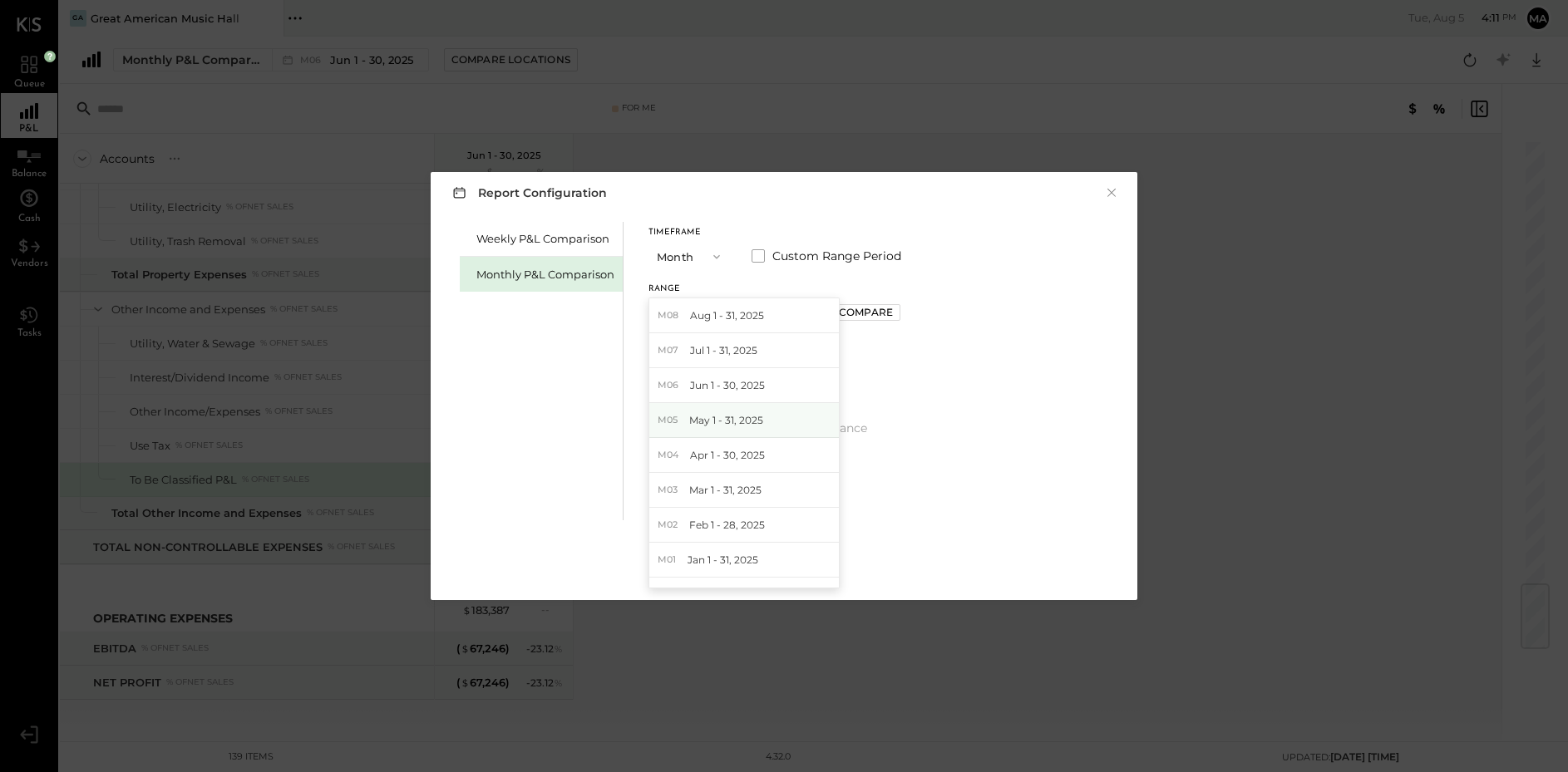 click on "May 1 - 31, 2025" at bounding box center (726, 420) 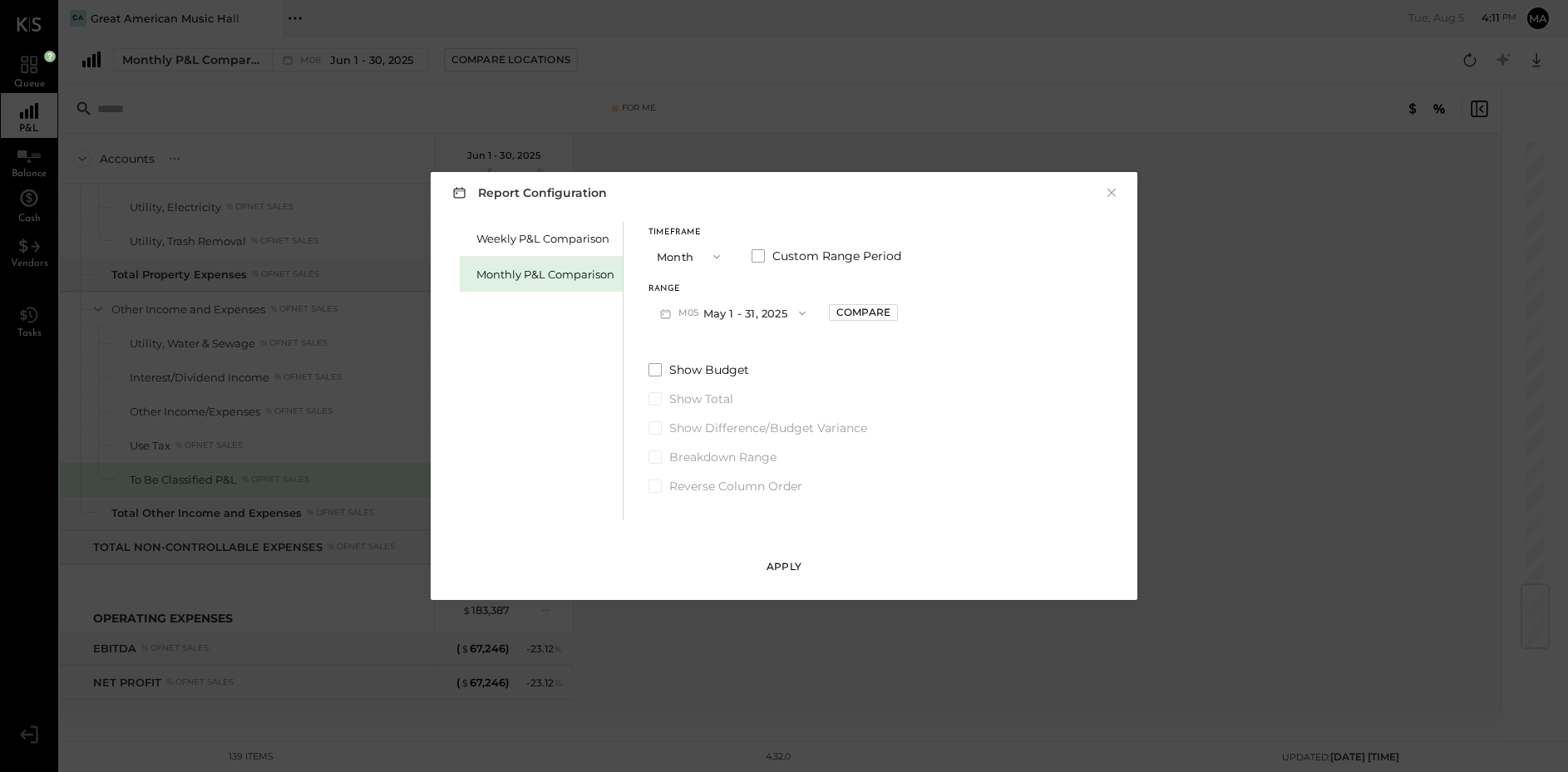 click on "Apply" at bounding box center (784, 566) 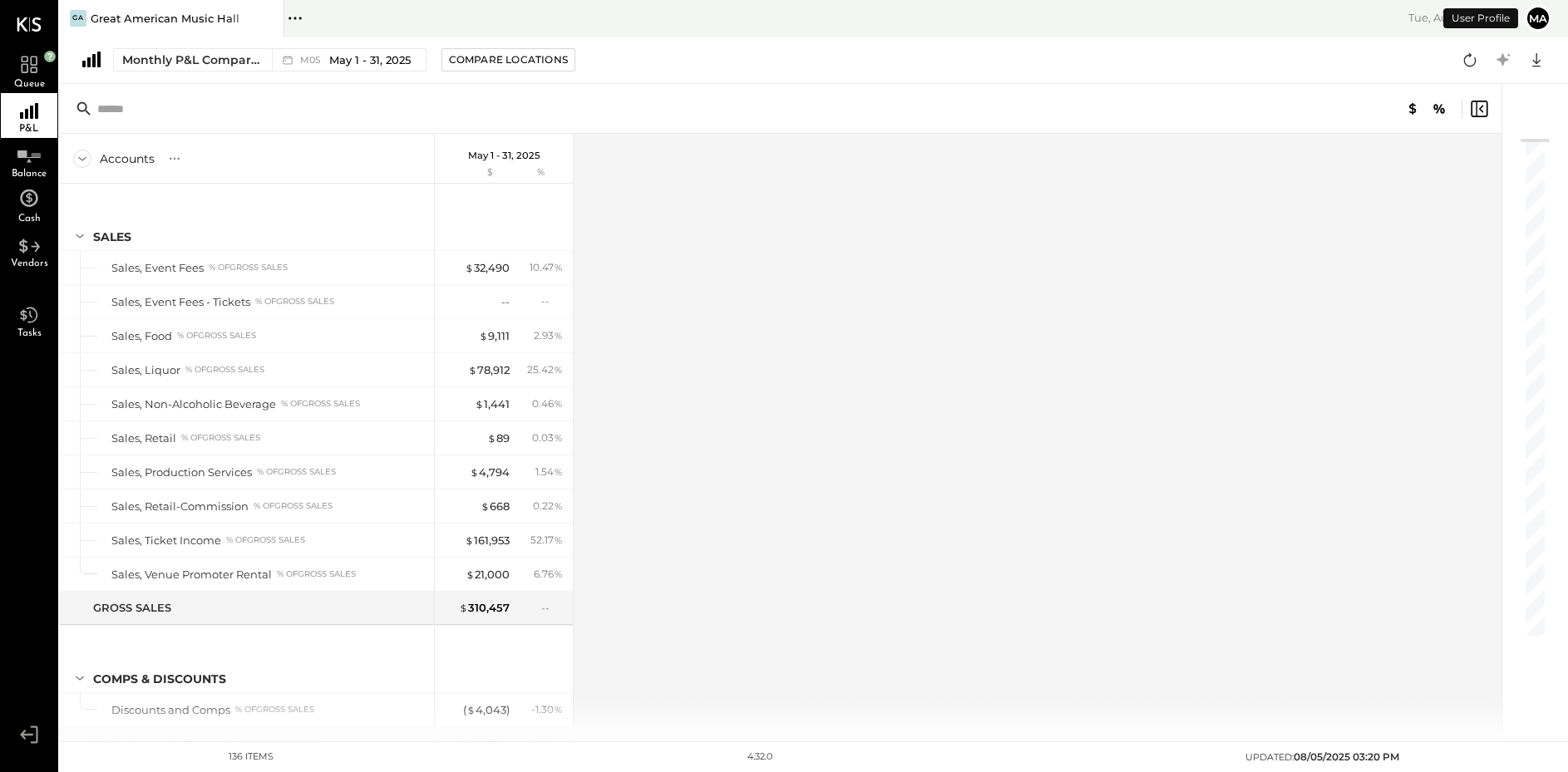 scroll, scrollTop: 3668, scrollLeft: 0, axis: vertical 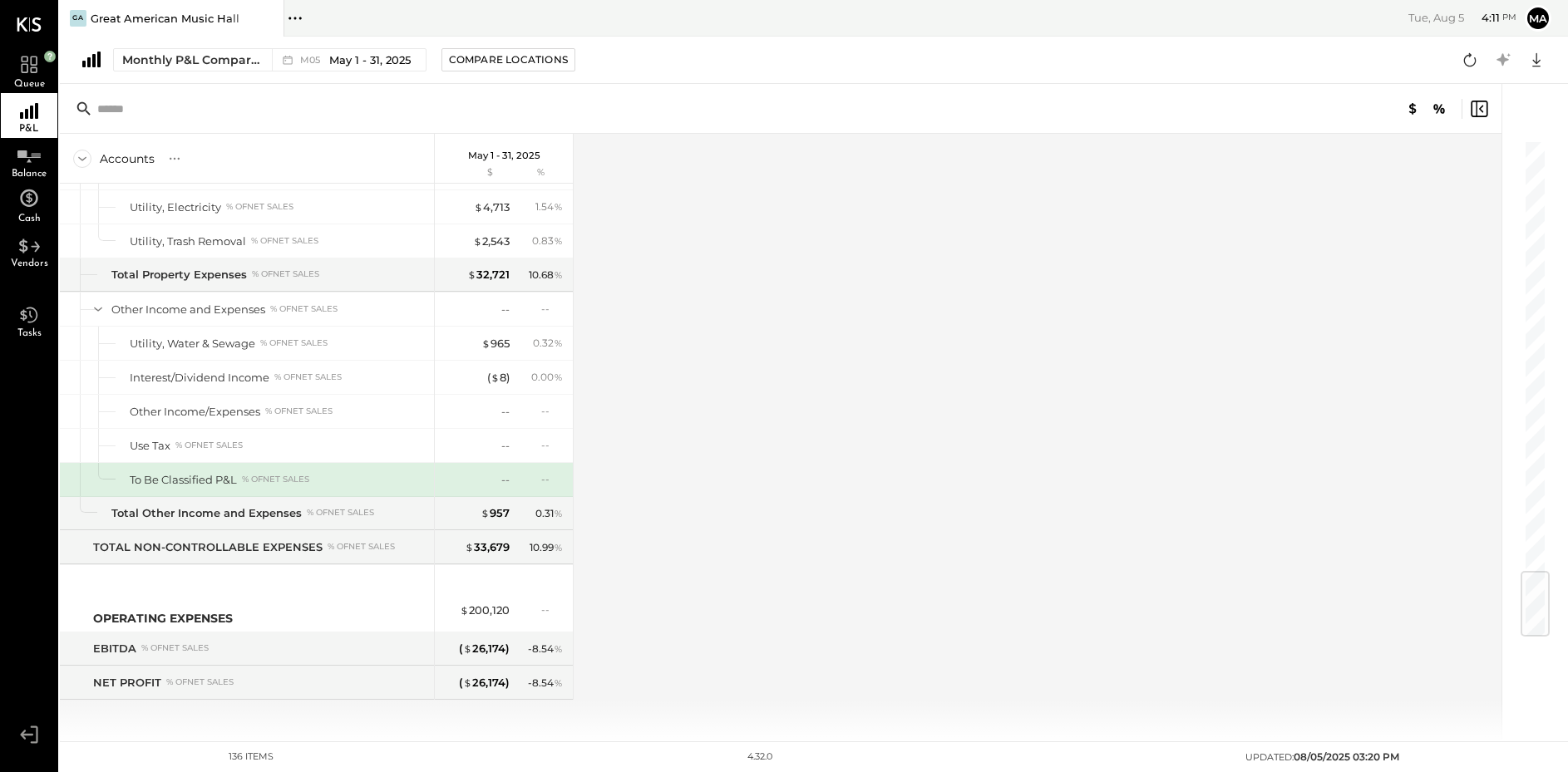 click on "Monthly P&L Comparison   M05 May 1 - 31, 2025 Compare Locations" at bounding box center (326, 60) 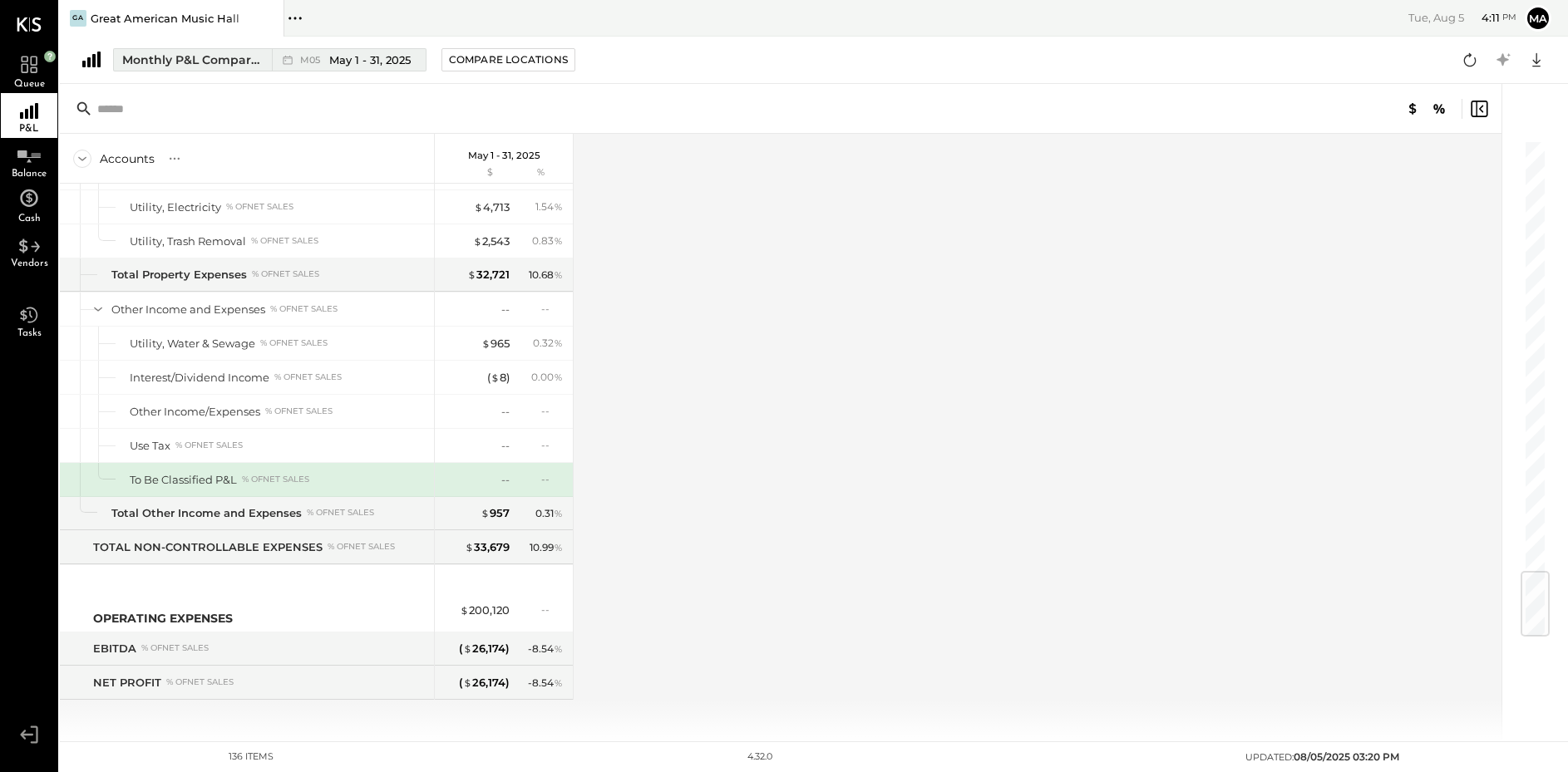 click on "May 1 - 31, 2025" at bounding box center (370, 60) 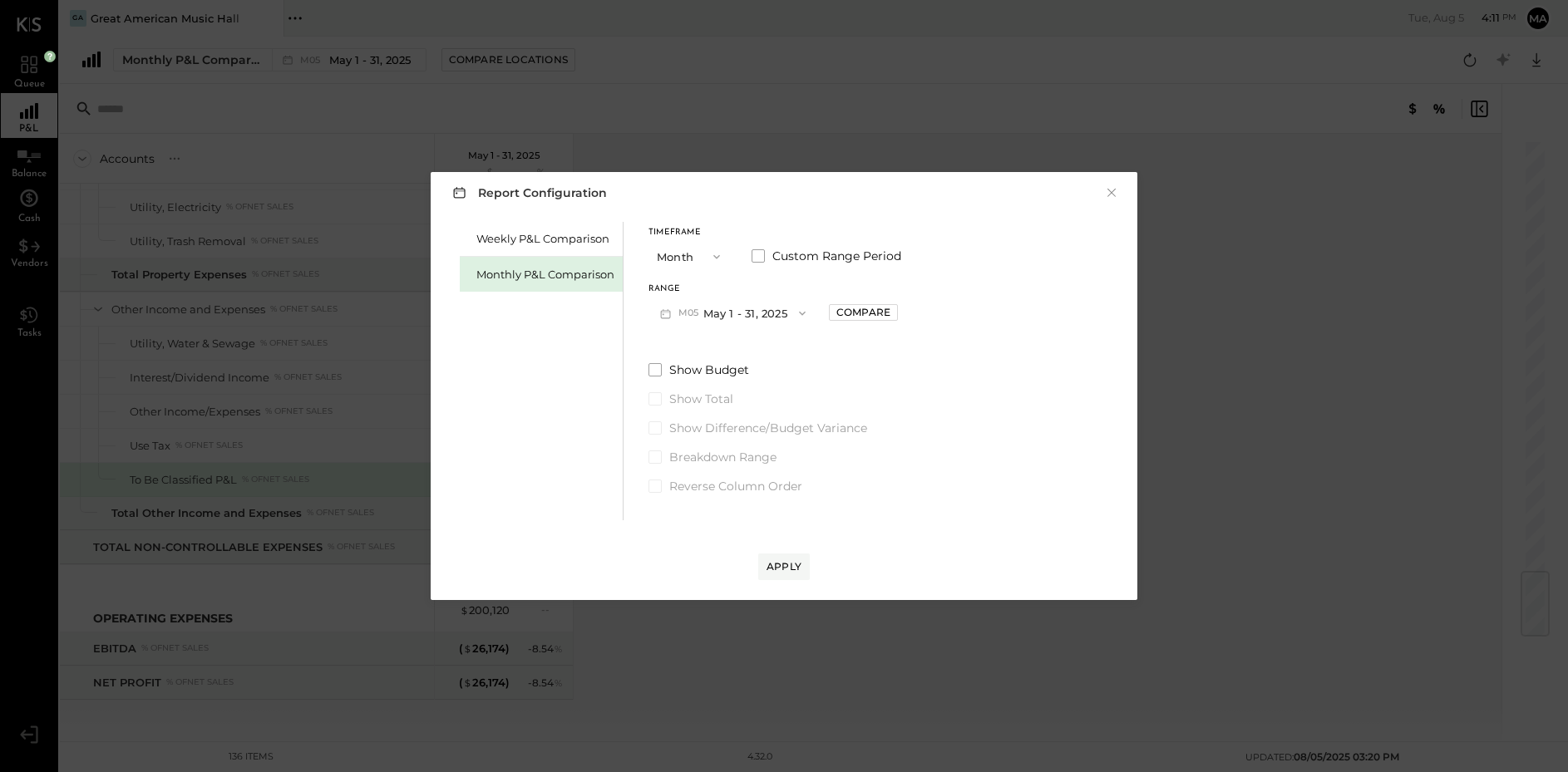 click on "M05 May 1 - 31, 2025" at bounding box center [732, 312] 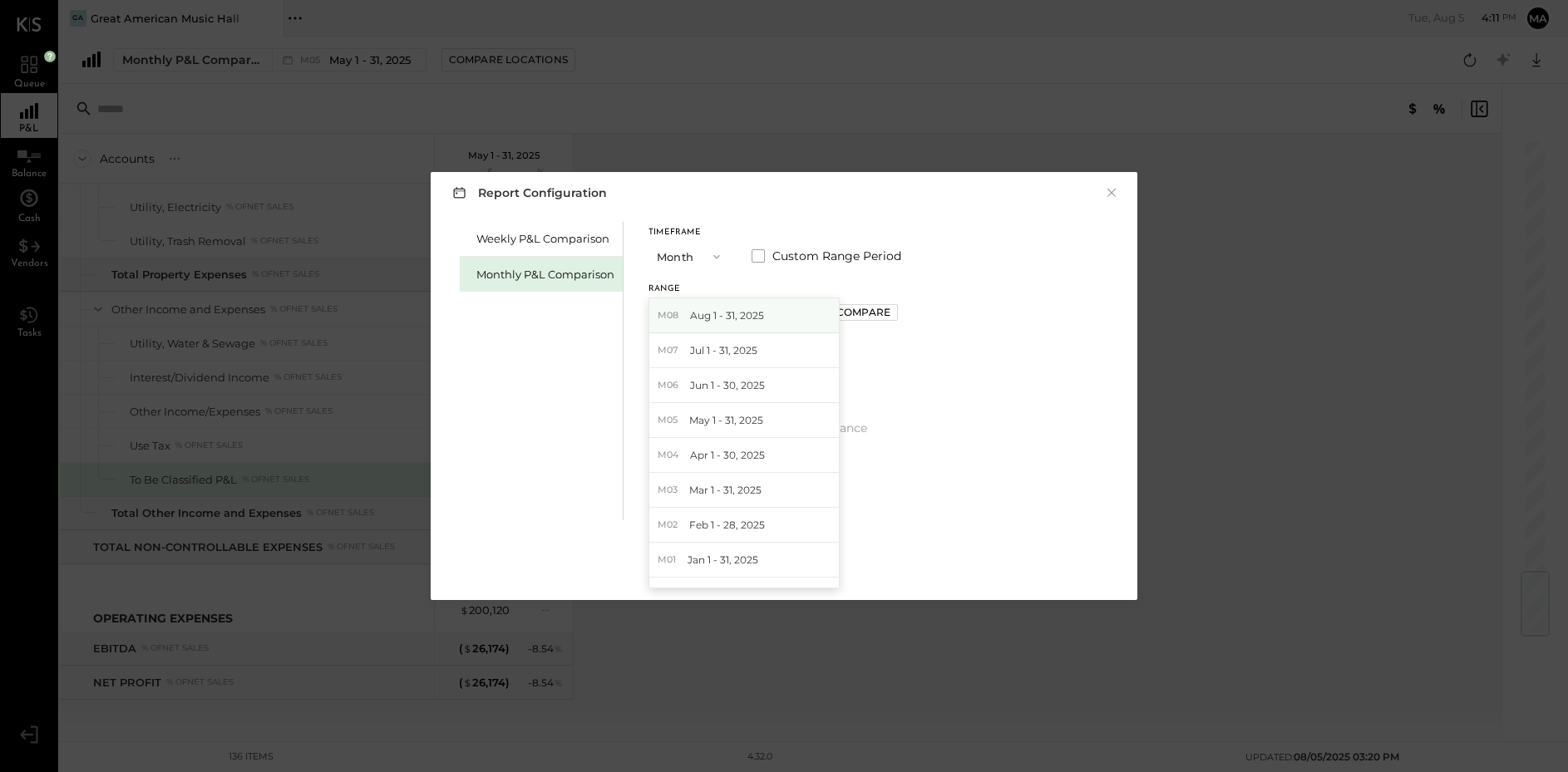 click on "Aug 1 - 31, 2025" at bounding box center (727, 315) 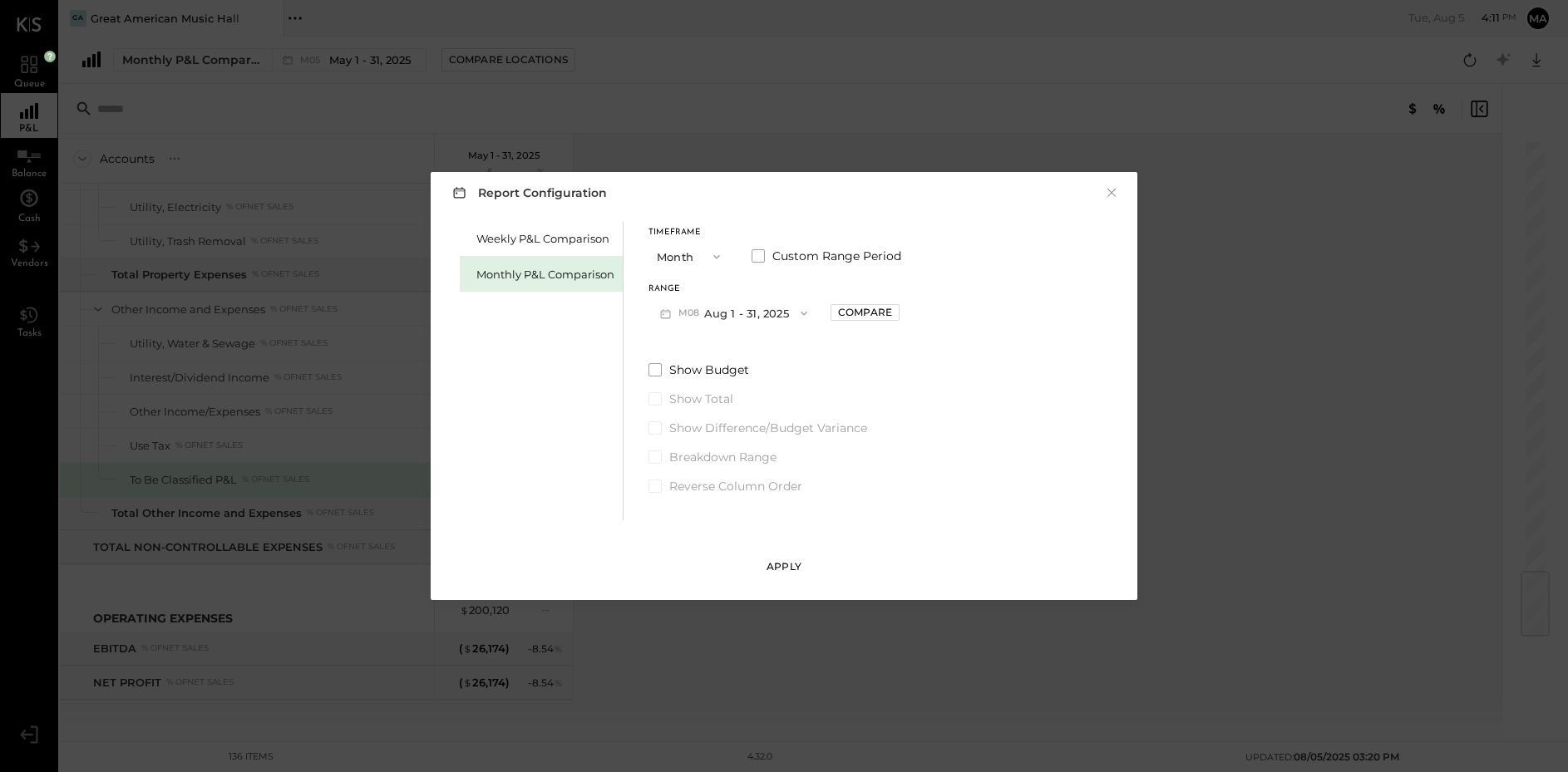 click on "Apply" at bounding box center (784, 567) 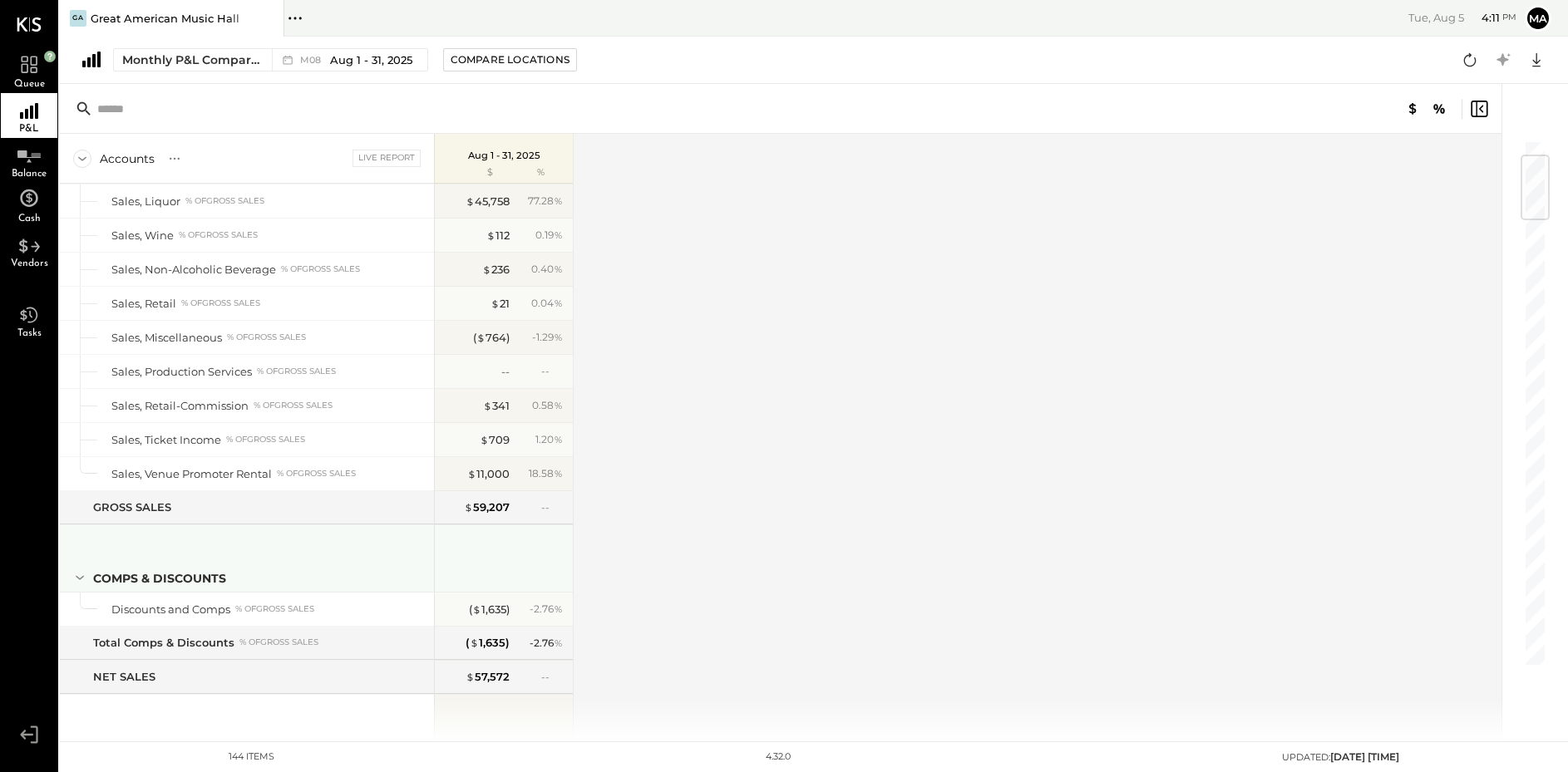 scroll, scrollTop: 3907, scrollLeft: 0, axis: vertical 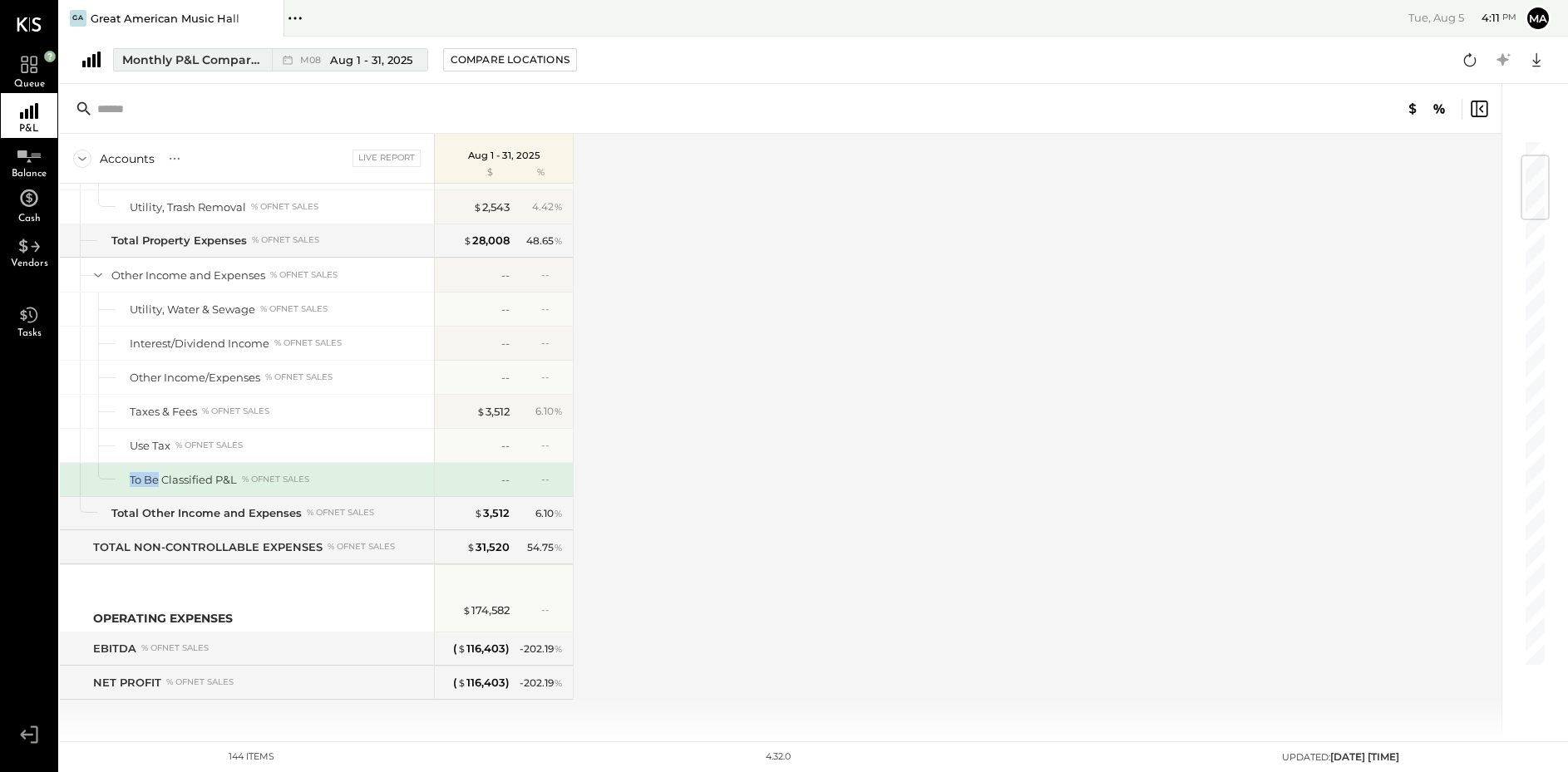 click on "Aug 1 - 31, 2025" at bounding box center (371, 60) 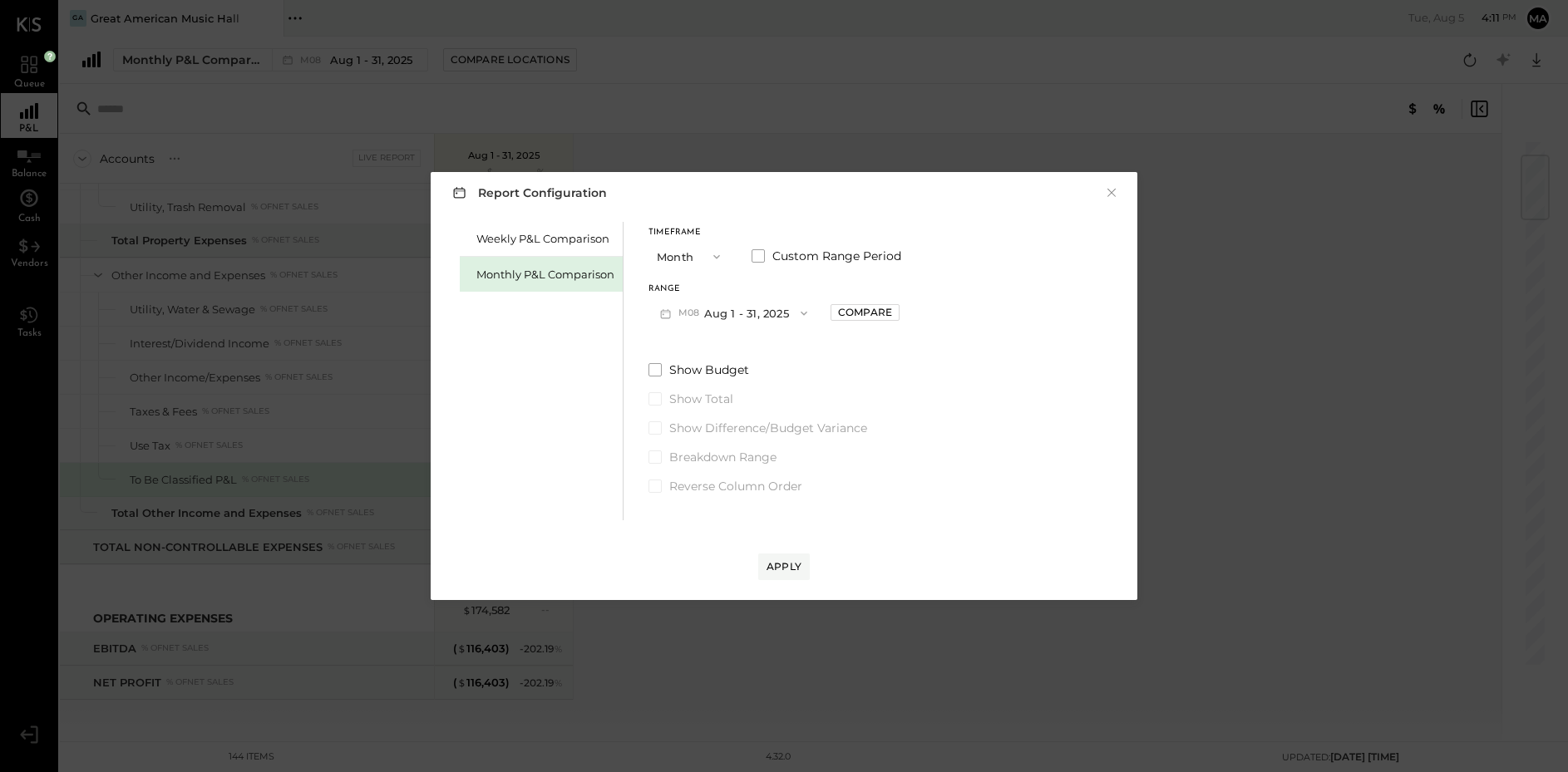 click on "M08 Aug 1 - 31, 2025" at bounding box center (733, 312) 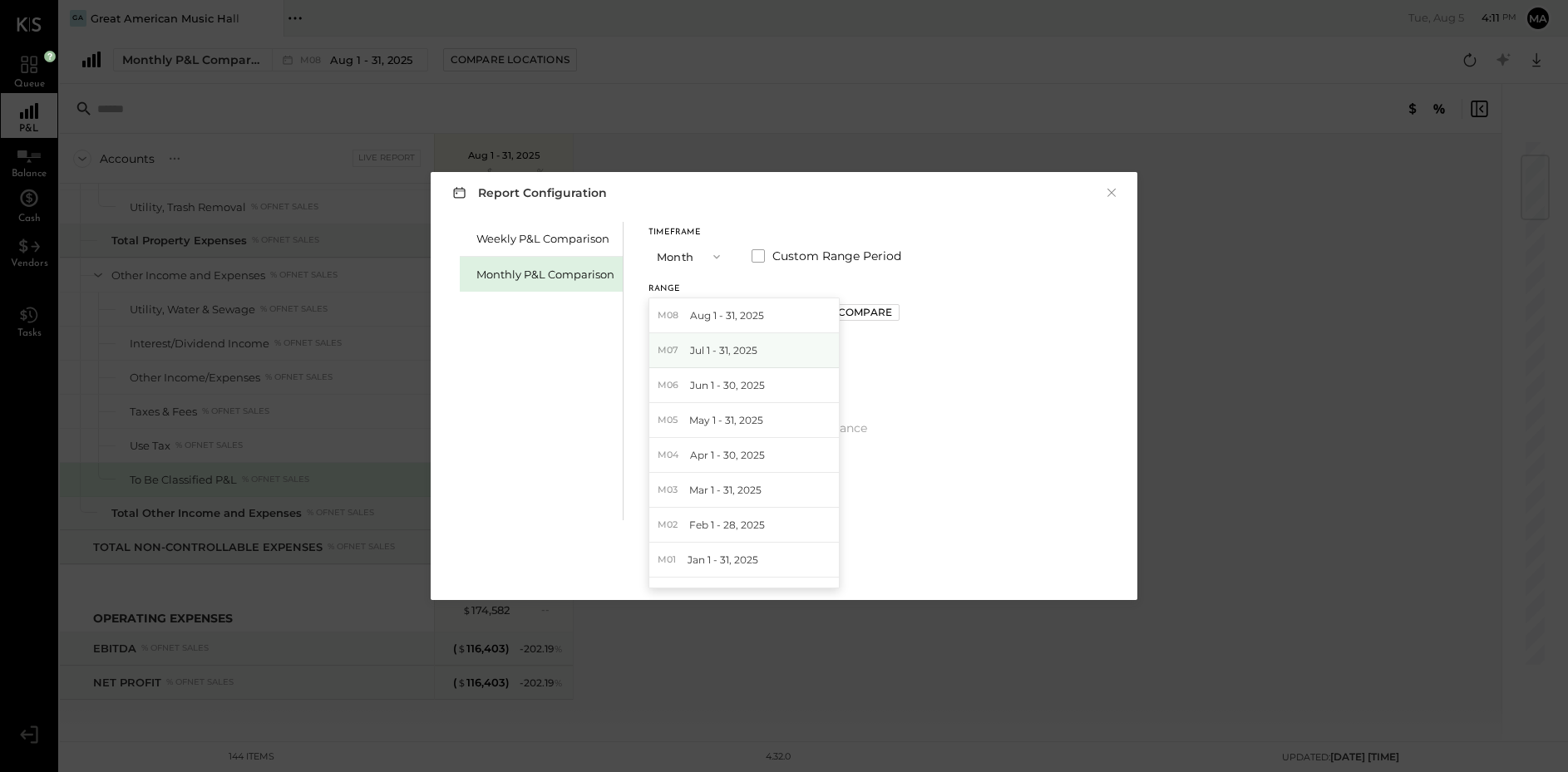 click on "M07   Jul 1 - 31, 2025" at bounding box center [744, 351] 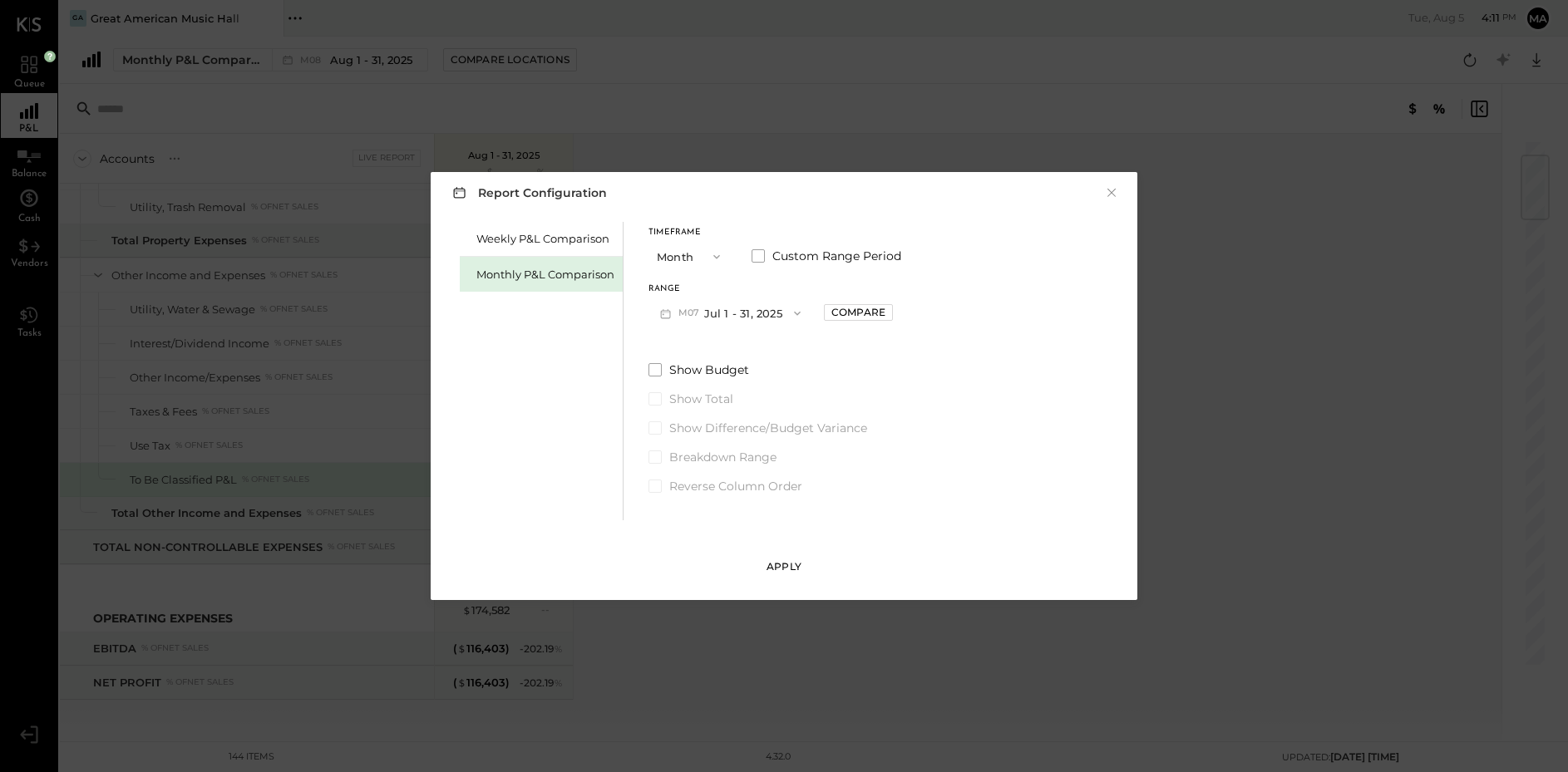 click on "Apply" at bounding box center [784, 566] 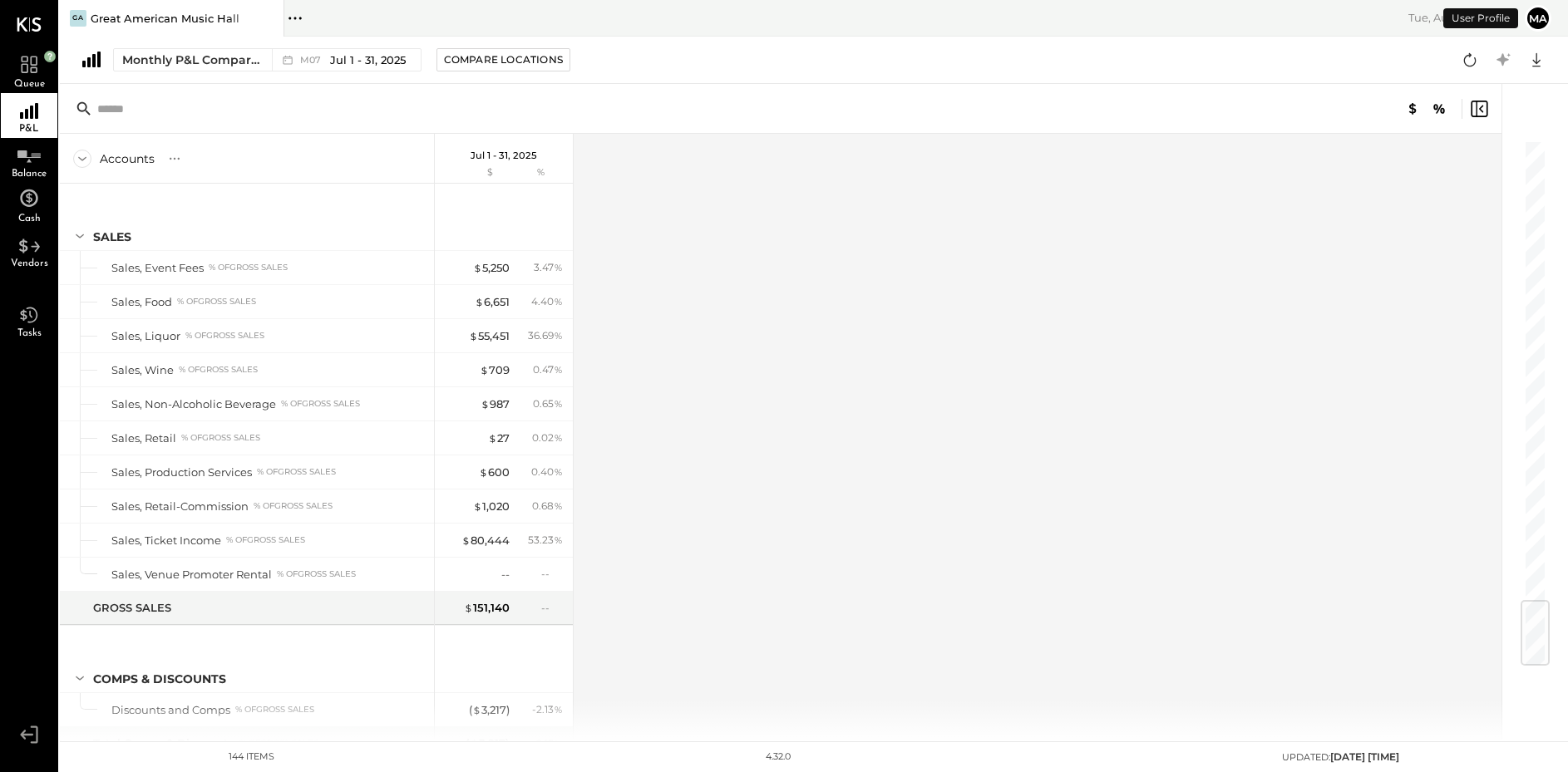 scroll, scrollTop: 3907, scrollLeft: 0, axis: vertical 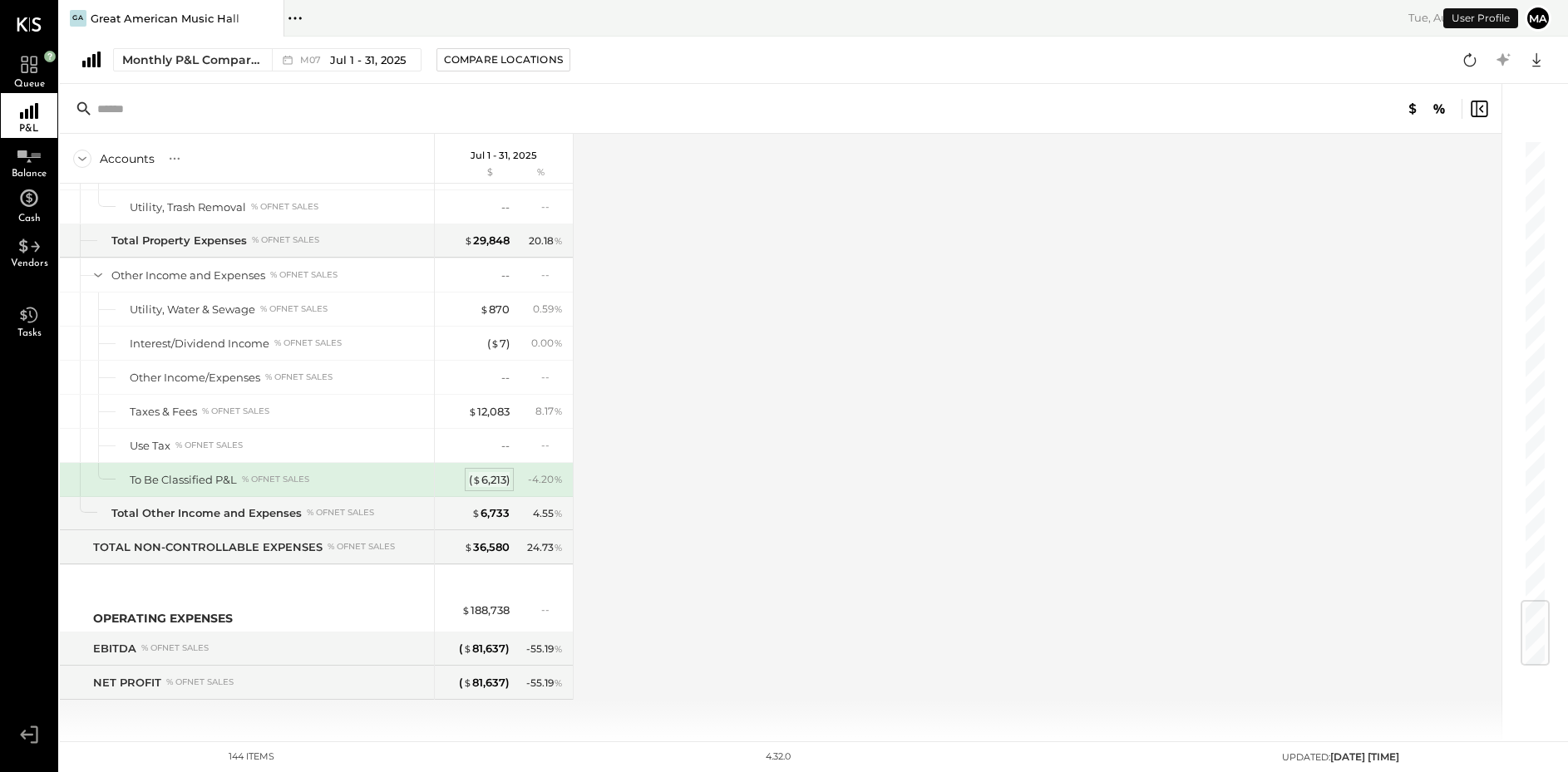 click on "( $ 6,213 )" at bounding box center (489, 479) 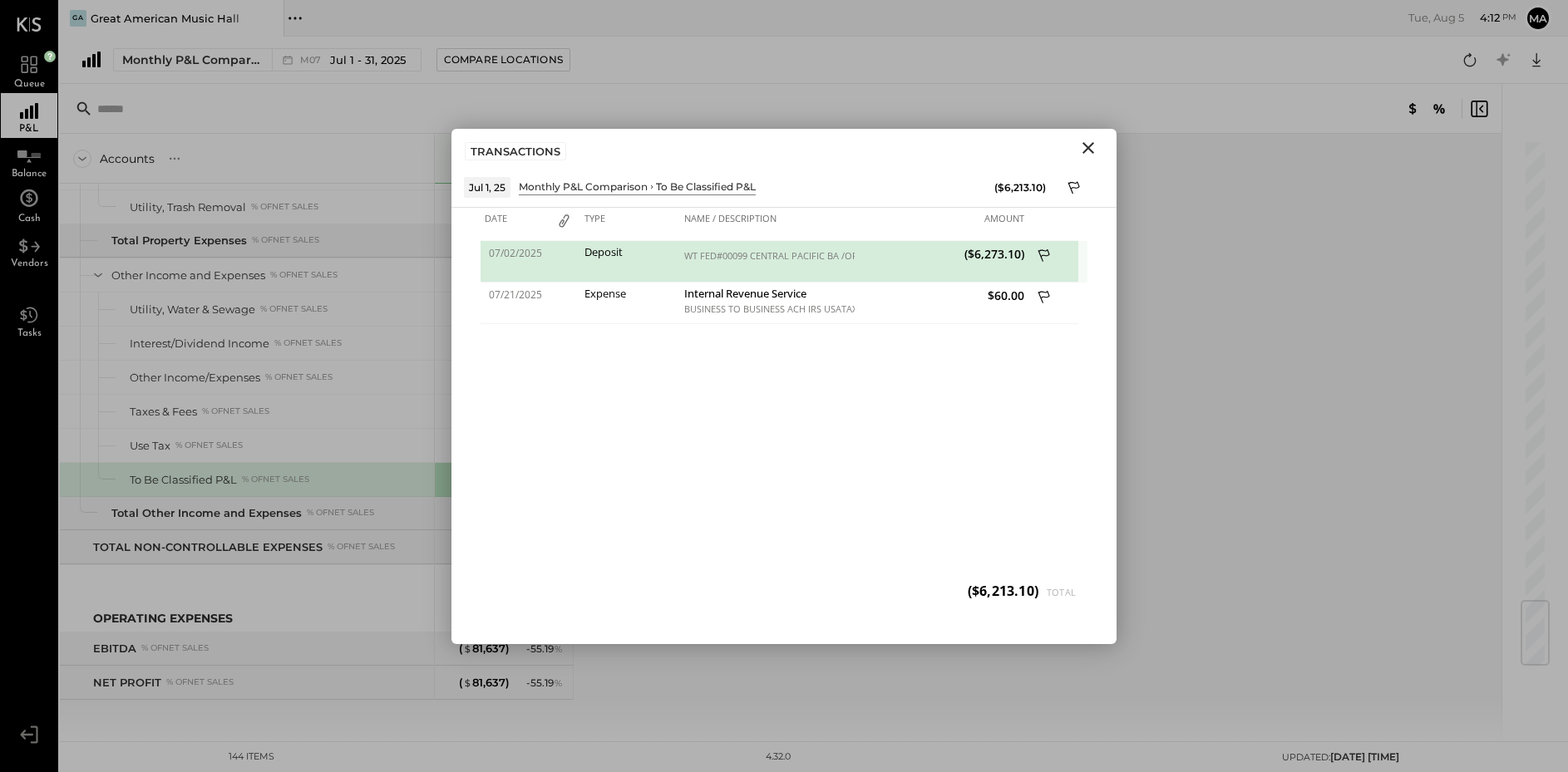 click on "07/02/2025" at bounding box center [515, 253] 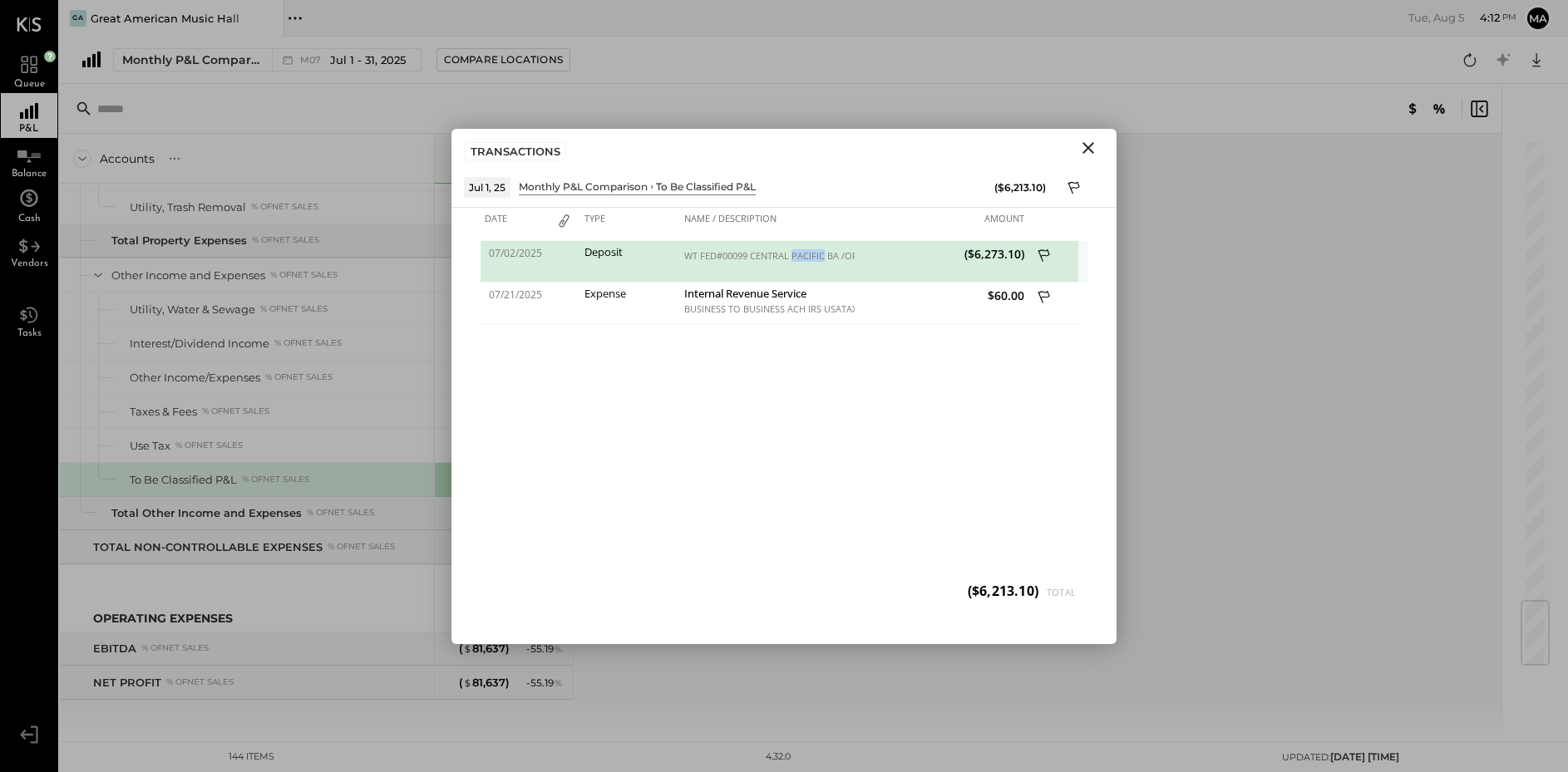 click on "WT FED#00099 CENTRAL PACIFIC BA    /ORG=JAYNA LIANE LAKE OR REBECCA                   SRF#    XXXXXXXX2401EA01 TRN#XXXXXXXX2833  RFB#" at bounding box center (767, 256) 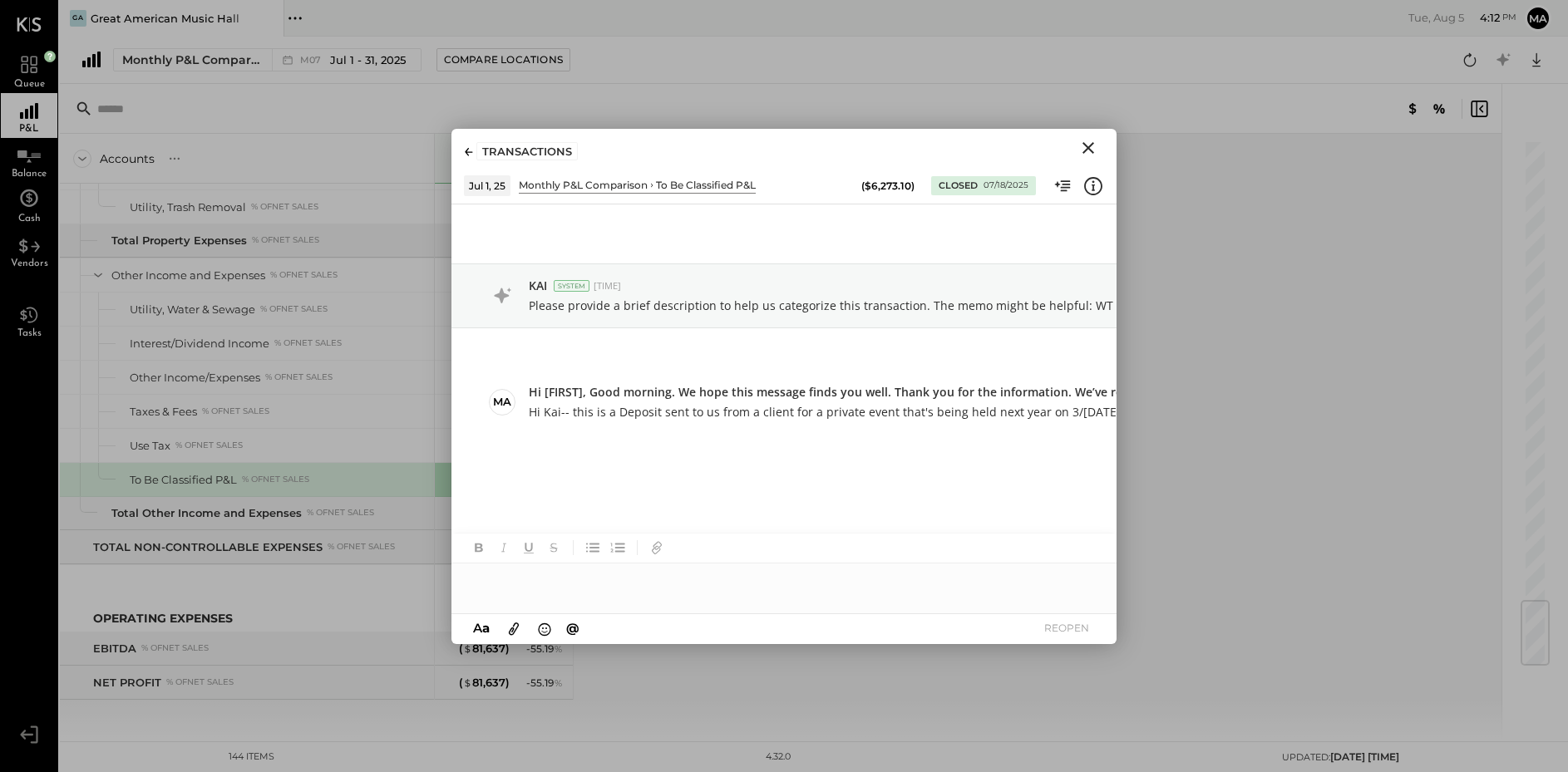 scroll, scrollTop: 55, scrollLeft: 0, axis: vertical 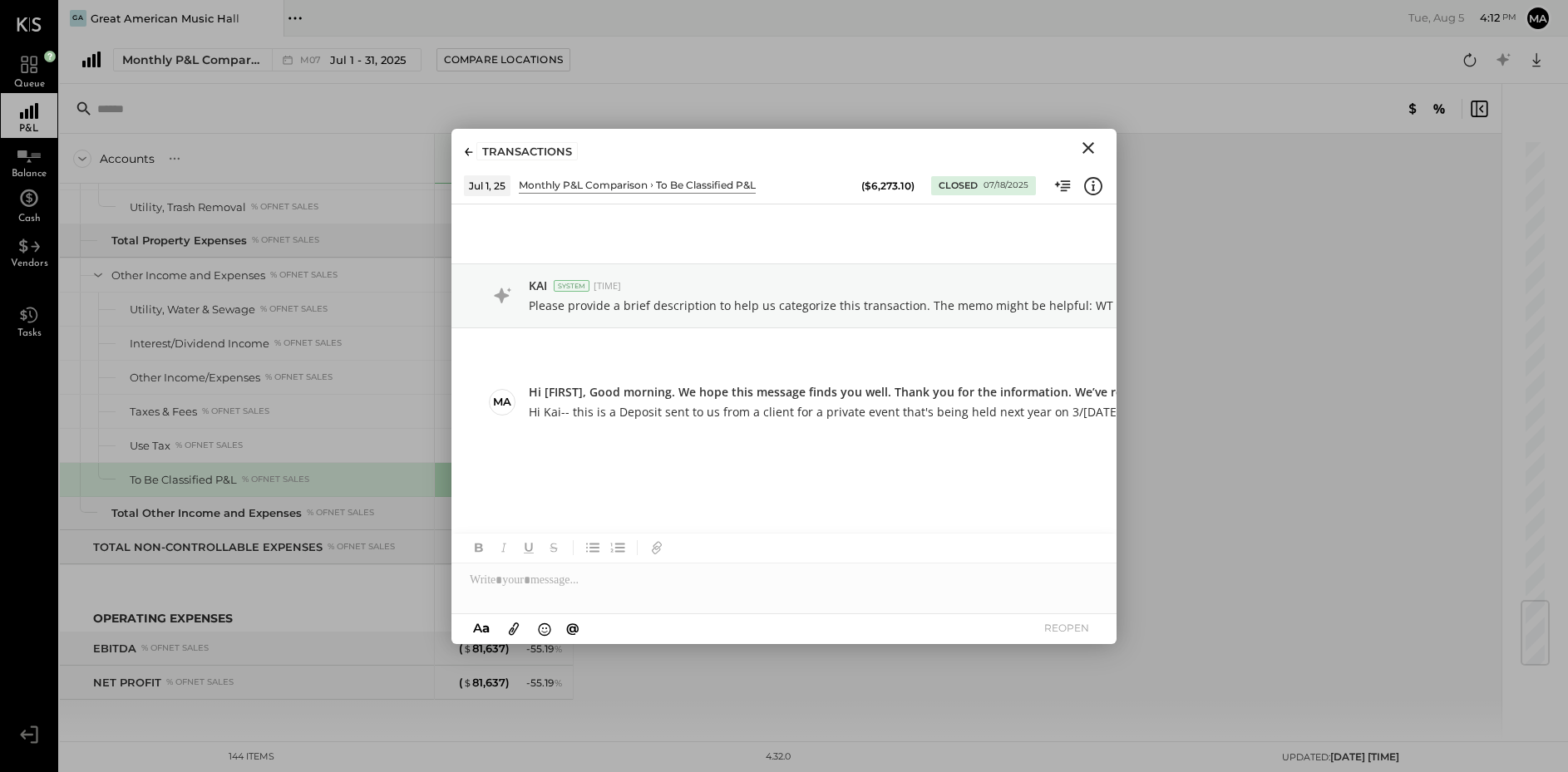 click 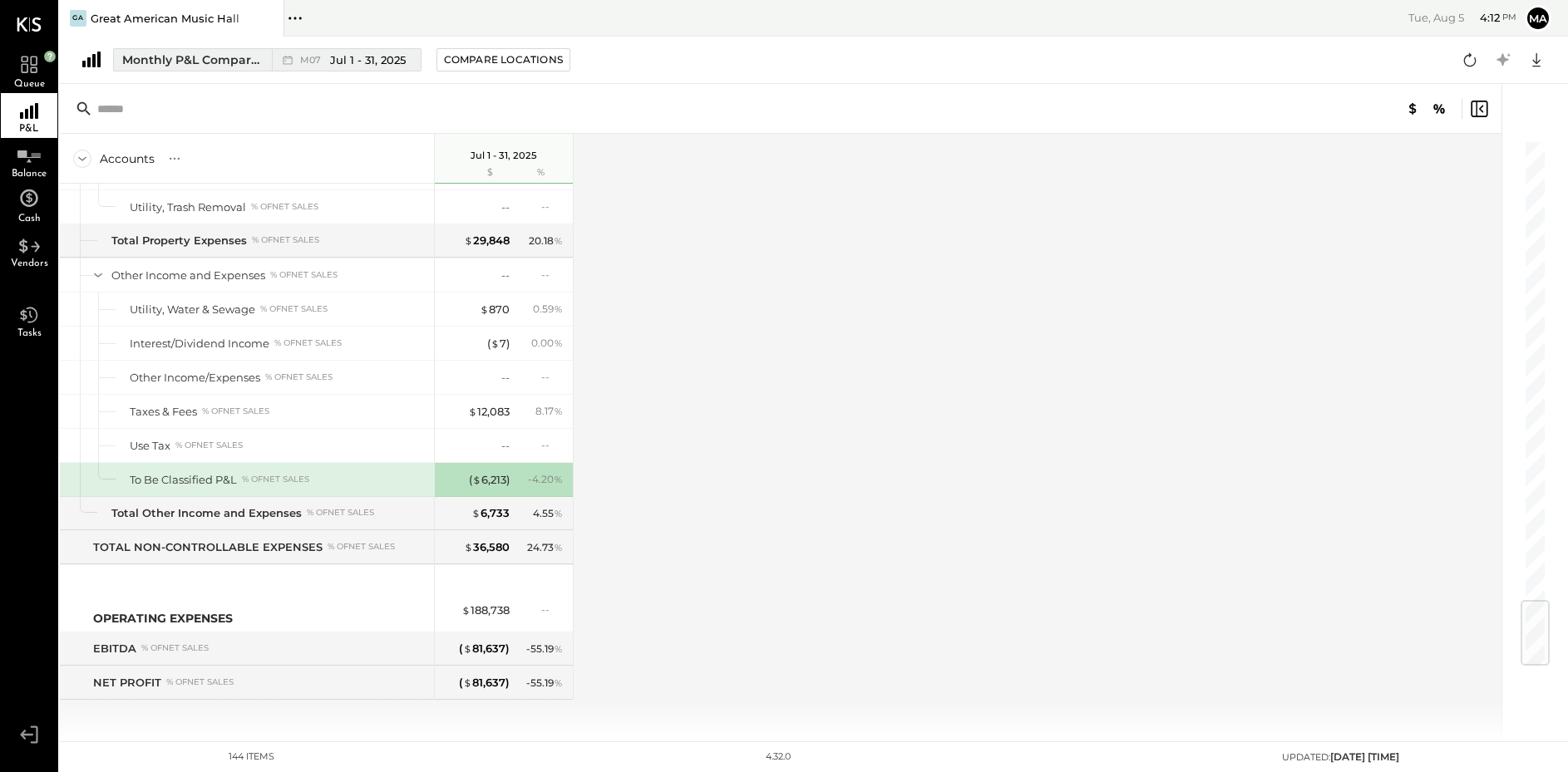 click on "M07 Jul 1 - 31, 2025" at bounding box center (353, 60) 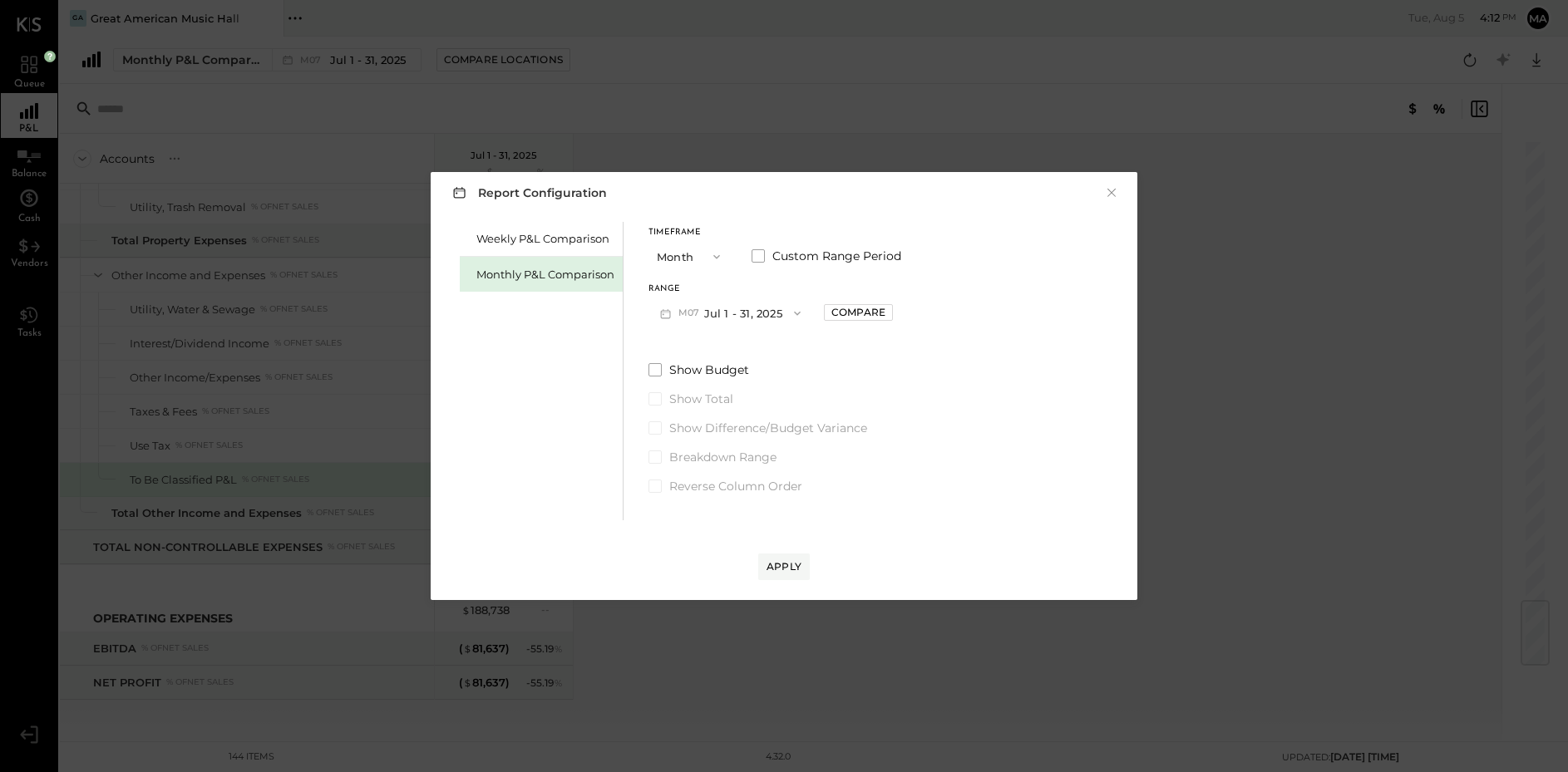 click on "M07 Jul 1 - 31, 2025" at bounding box center [730, 312] 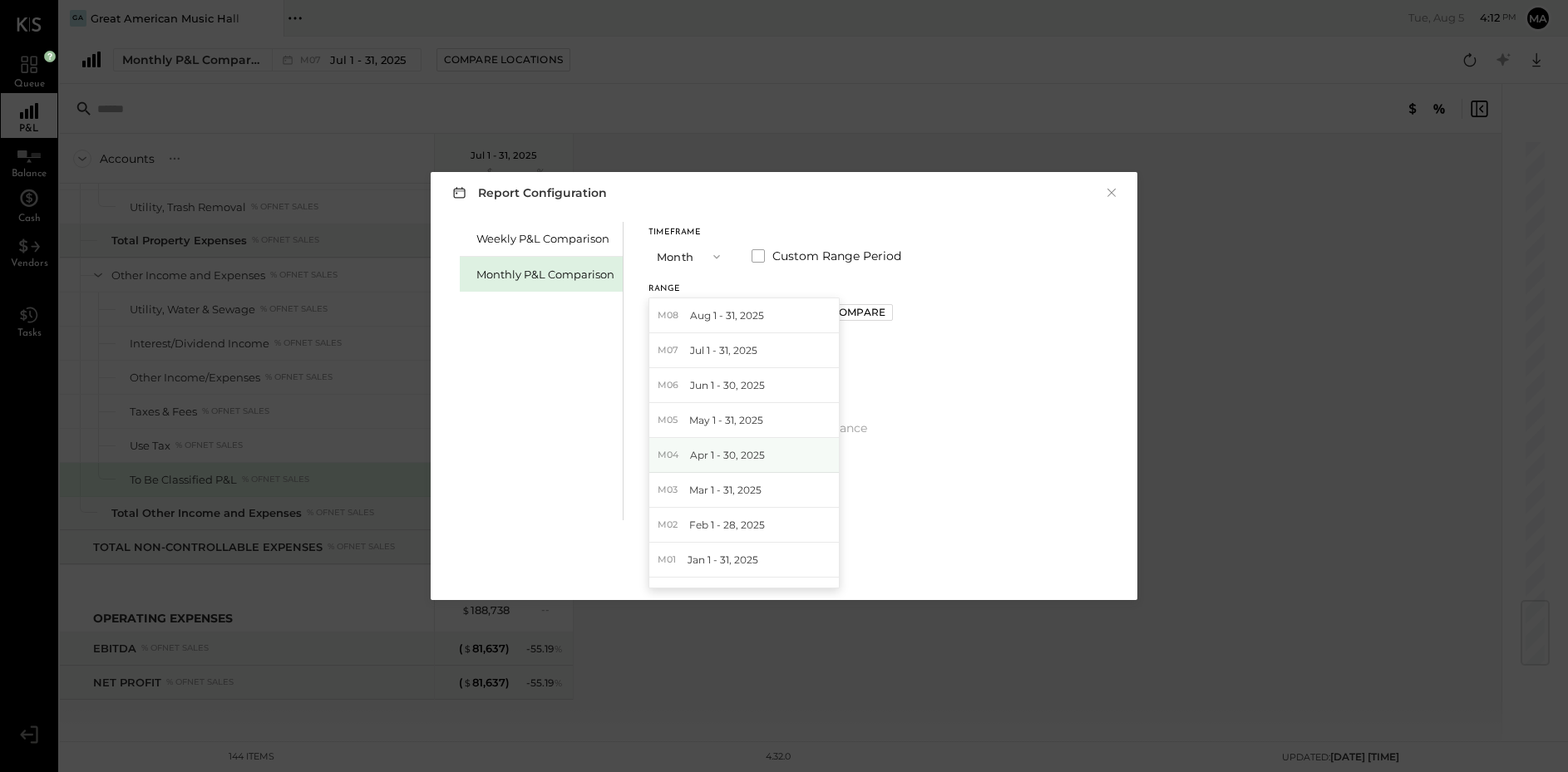click on "Apr 1 - 30, 2025" at bounding box center (727, 455) 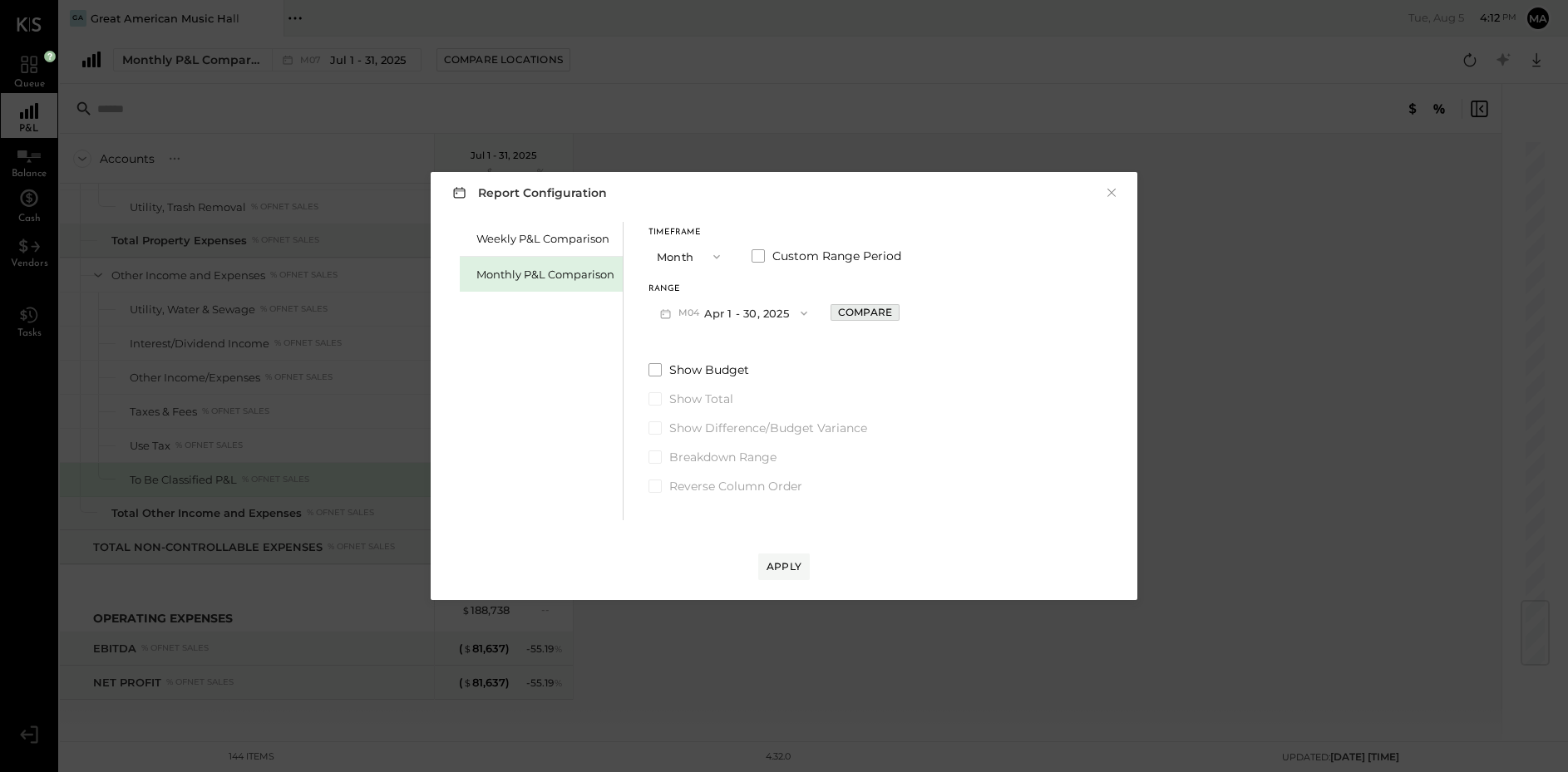 click on "Compare" at bounding box center (865, 312) 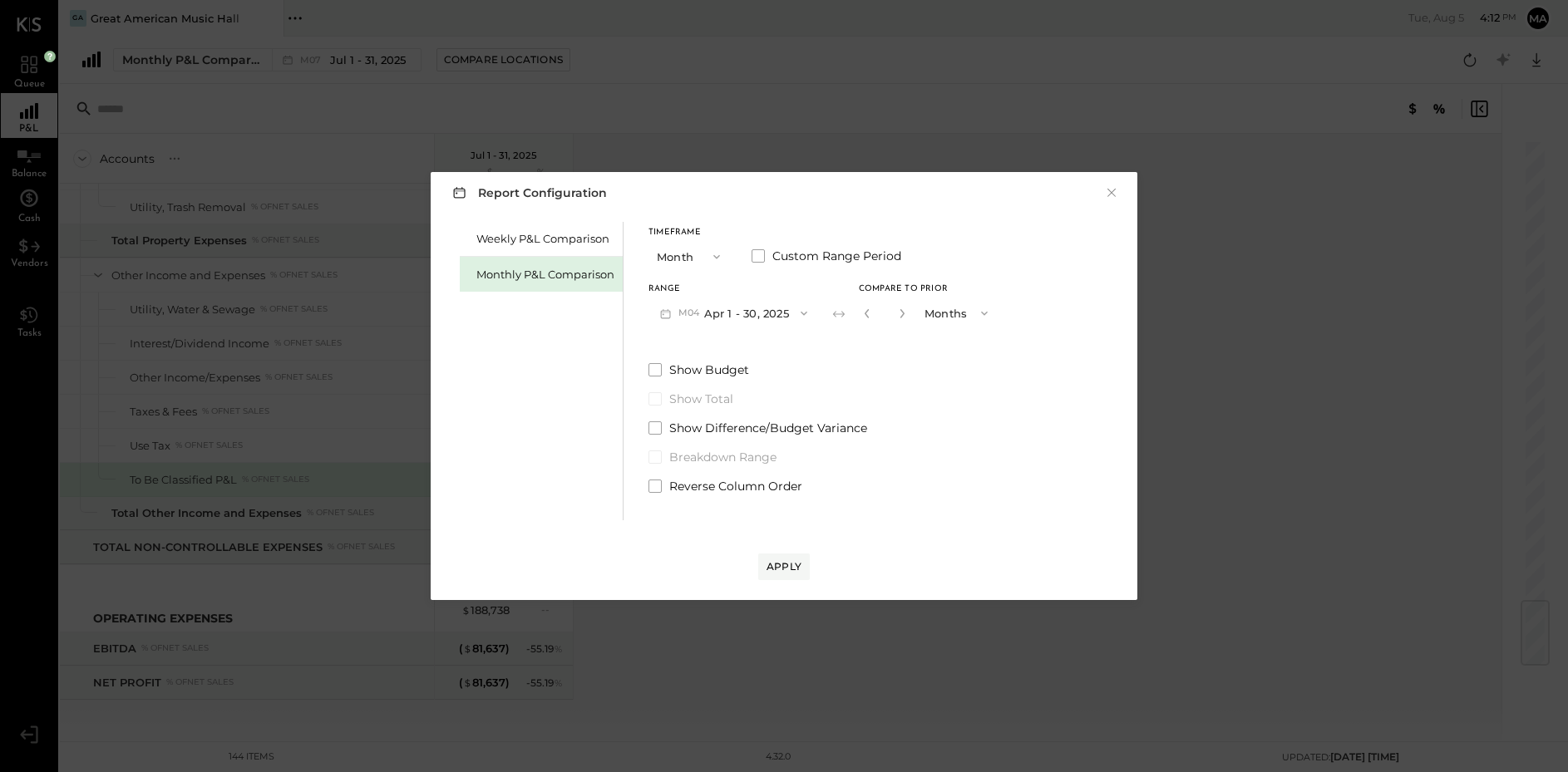 click on "M04 Apr 1 - 30, 2025" at bounding box center [733, 312] 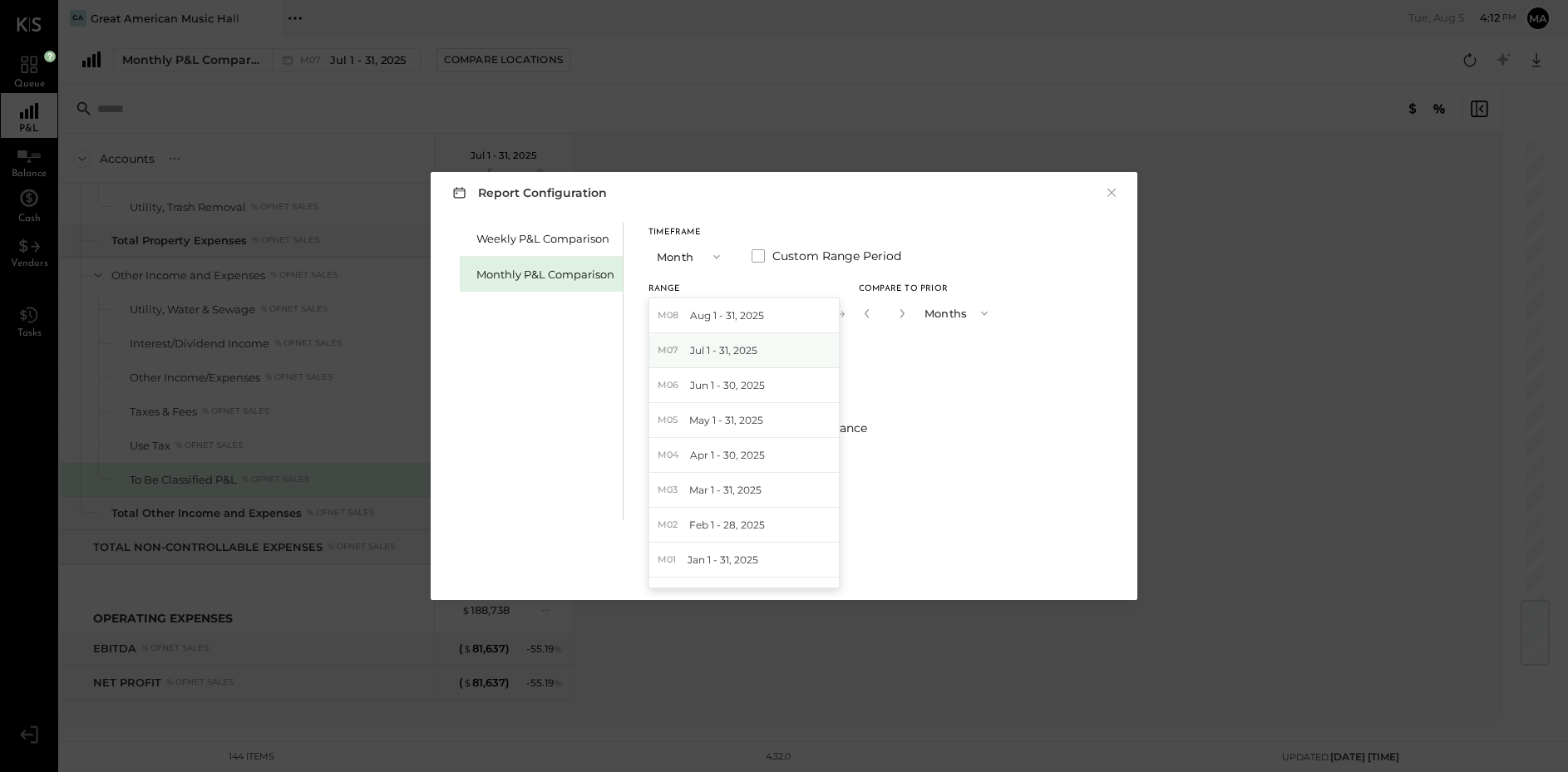 click on "Jul 1 - 31, 2025" at bounding box center (723, 350) 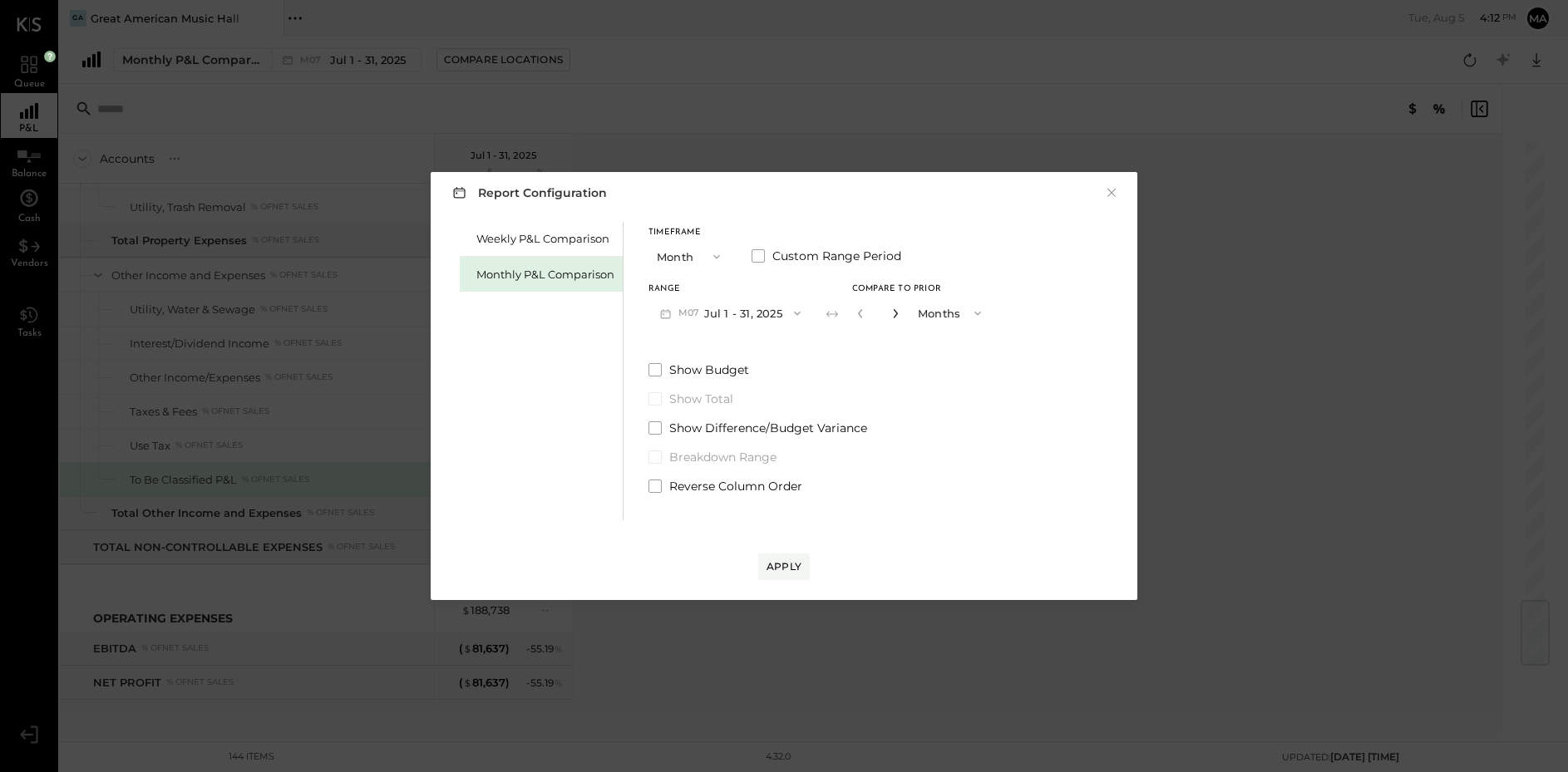 click 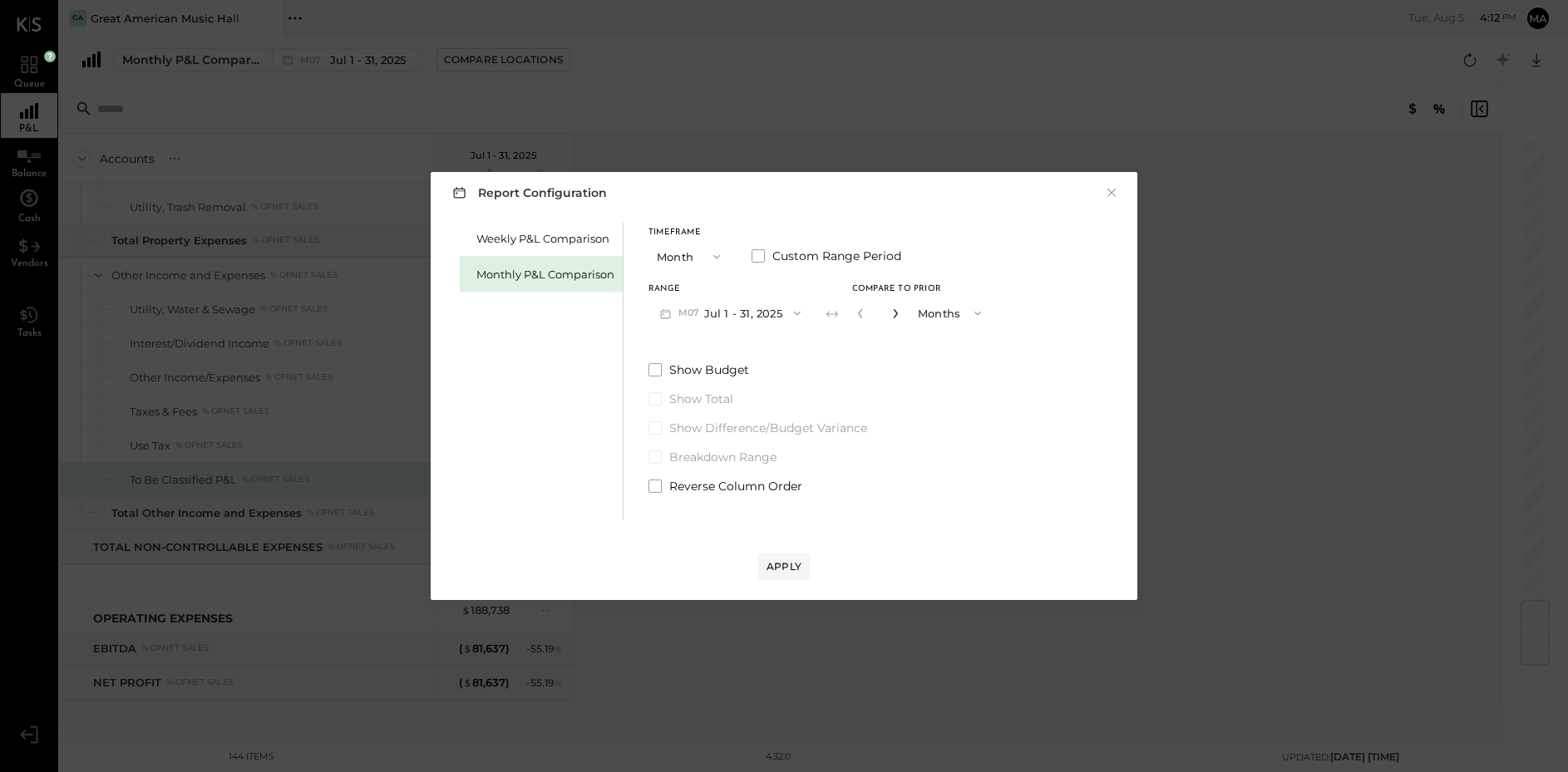 click 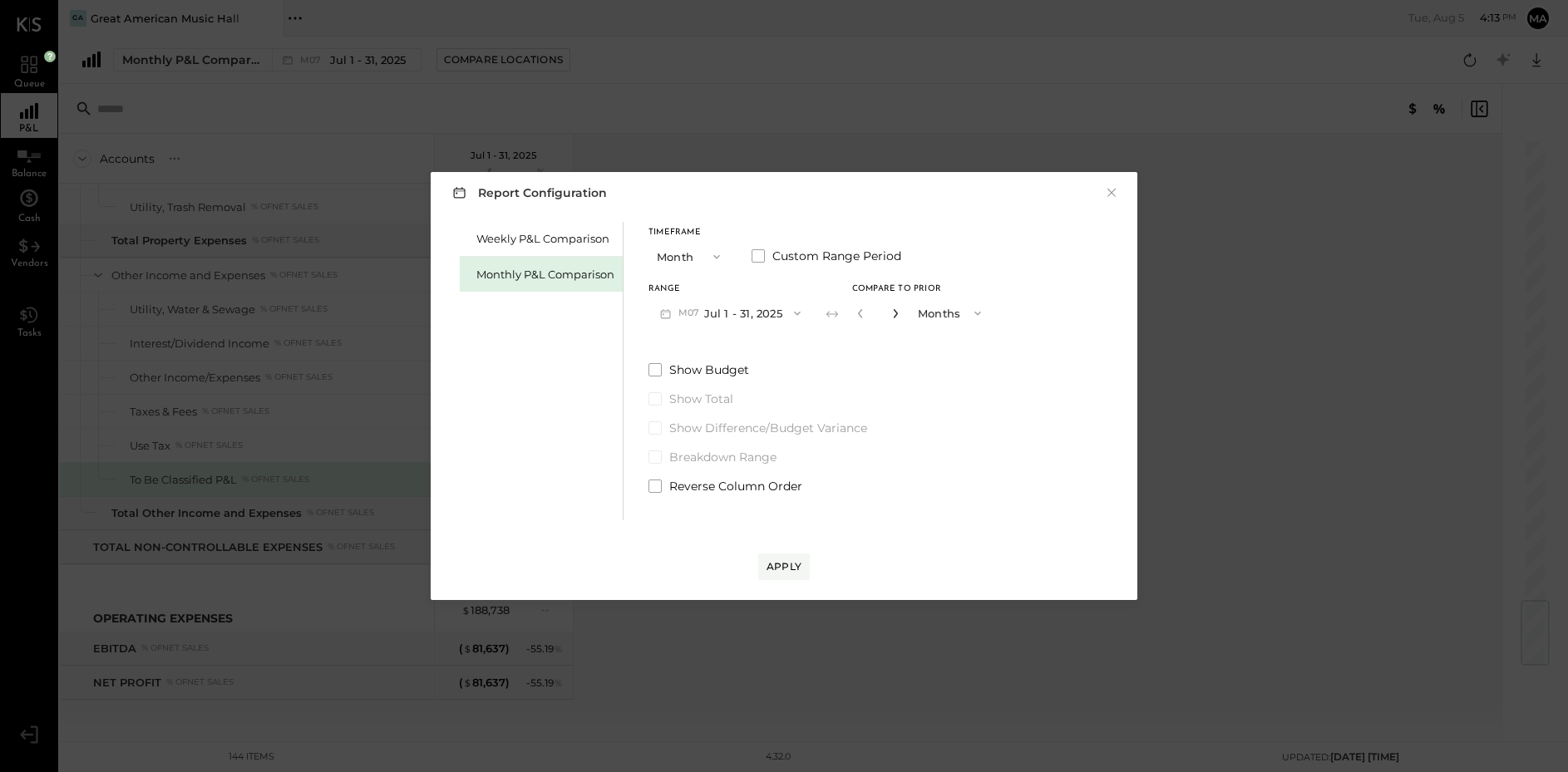 click 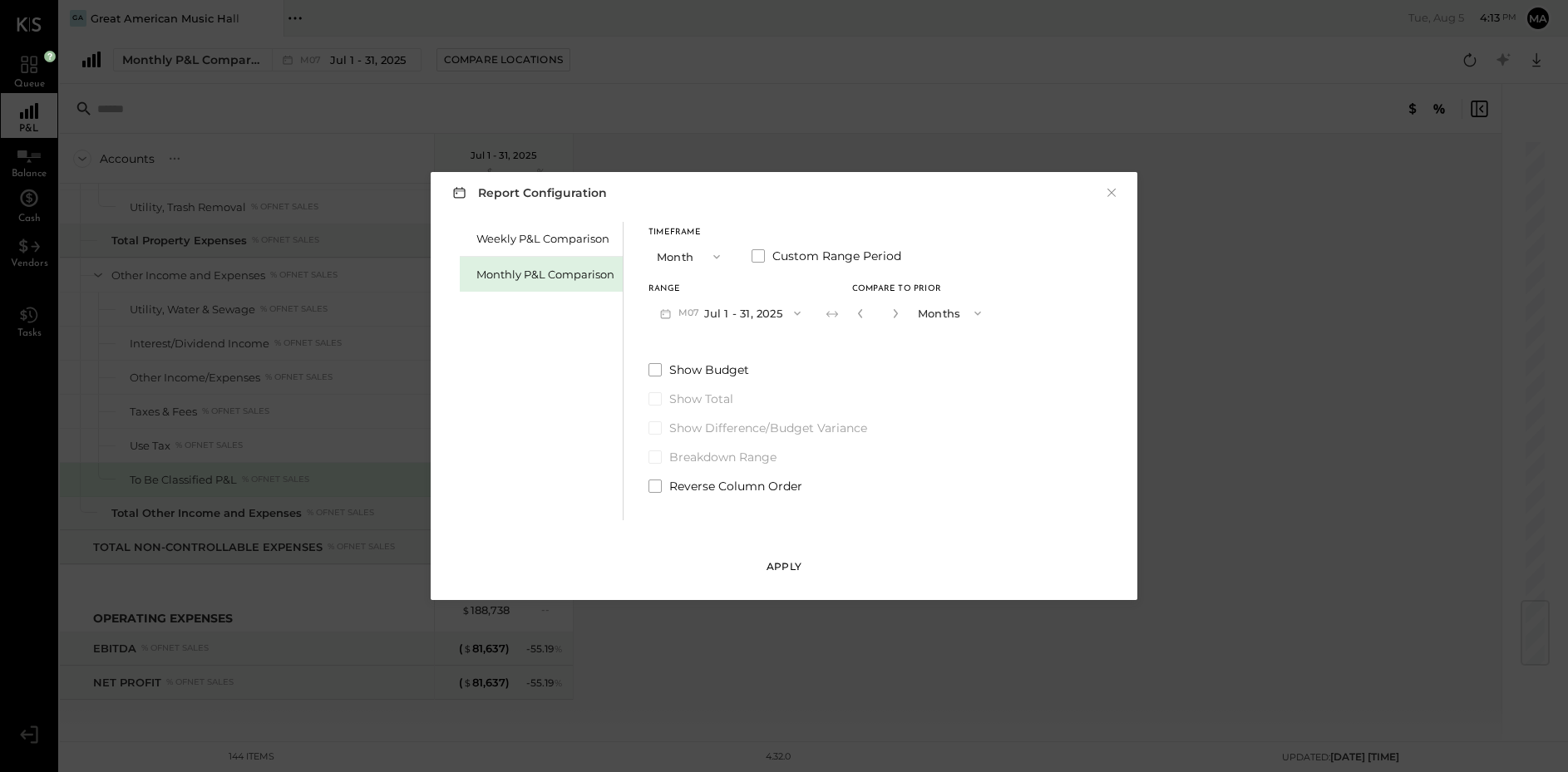 click on "Apply" at bounding box center (784, 566) 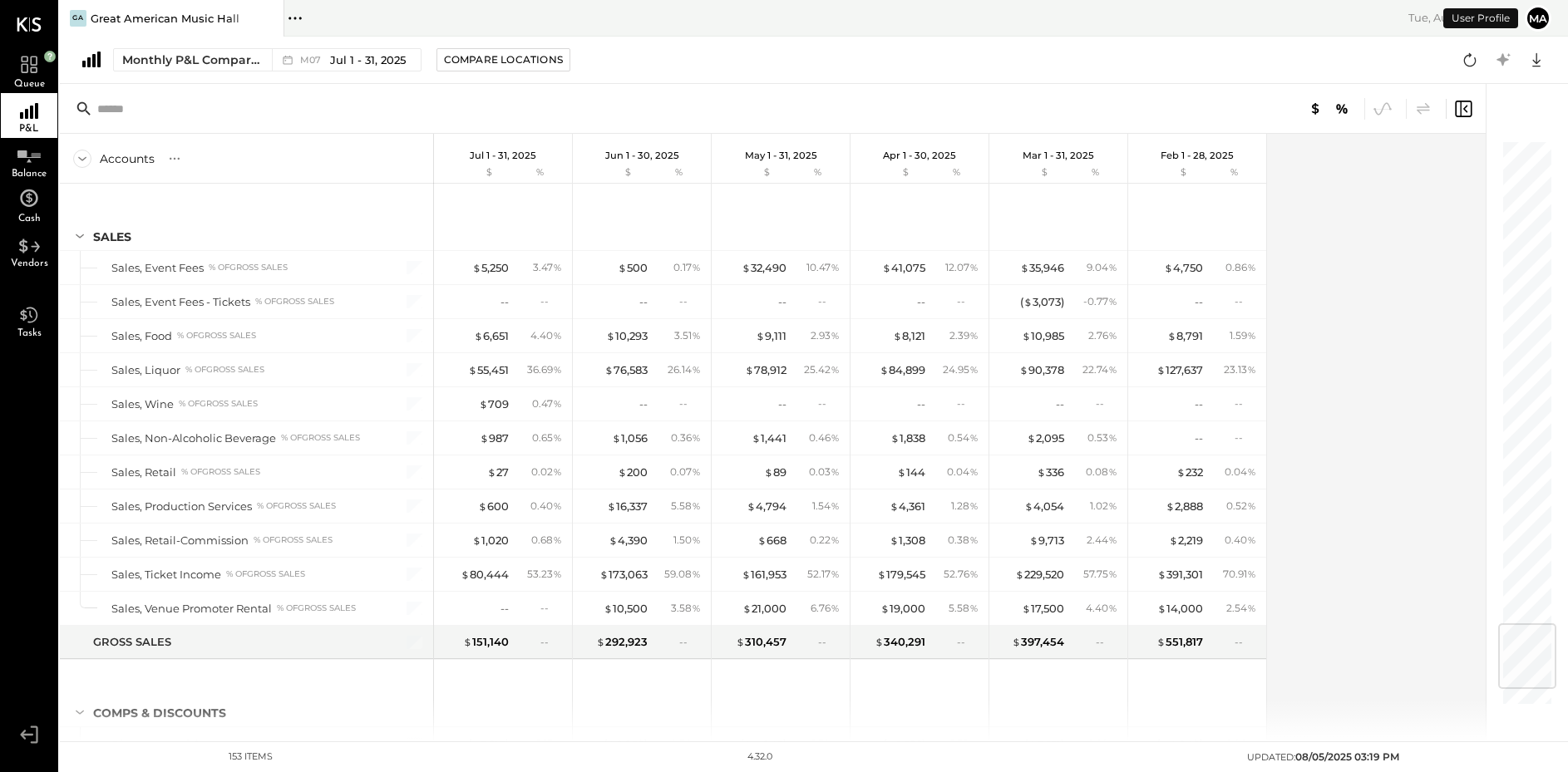 scroll, scrollTop: 4111, scrollLeft: 0, axis: vertical 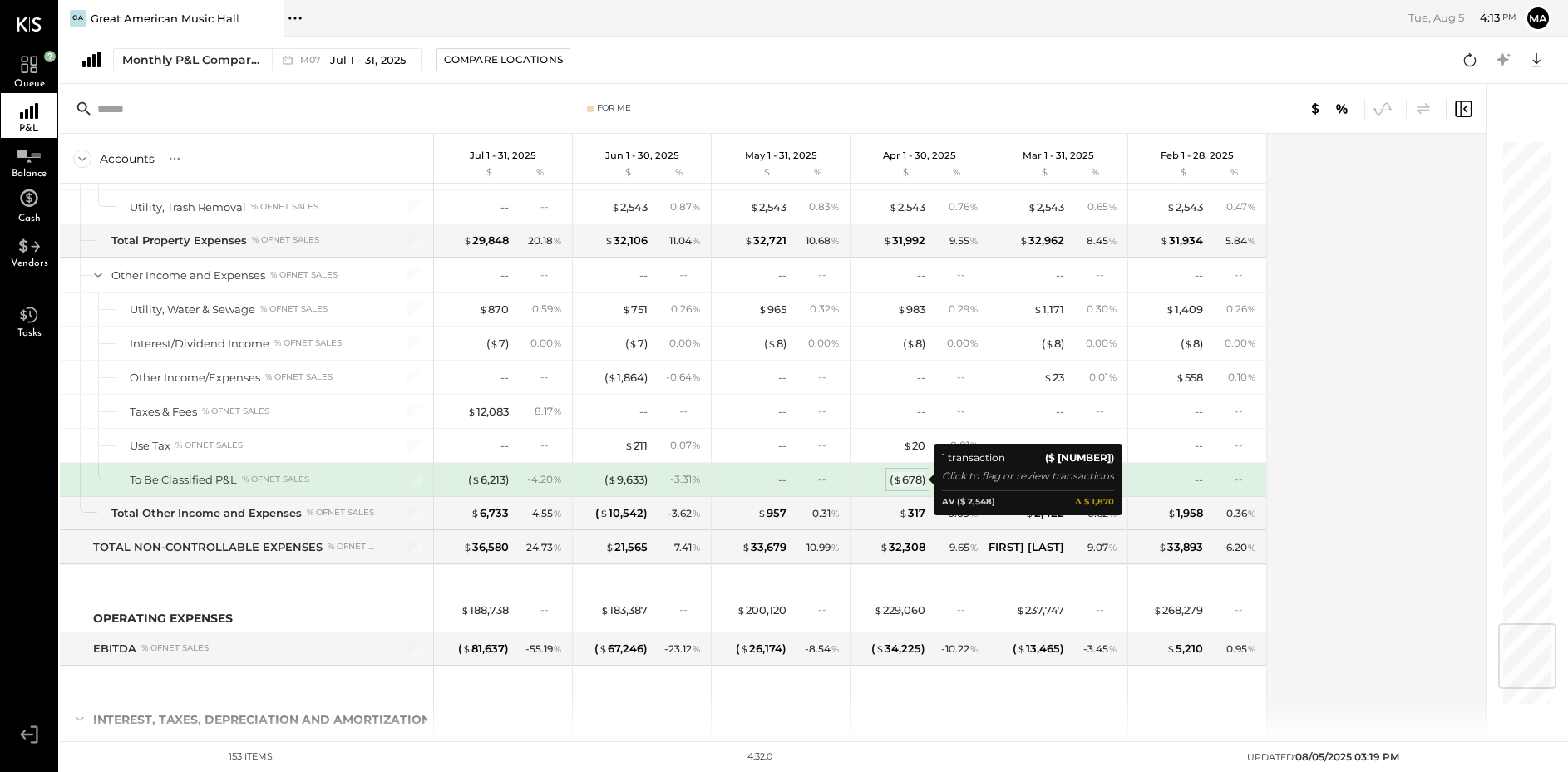 click on "( $ 678 )" at bounding box center (907, 479) 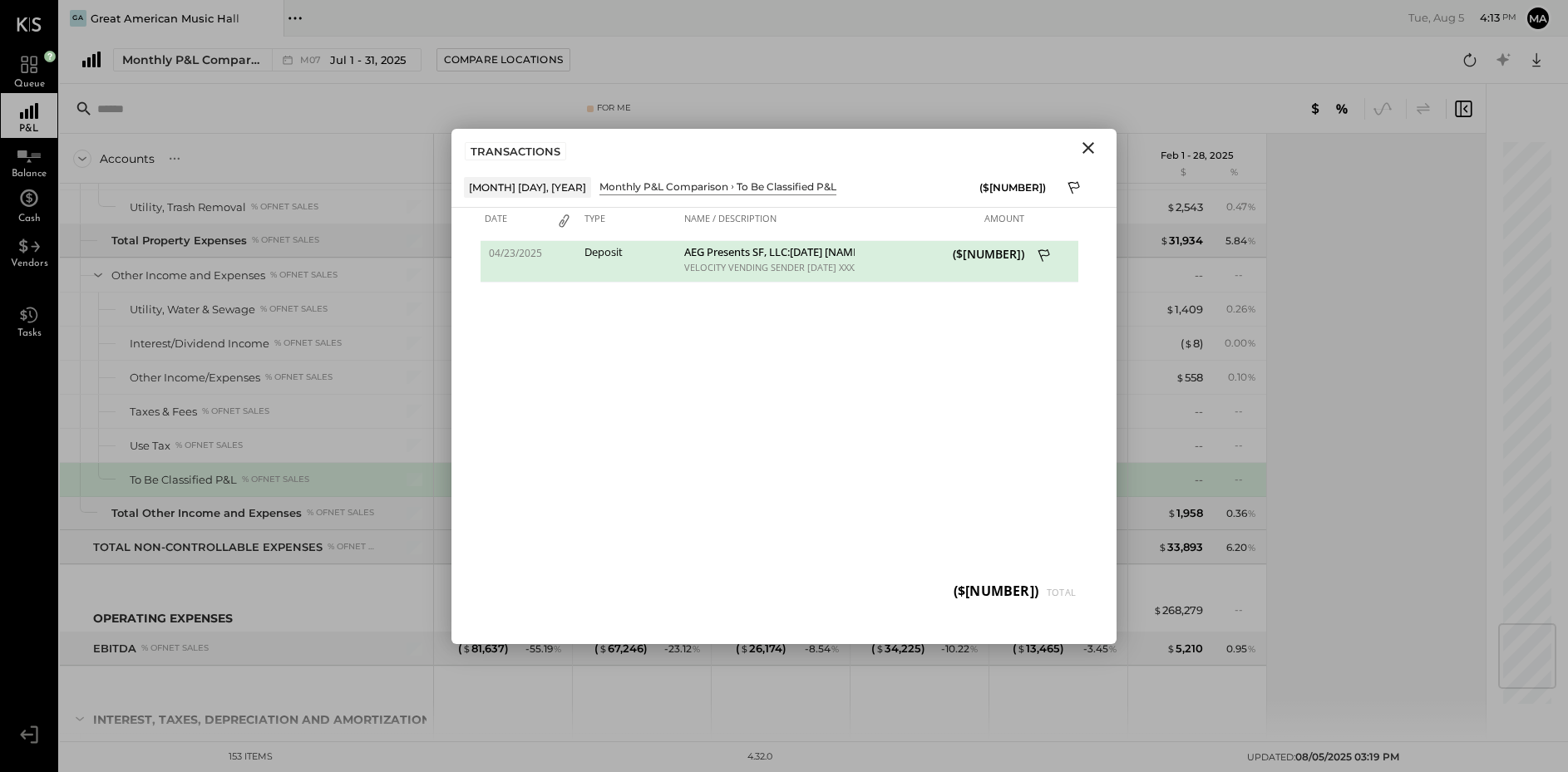 click 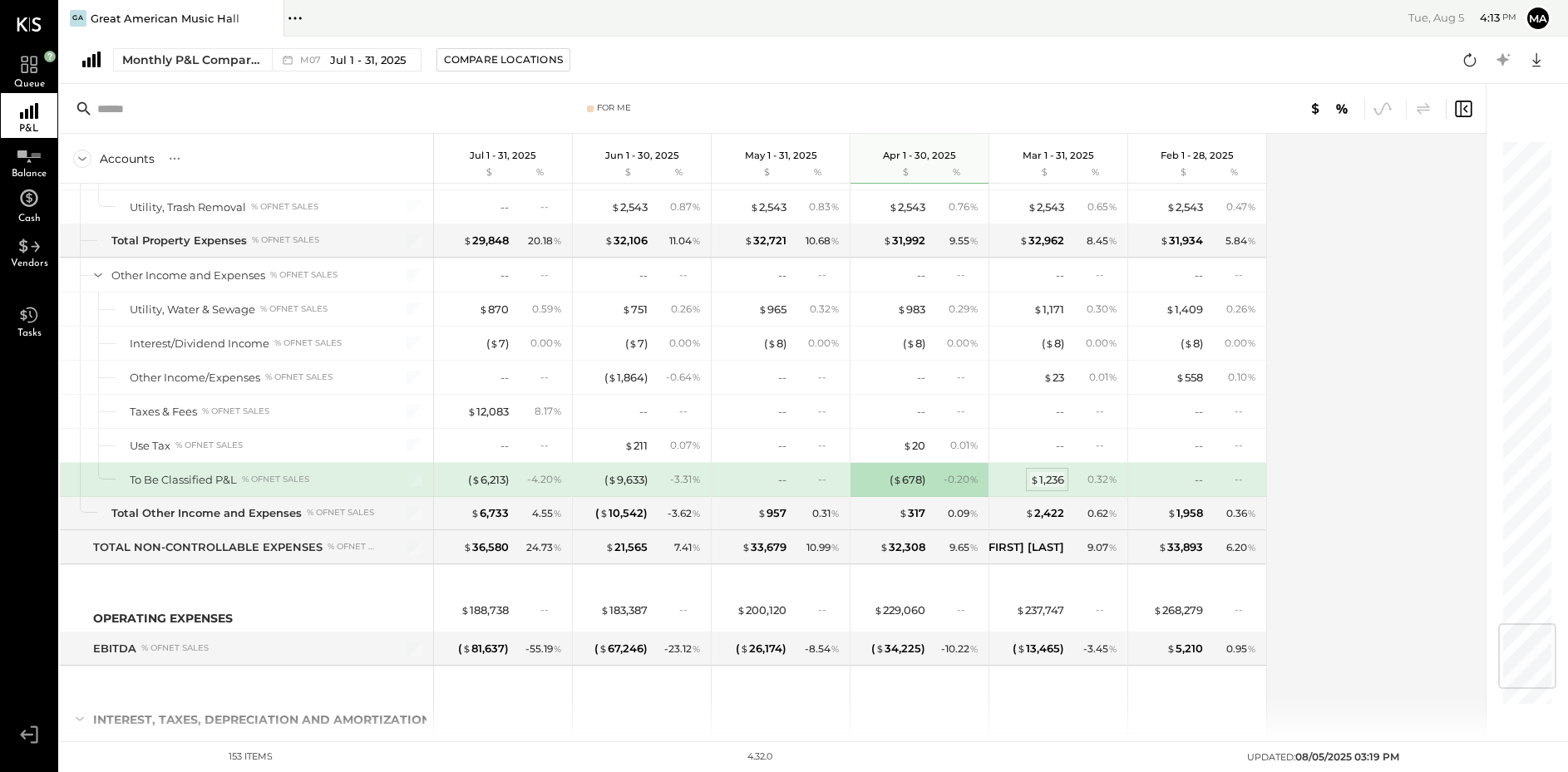 click on "$ 1,236" at bounding box center [1047, 479] 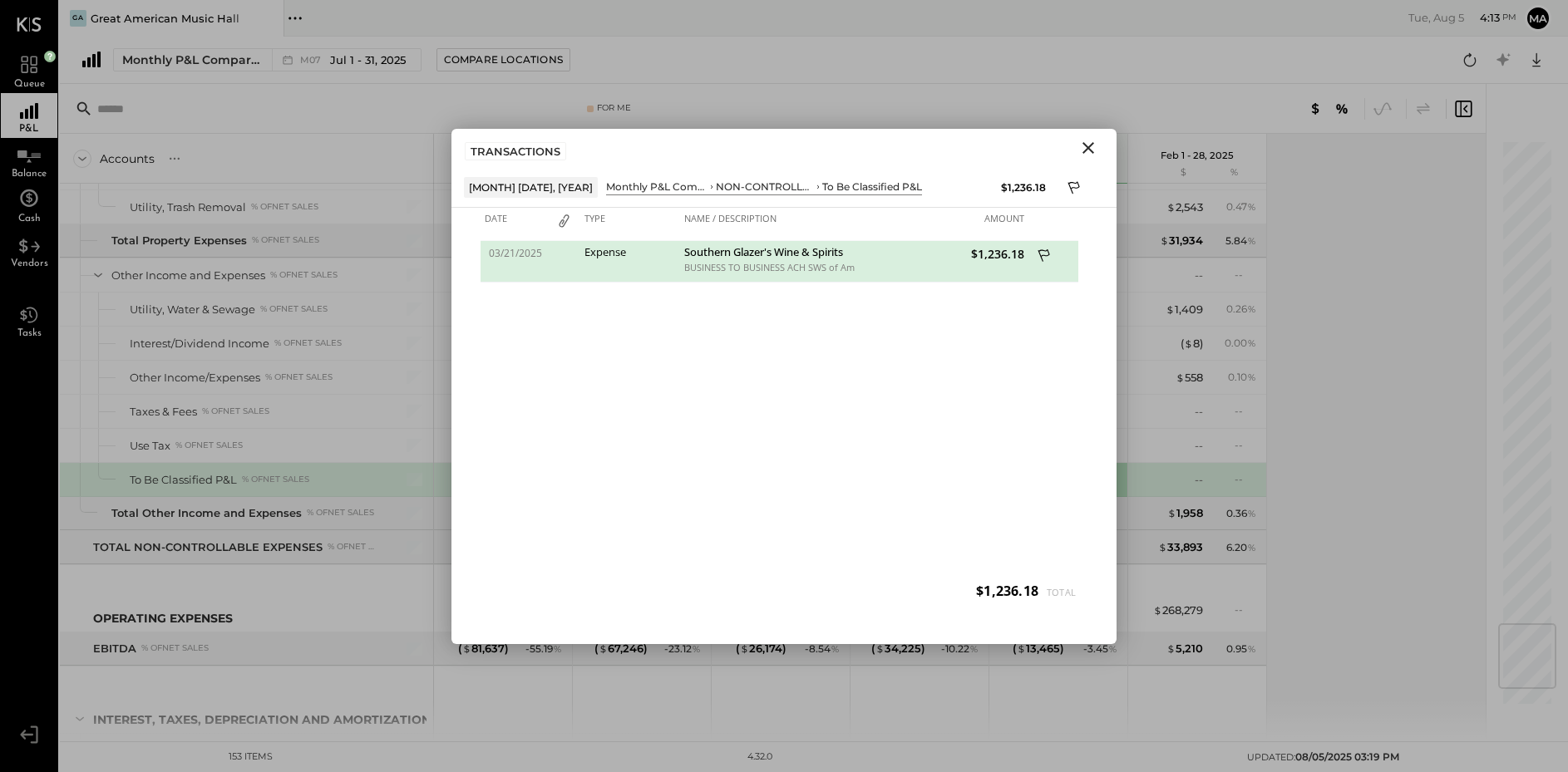 click 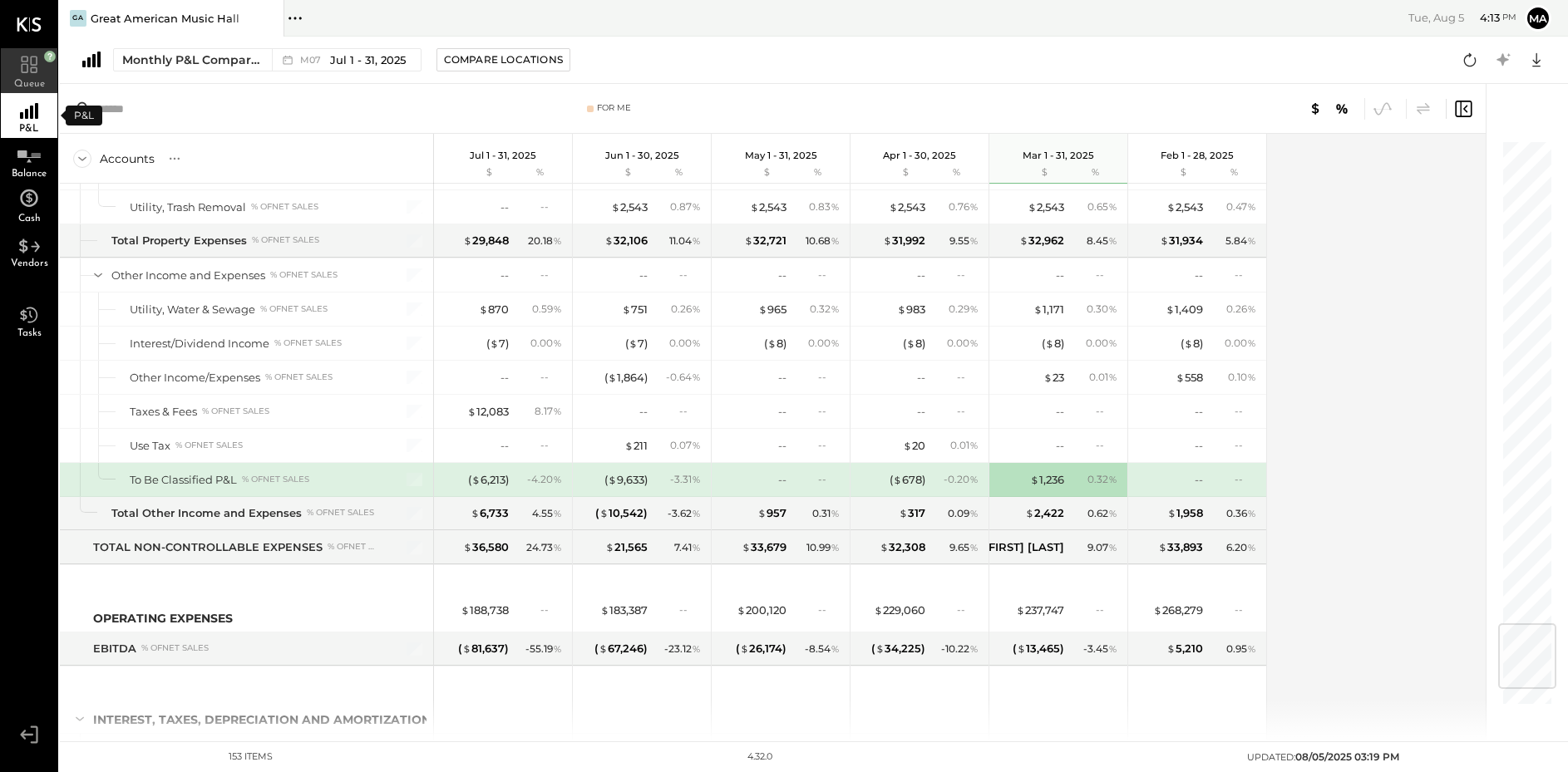 click on "P&L" at bounding box center (29, 116) 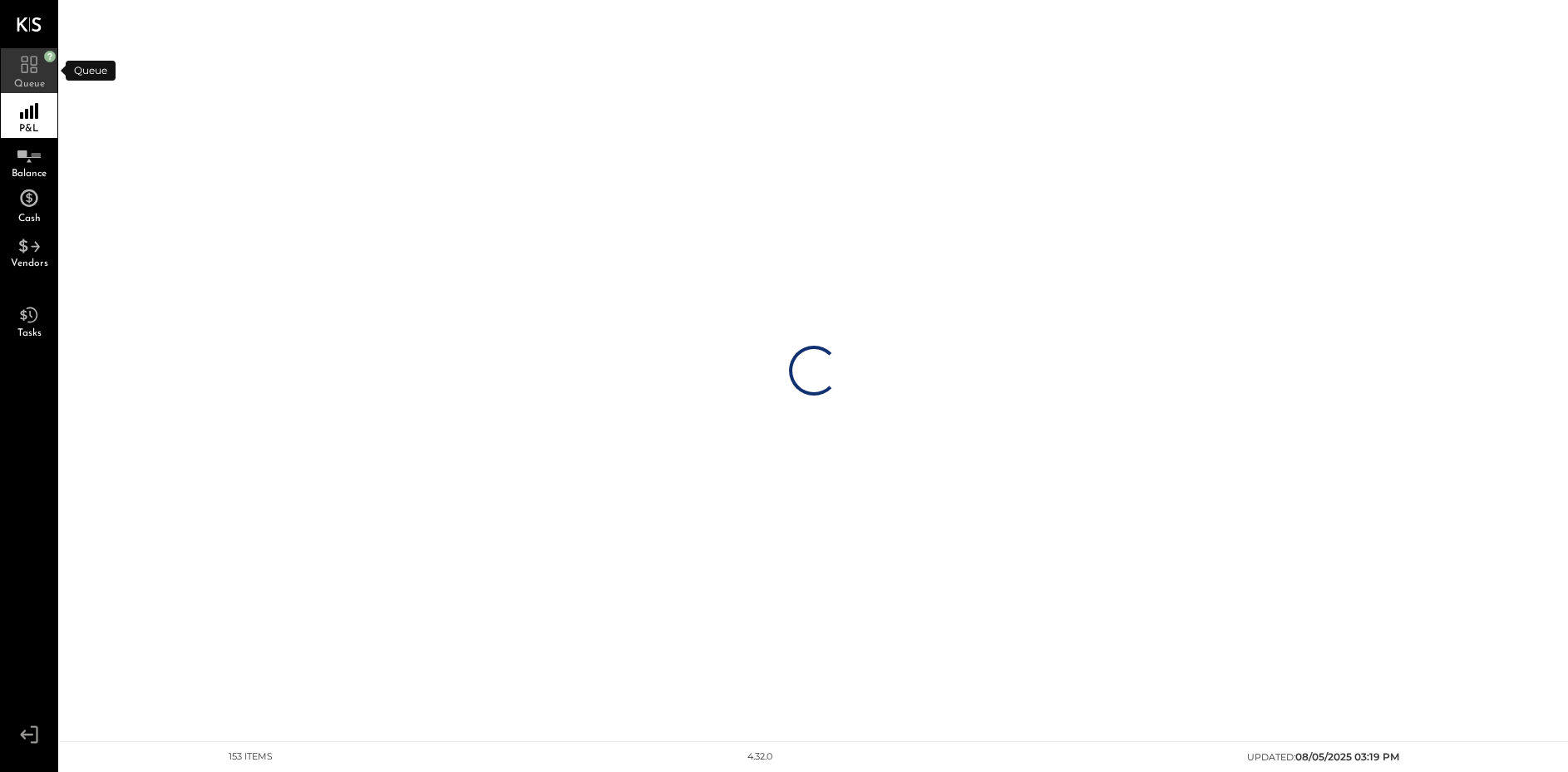 click on "Queue" at bounding box center (29, 84) 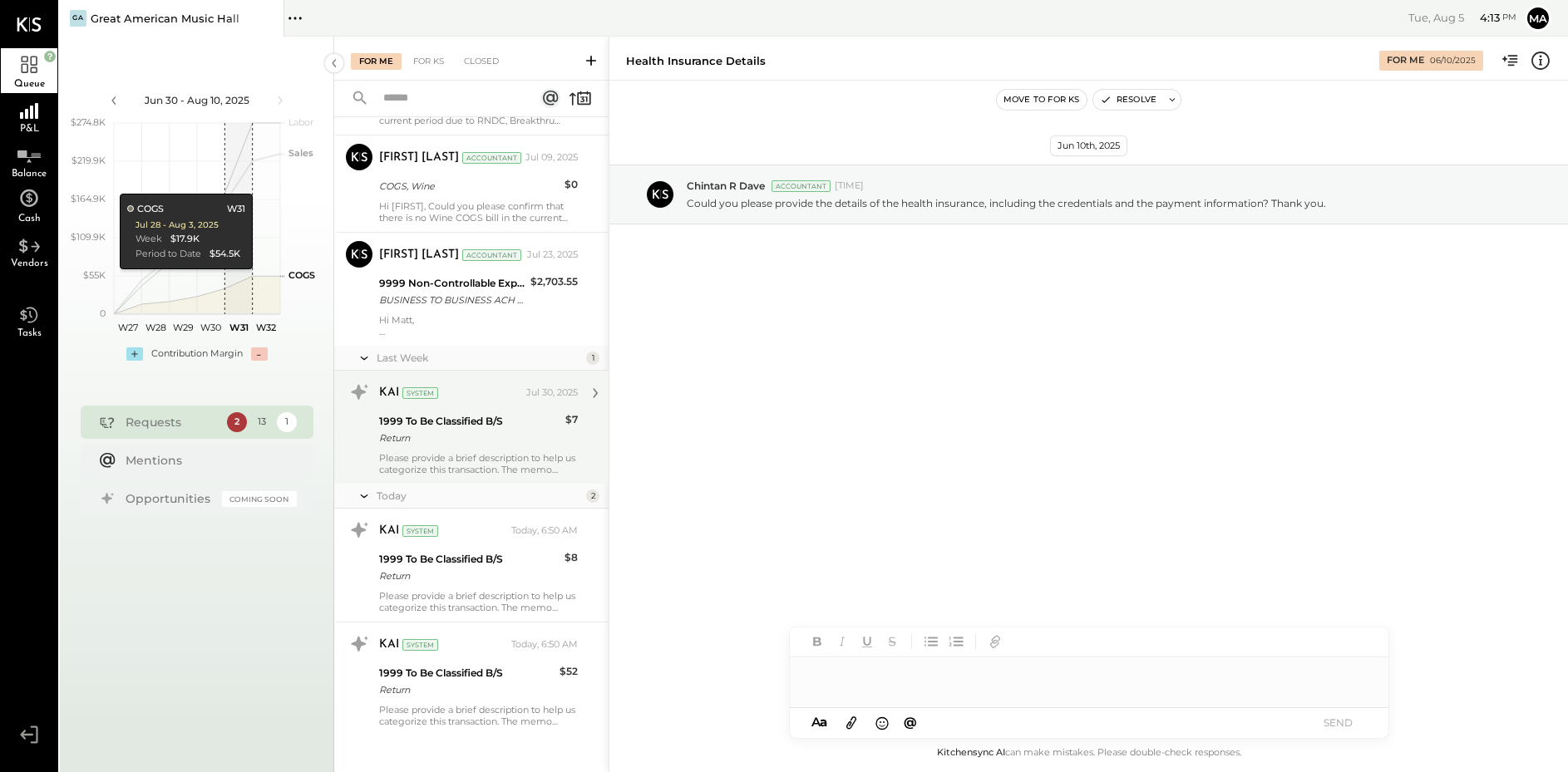 scroll, scrollTop: 940, scrollLeft: 0, axis: vertical 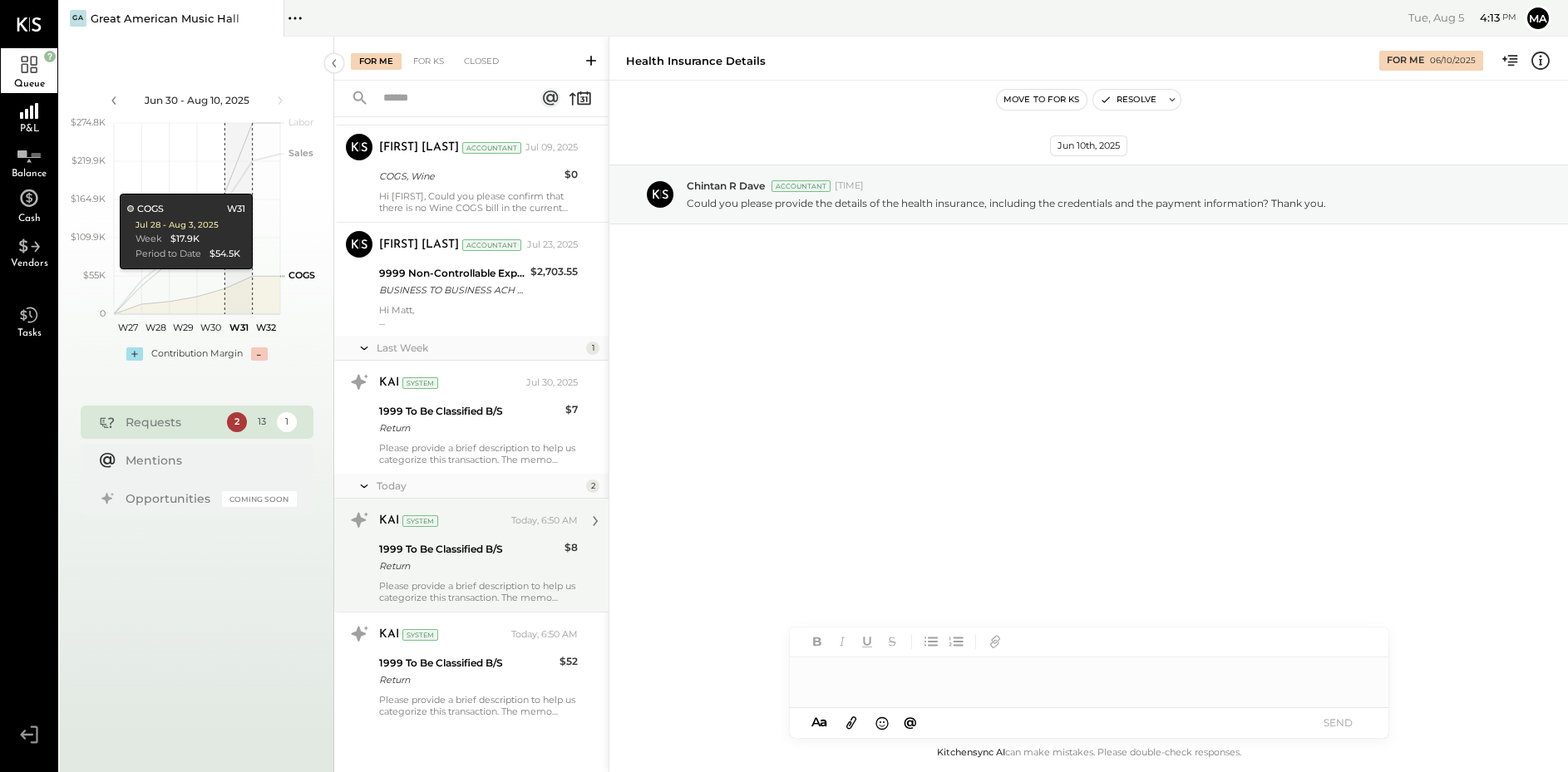 click on "Please provide a brief description to help us categorize this transaction. The memo might be helpful: Return" at bounding box center (478, 592) 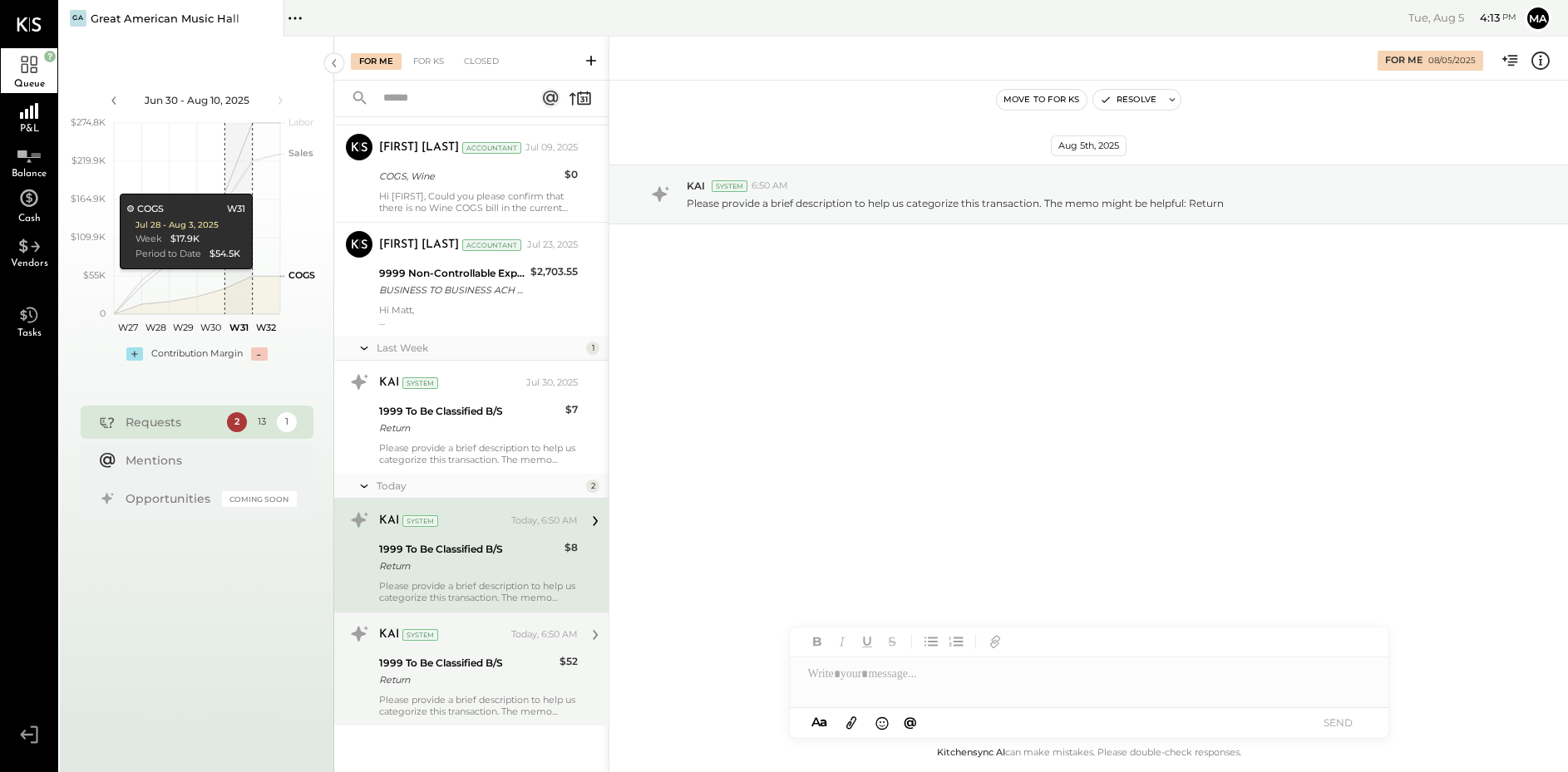 click on "Please provide a brief description to help us categorize this transaction. The memo might be helpful: Return" at bounding box center (478, 706) 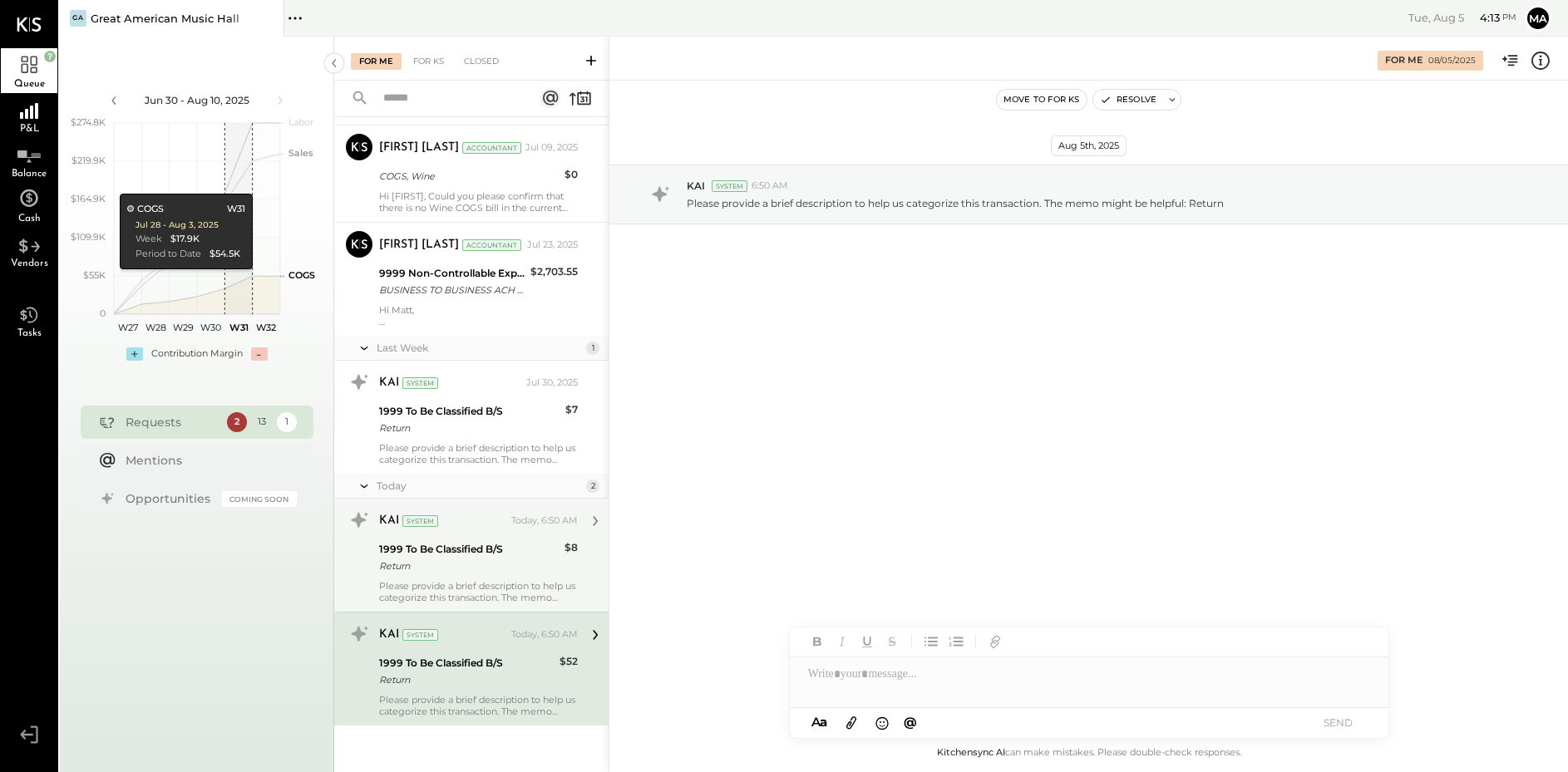 click on "1999 To Be Classified B/S" at bounding box center [469, 549] 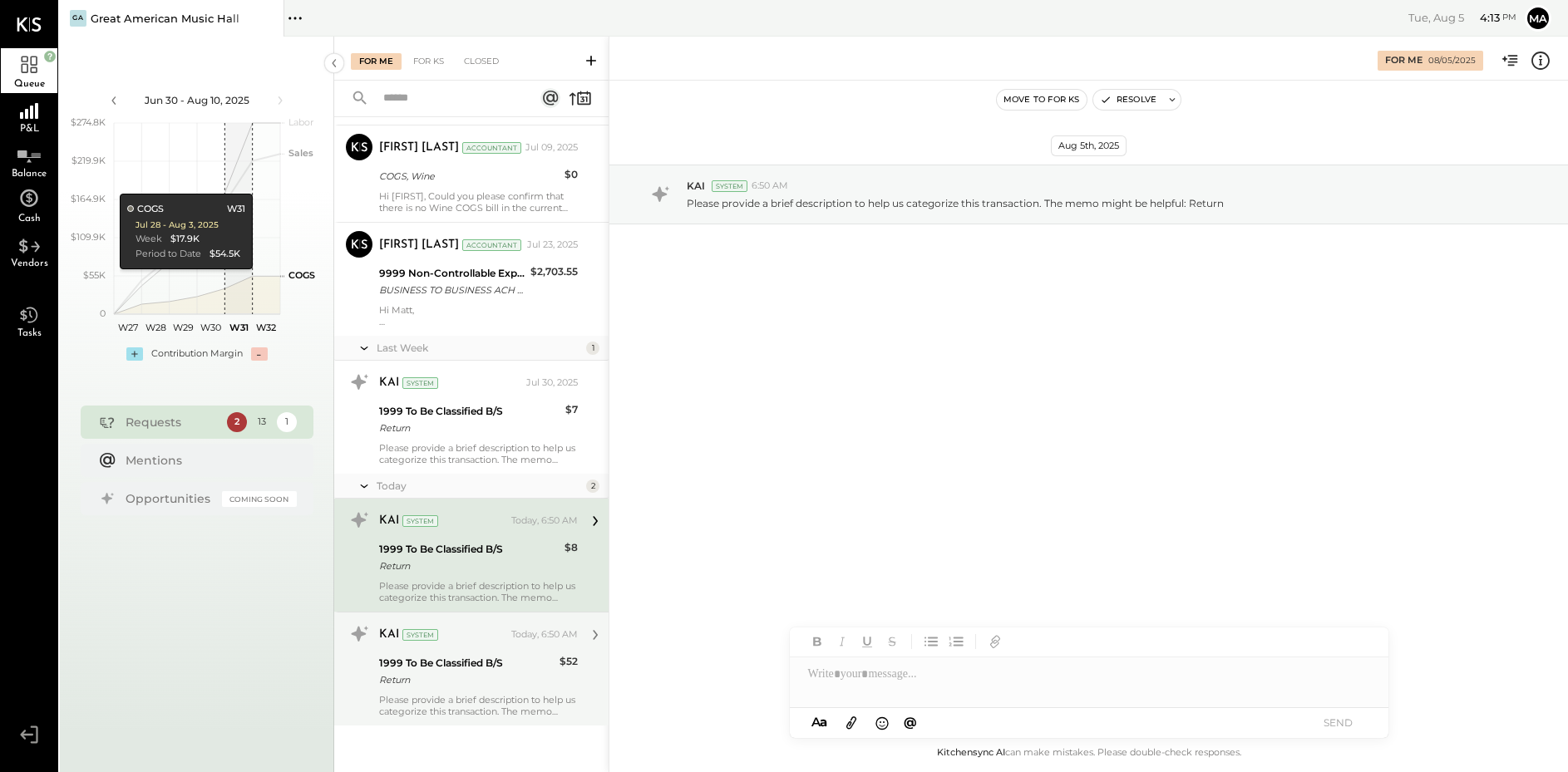 click at bounding box center (1089, 674) 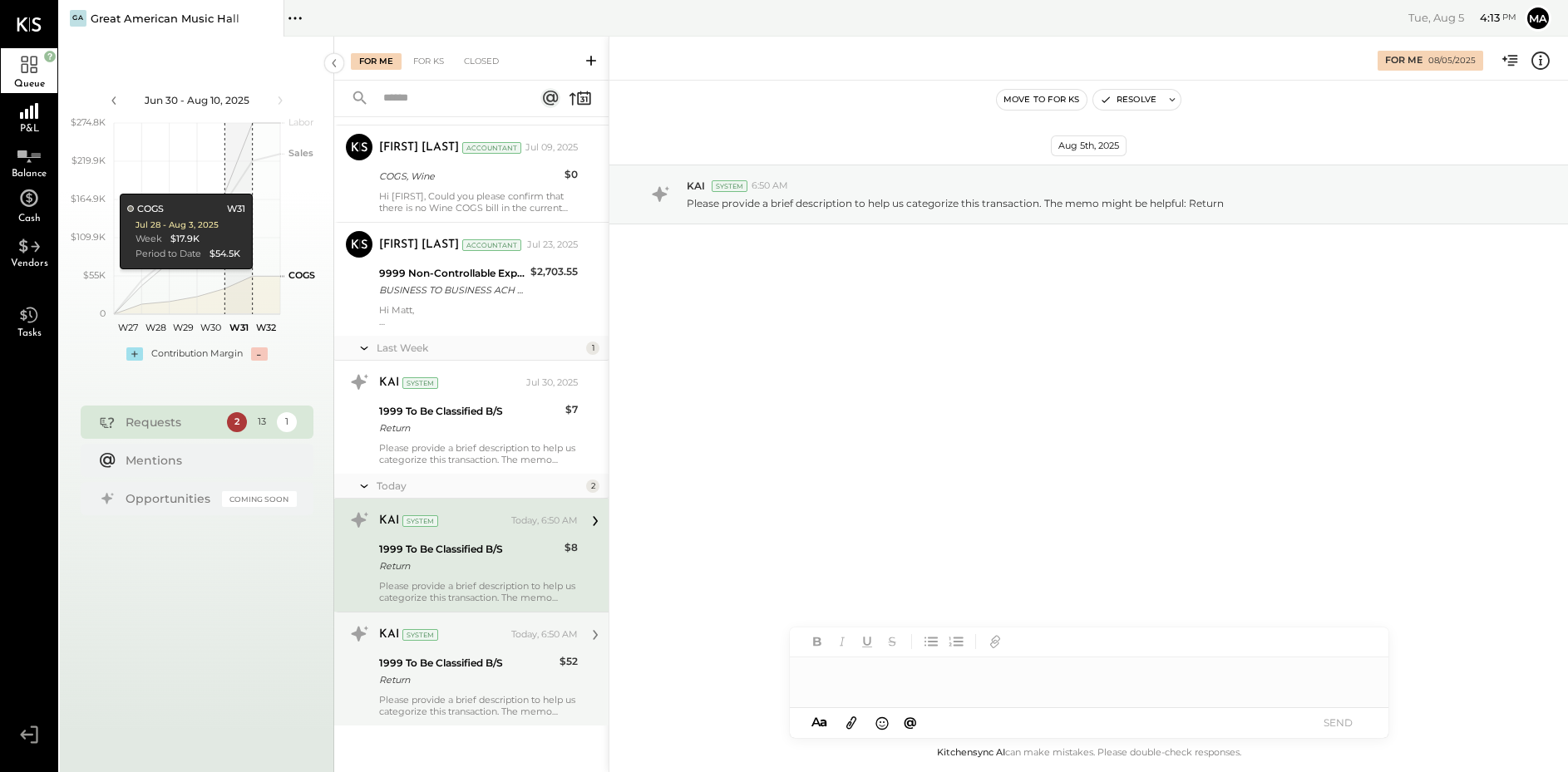 type 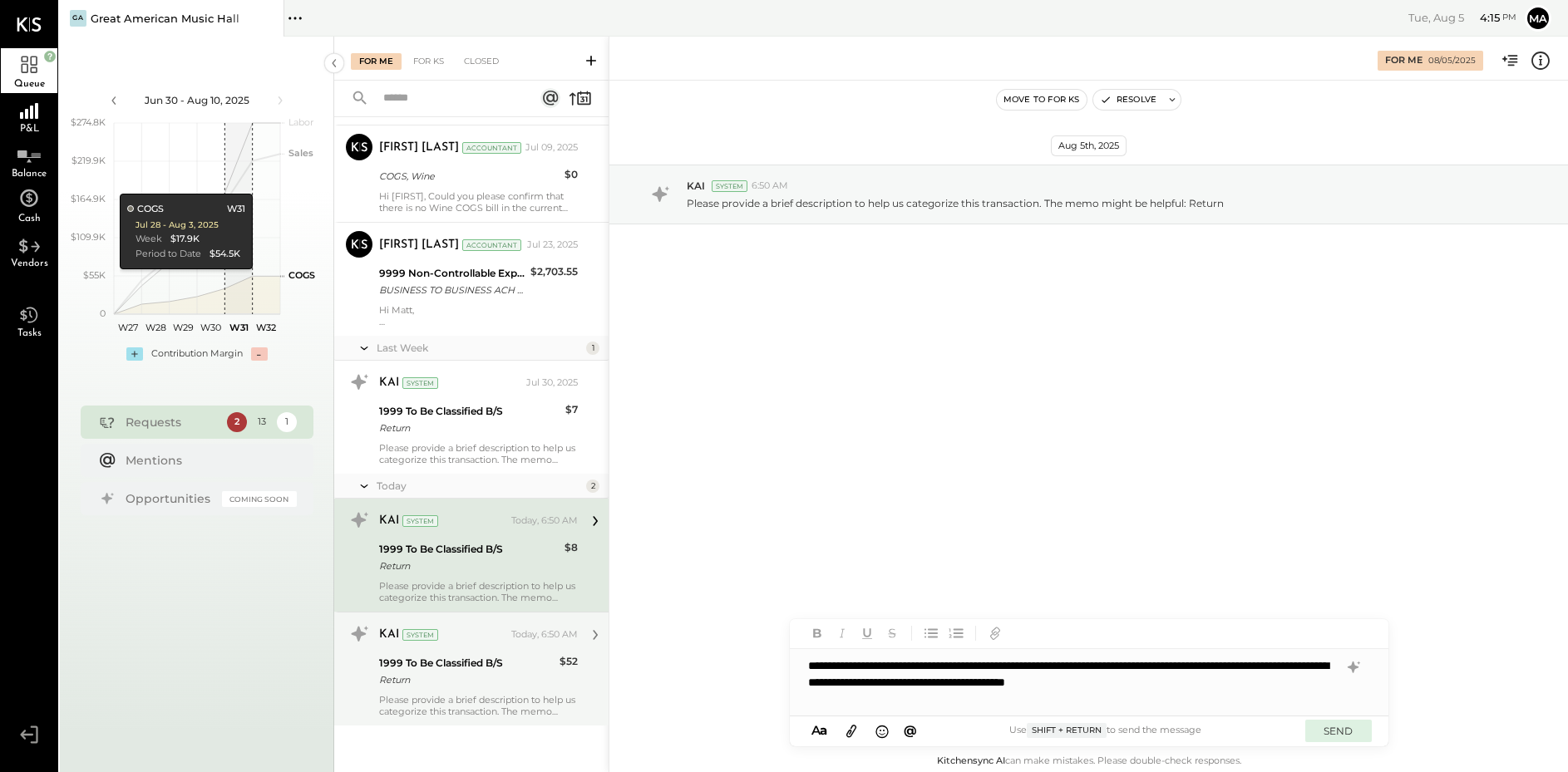 click on "SEND" at bounding box center (1339, 730) 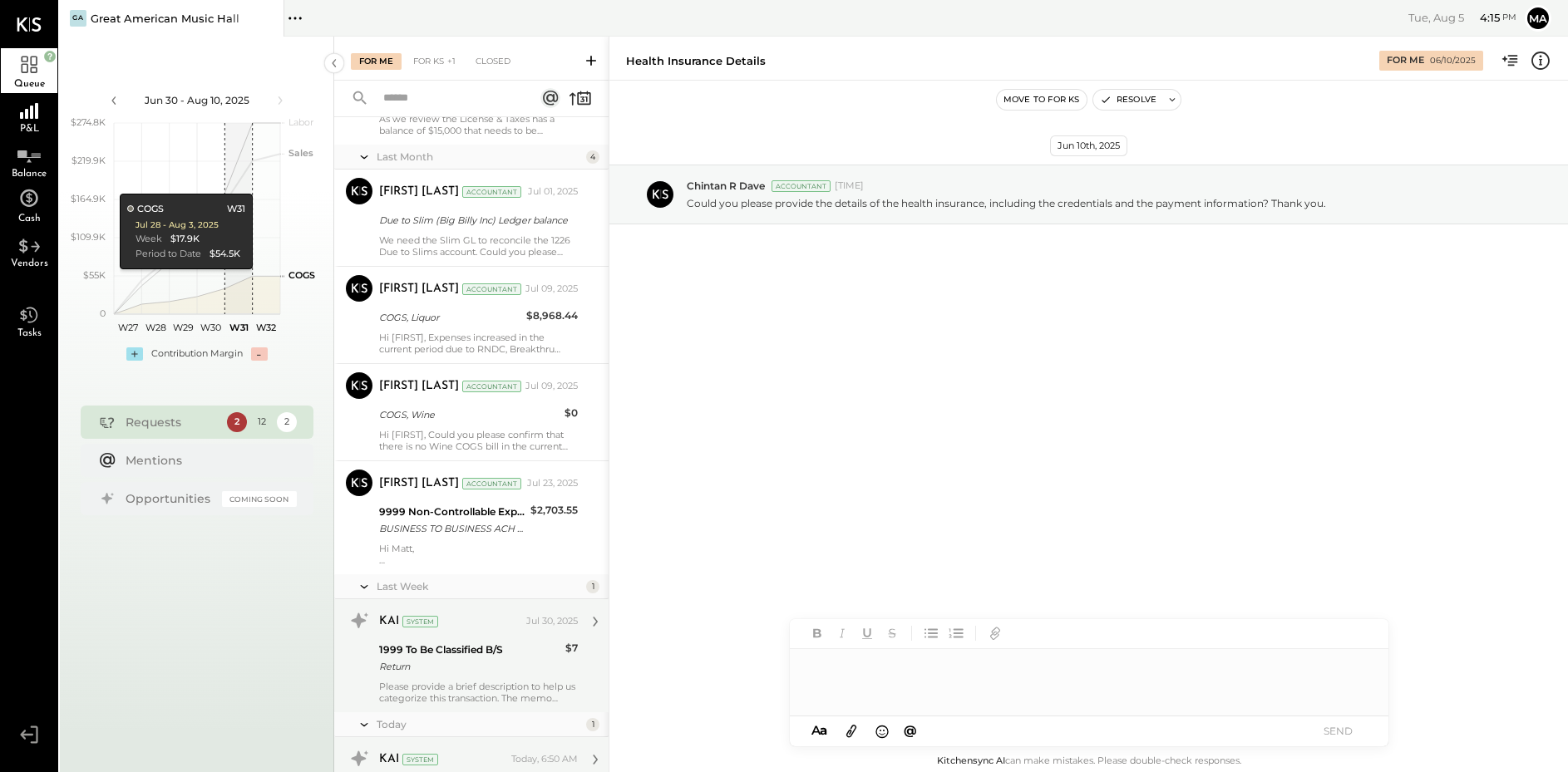 scroll, scrollTop: 826, scrollLeft: 0, axis: vertical 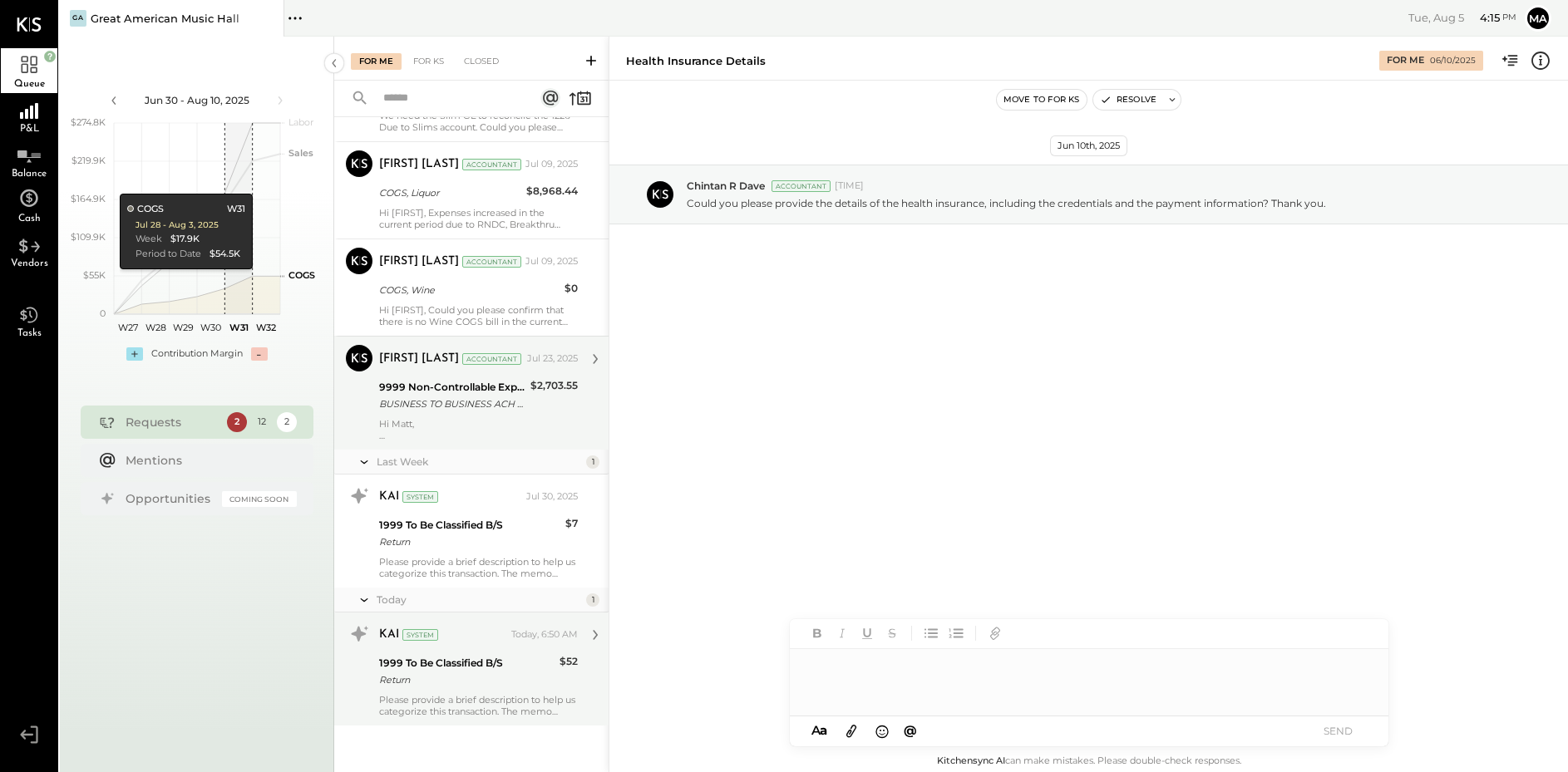 click on "BUSINESS TO BUSINESS ACH AMERICAN EXPRESS ACH PMT    [DATE] [REF_NUM]           [NAME]" at bounding box center (452, 404) 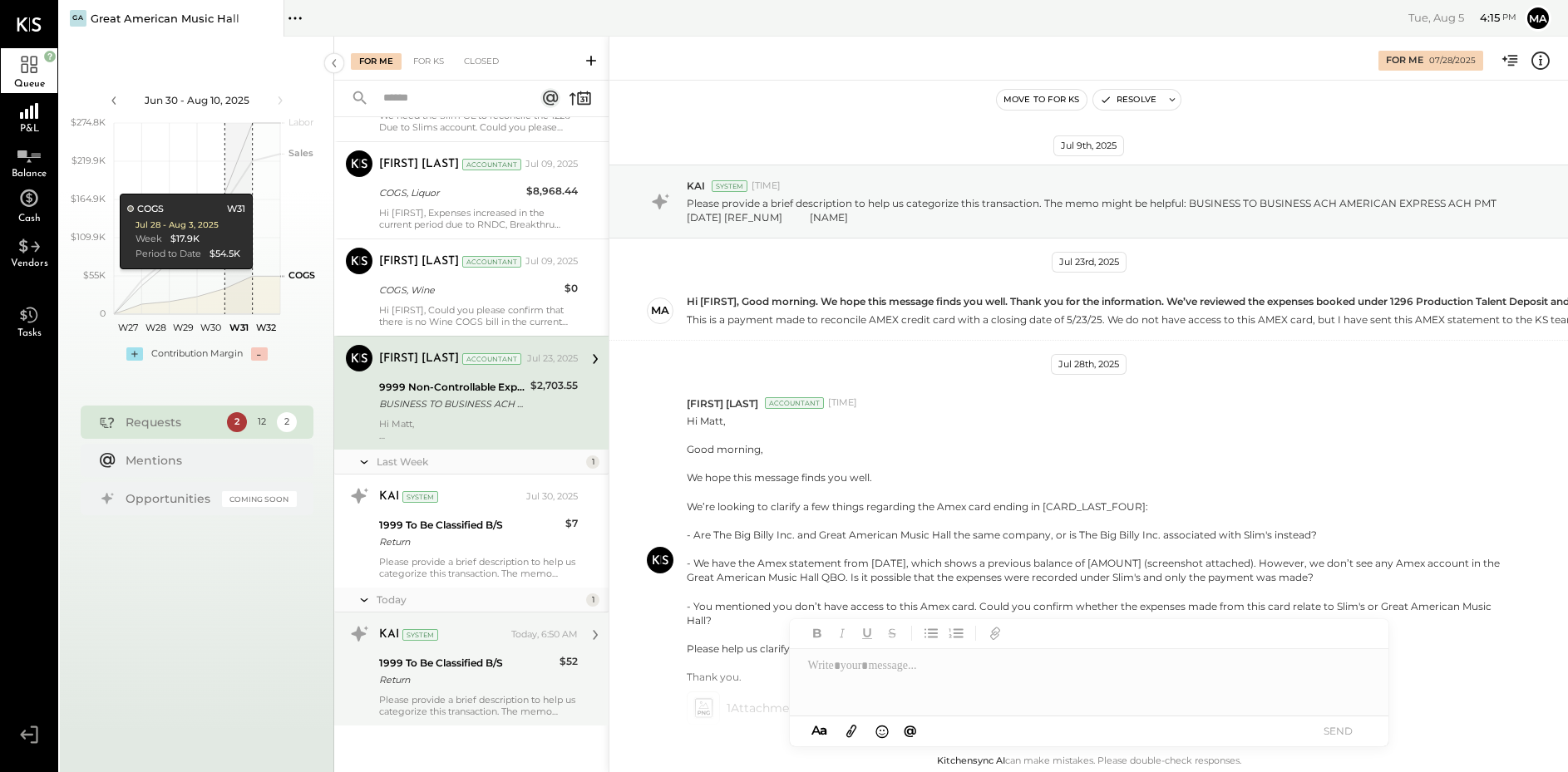 scroll, scrollTop: 146, scrollLeft: 0, axis: vertical 